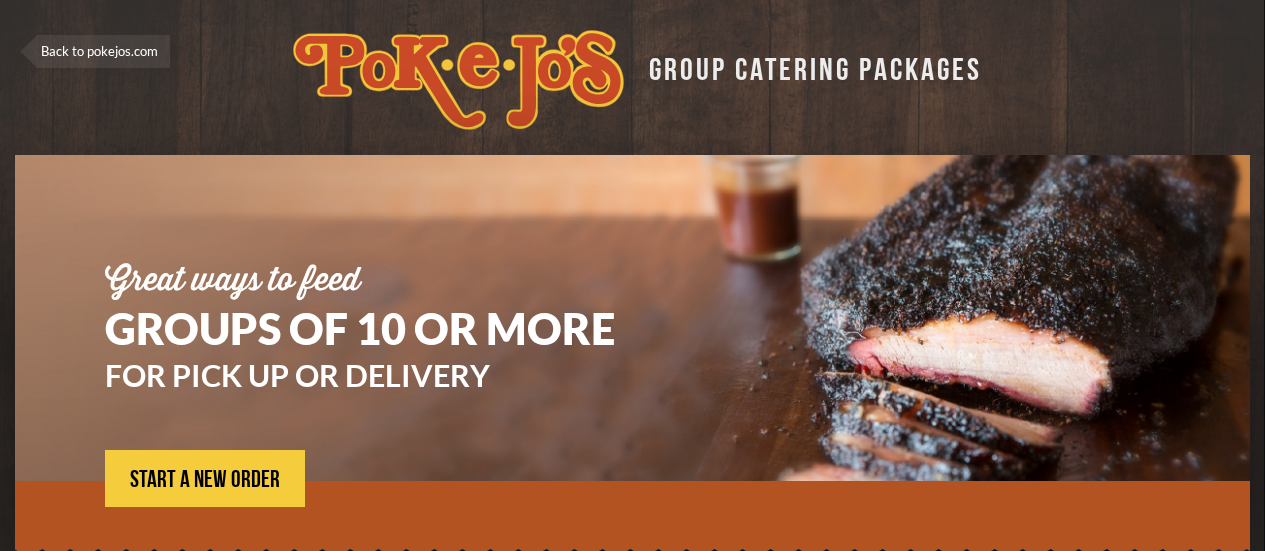 scroll, scrollTop: 0, scrollLeft: 0, axis: both 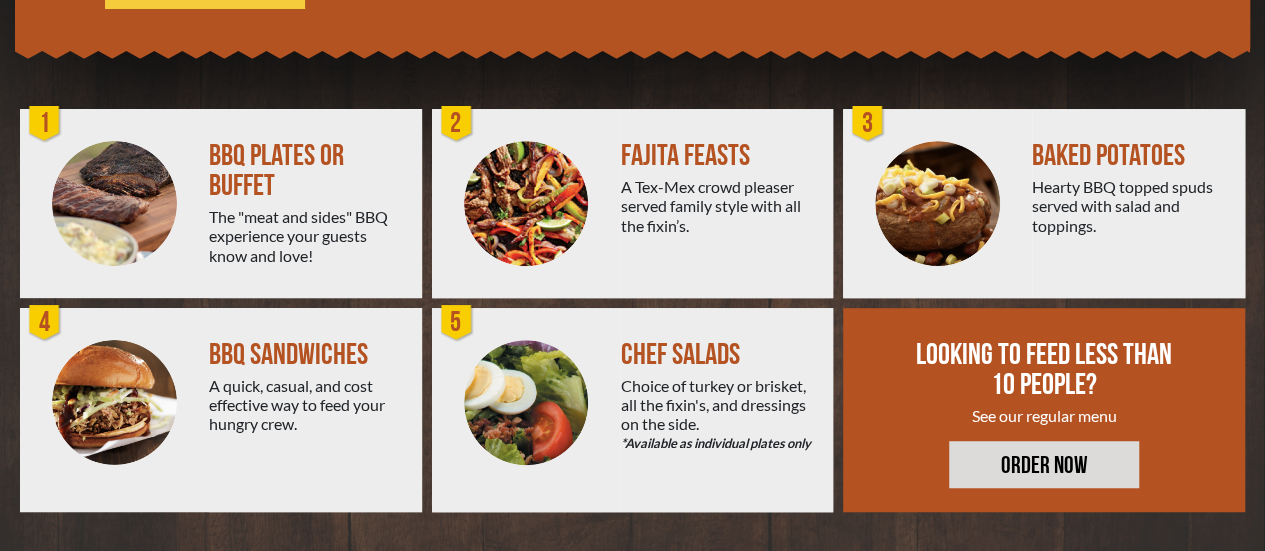 click at bounding box center [114, 402] 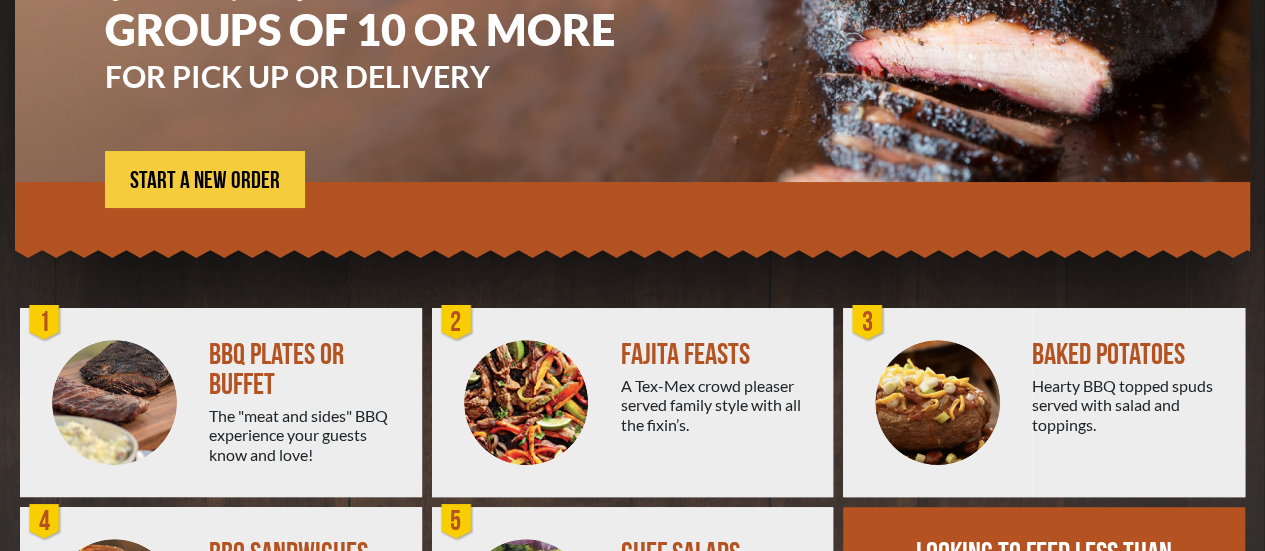 scroll, scrollTop: 282, scrollLeft: 0, axis: vertical 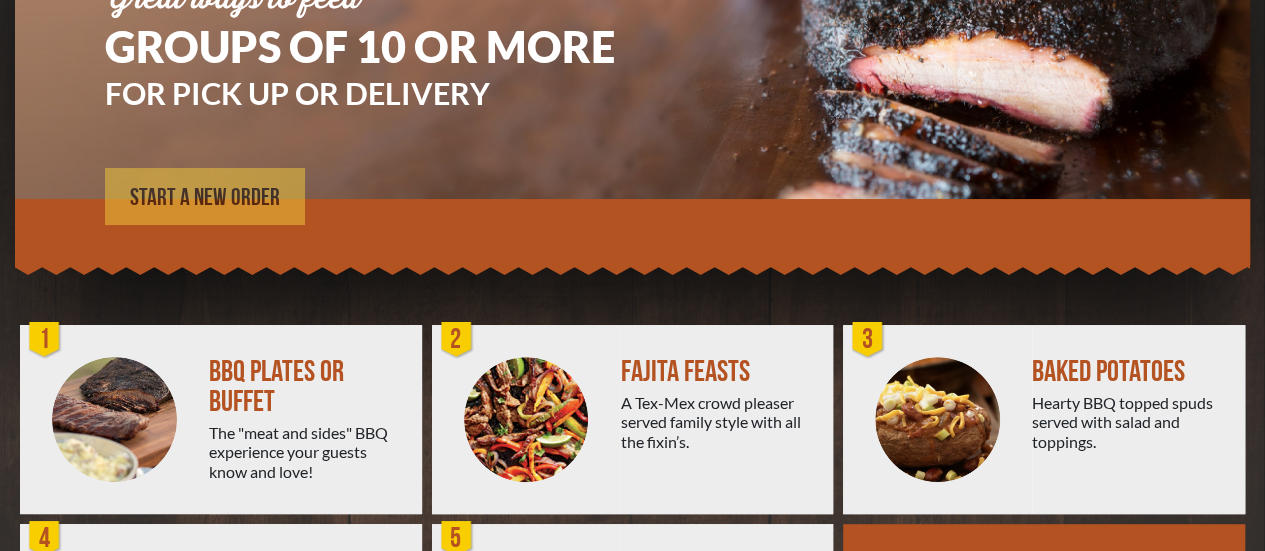click on "START A NEW ORDER" at bounding box center (205, 198) 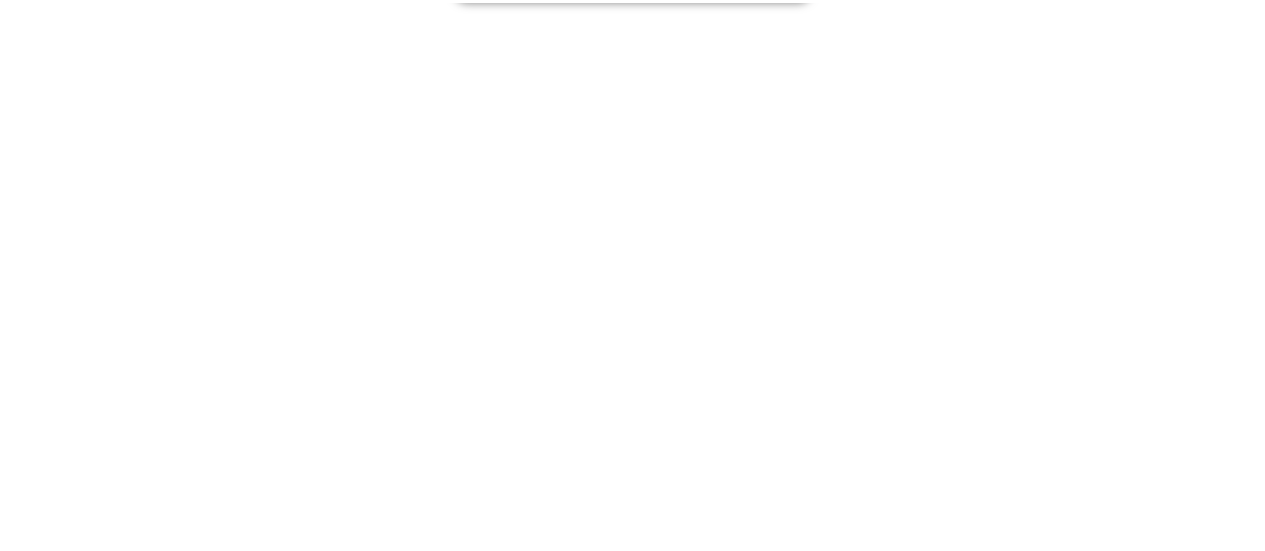 scroll, scrollTop: 0, scrollLeft: 0, axis: both 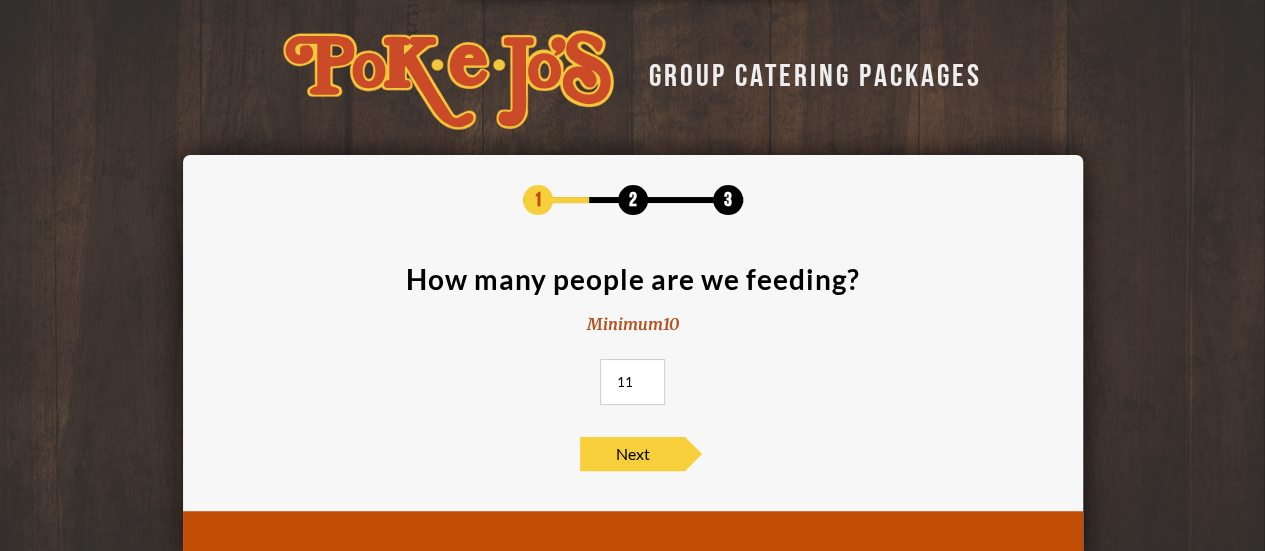 click on "11" at bounding box center [632, 382] 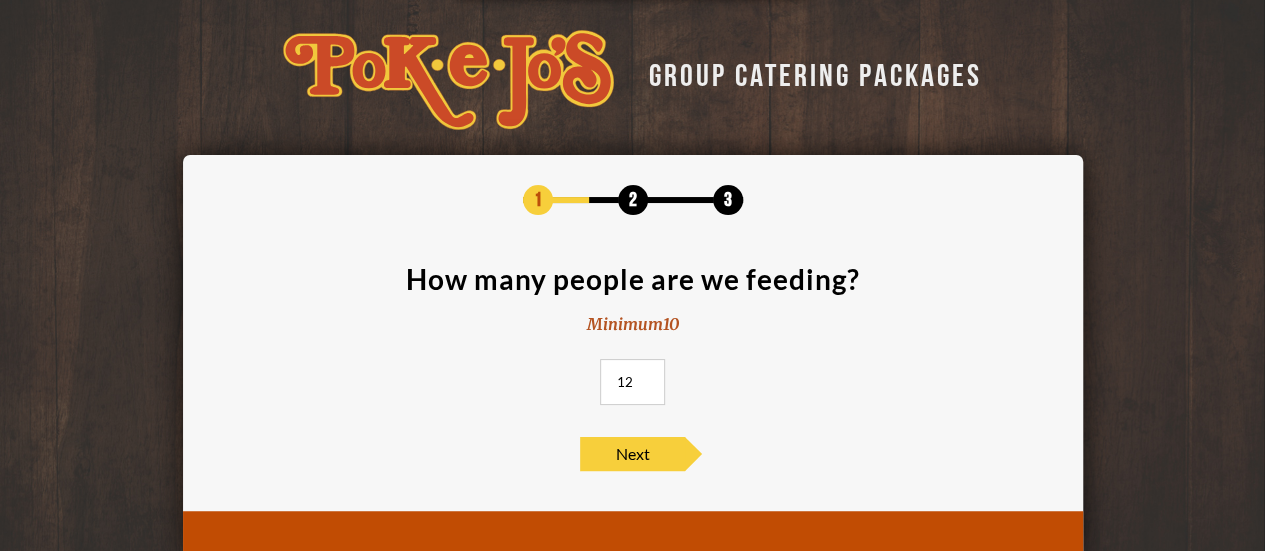click on "12" at bounding box center (632, 382) 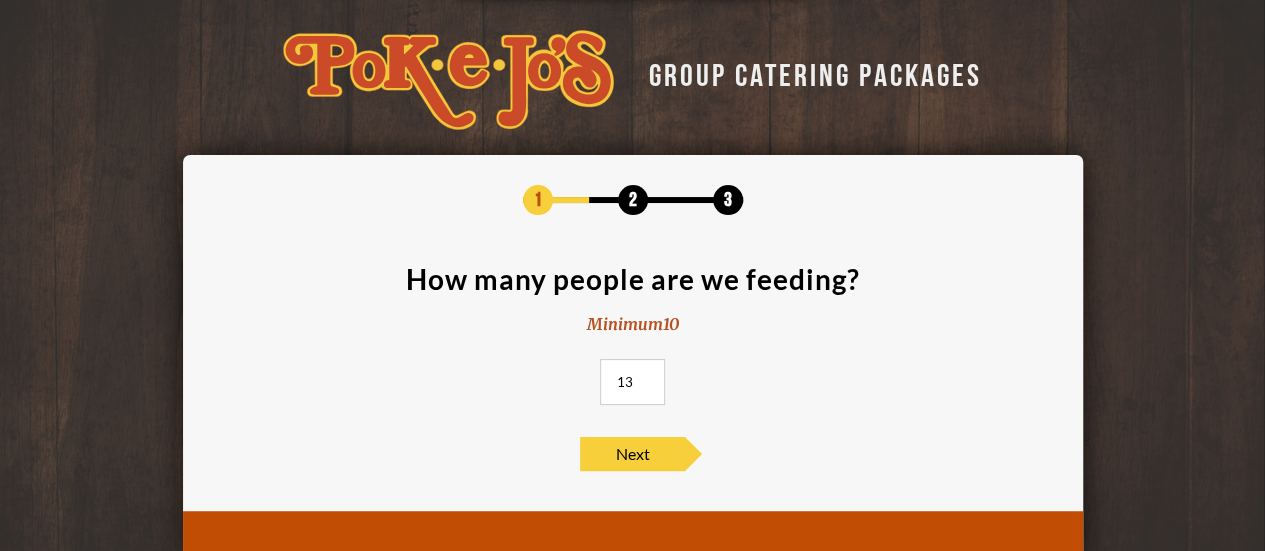 click on "13" at bounding box center (632, 382) 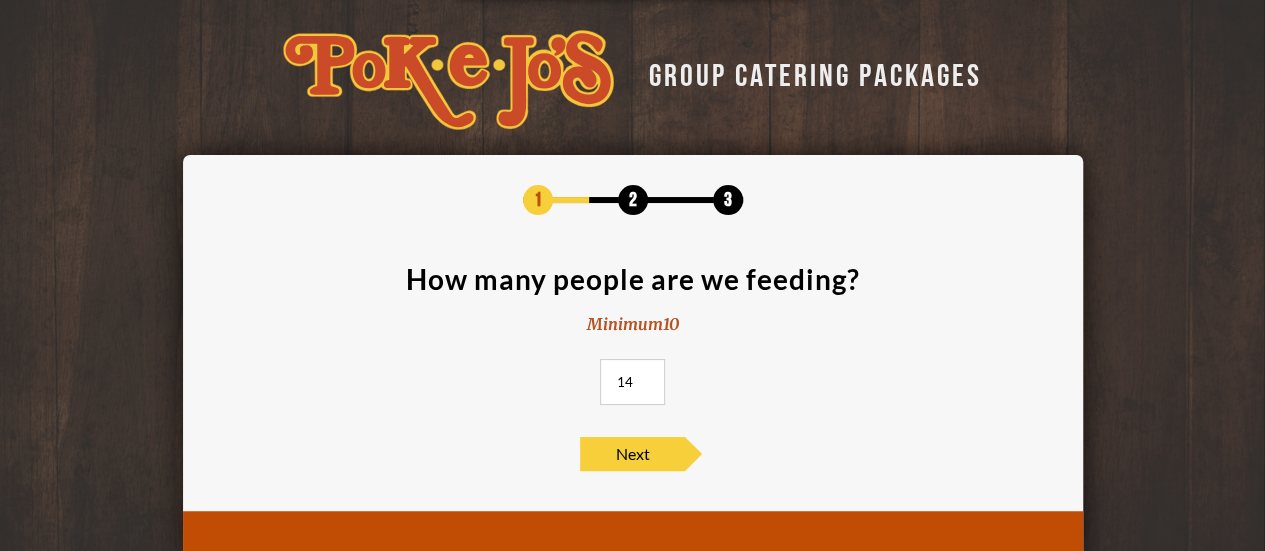 click on "14" at bounding box center [632, 382] 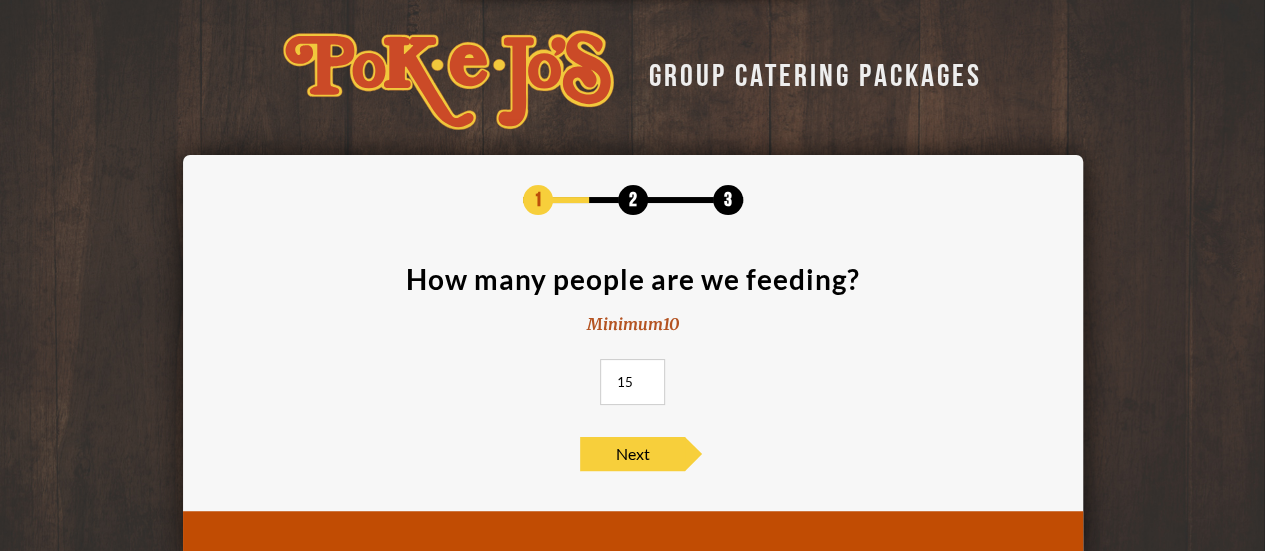 click on "15" at bounding box center [632, 382] 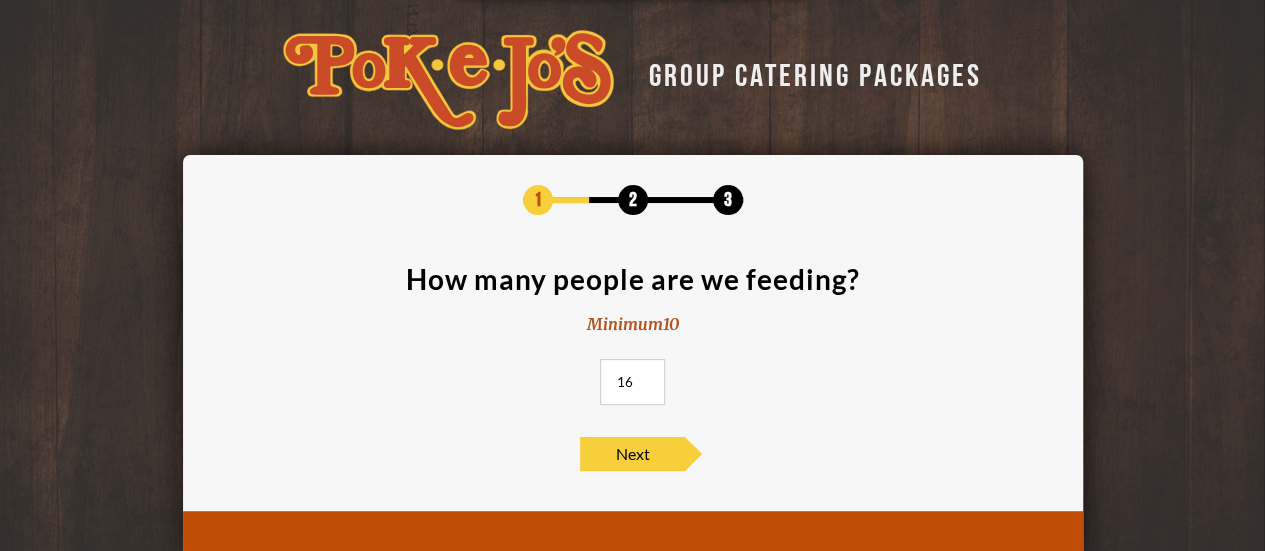 click on "16" at bounding box center (632, 382) 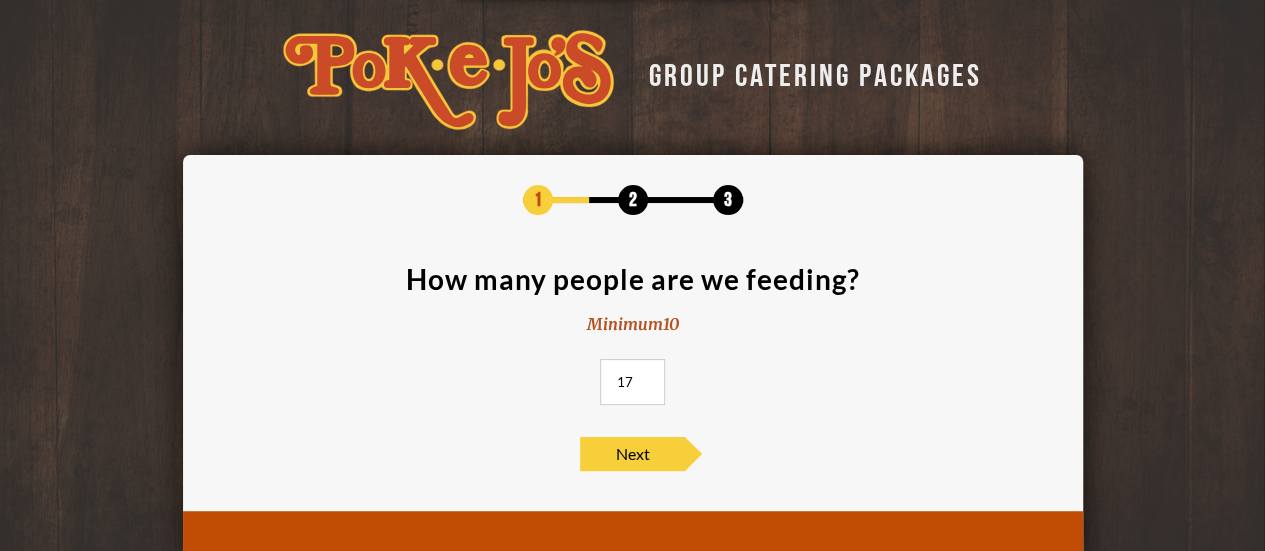 click on "17" at bounding box center (632, 382) 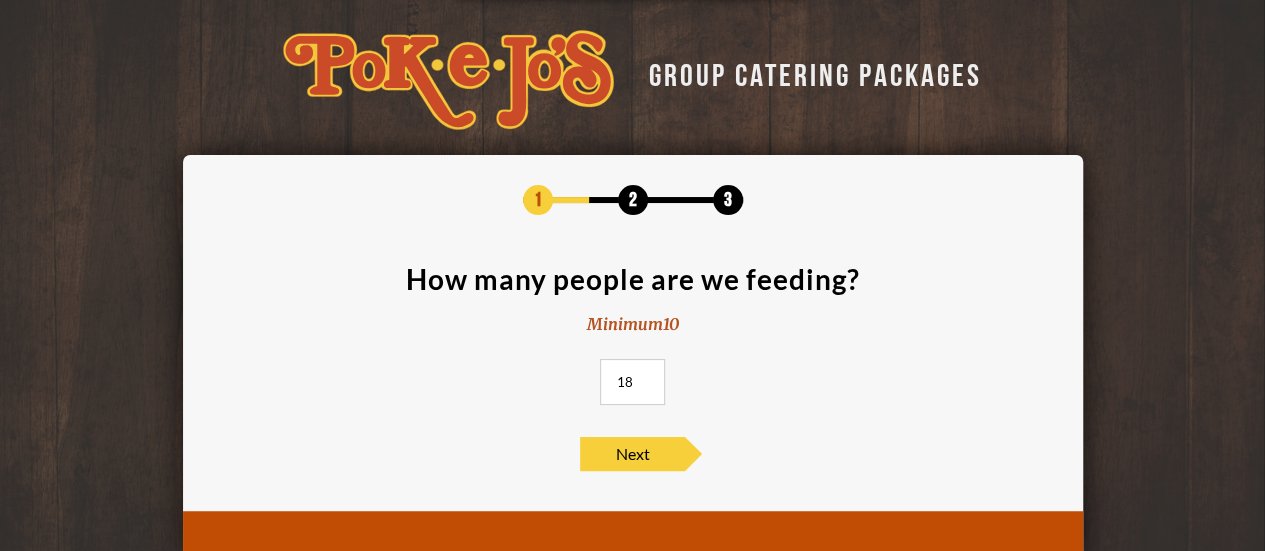 click on "18" at bounding box center [632, 382] 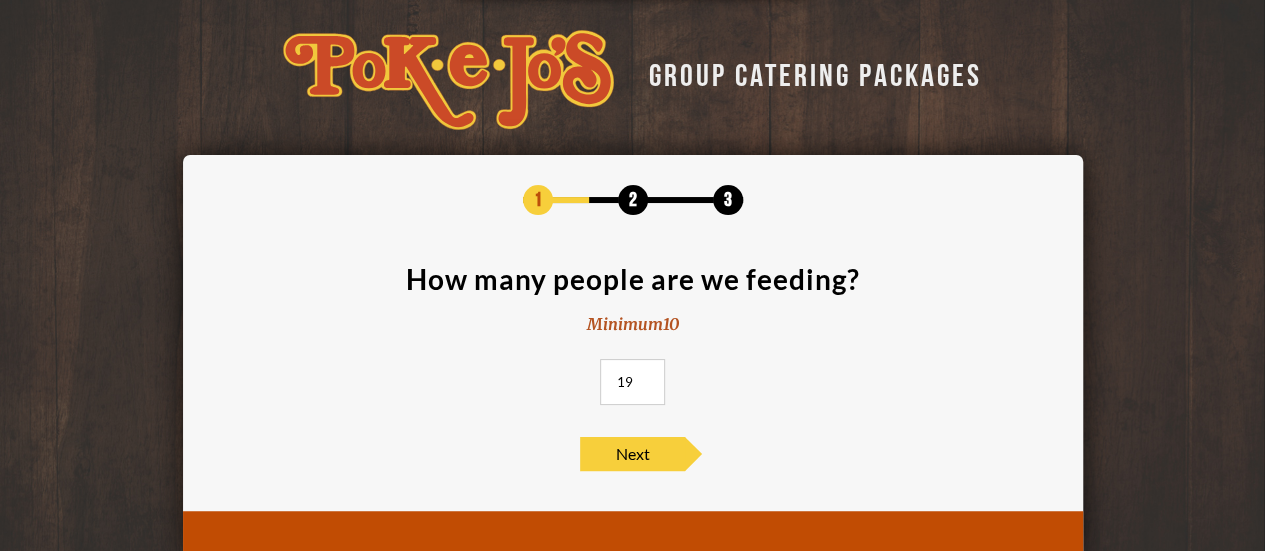 click on "19" at bounding box center (632, 382) 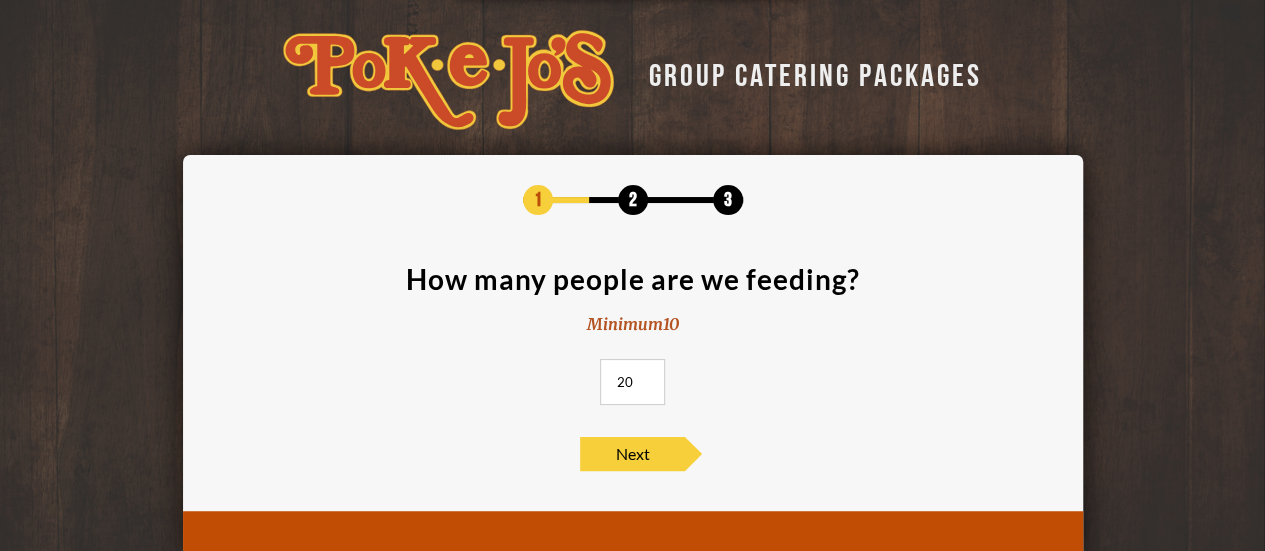 click on "20" at bounding box center (632, 382) 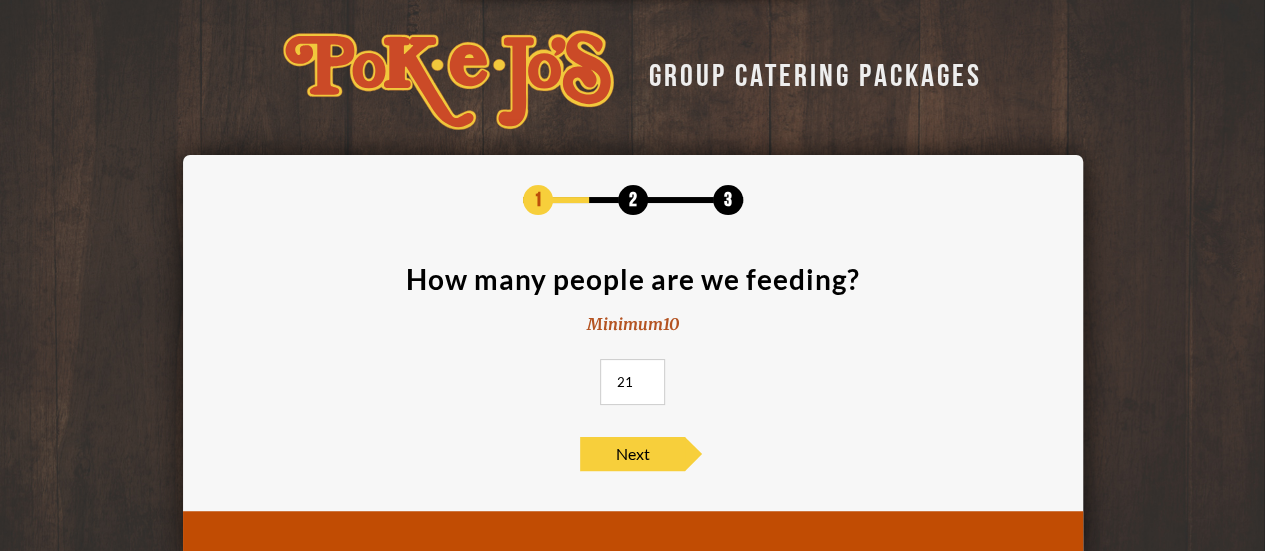 click on "21" at bounding box center [632, 382] 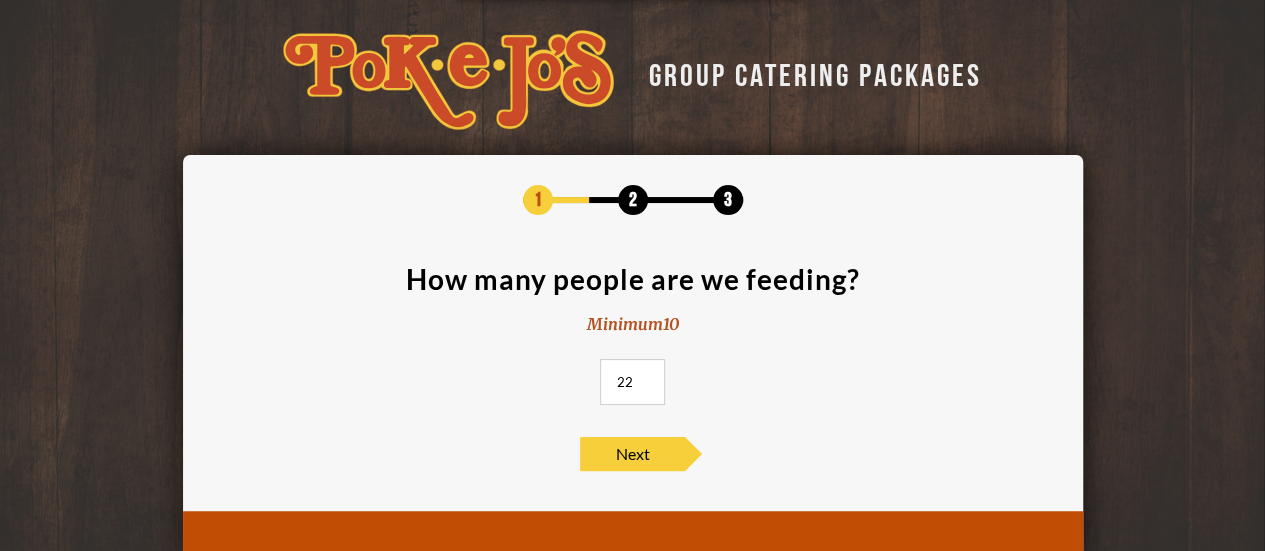 click on "22" at bounding box center [632, 382] 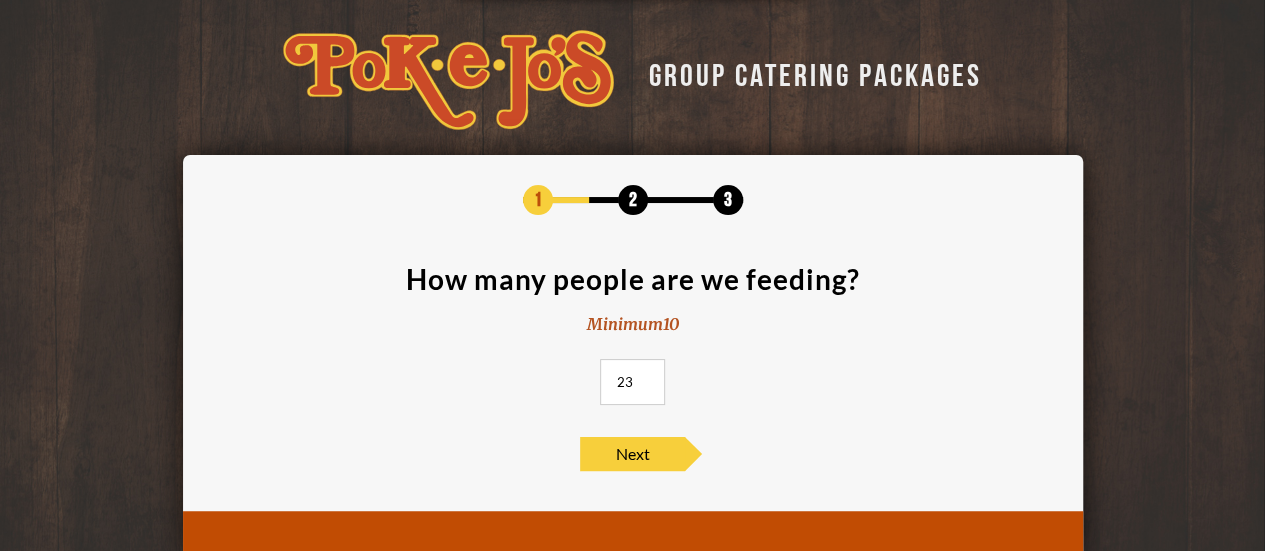 click on "23" at bounding box center [632, 382] 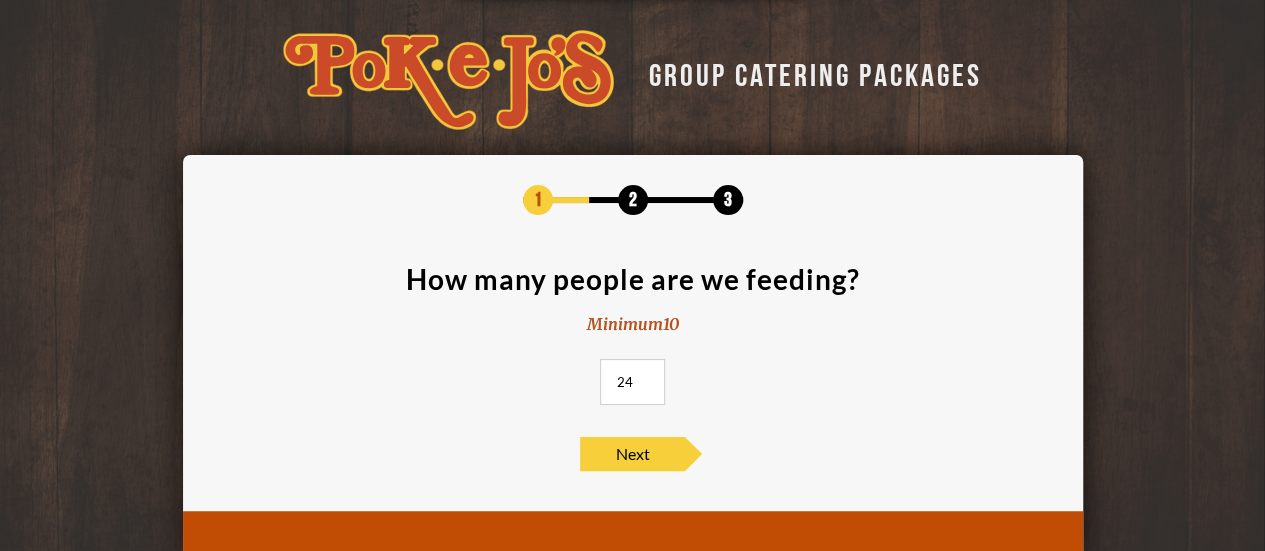 click on "24" at bounding box center [632, 382] 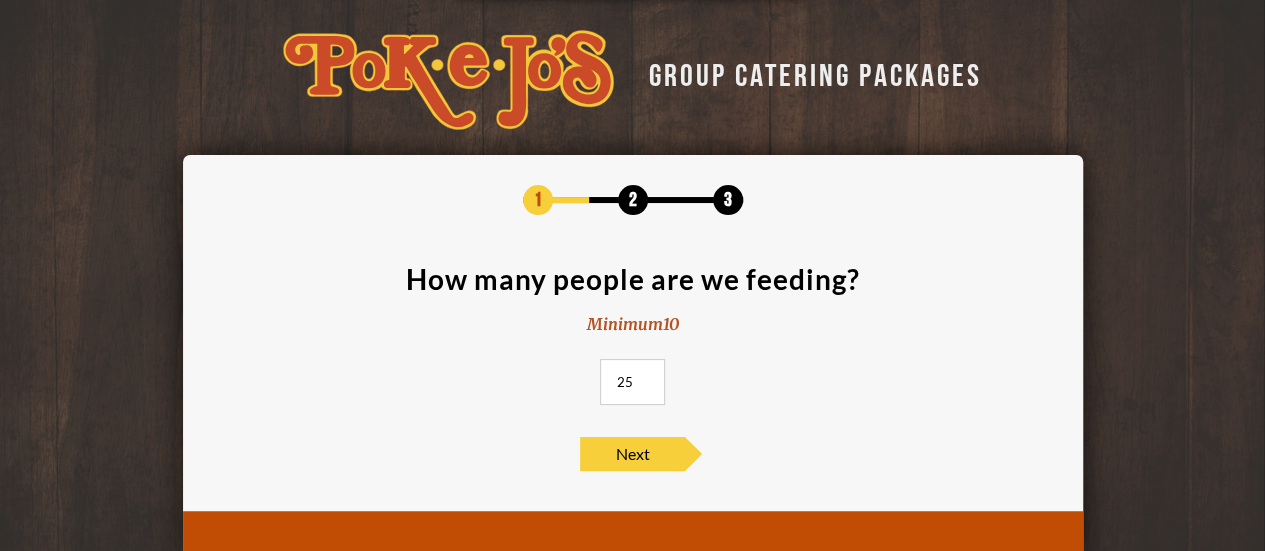 click on "25" at bounding box center (632, 382) 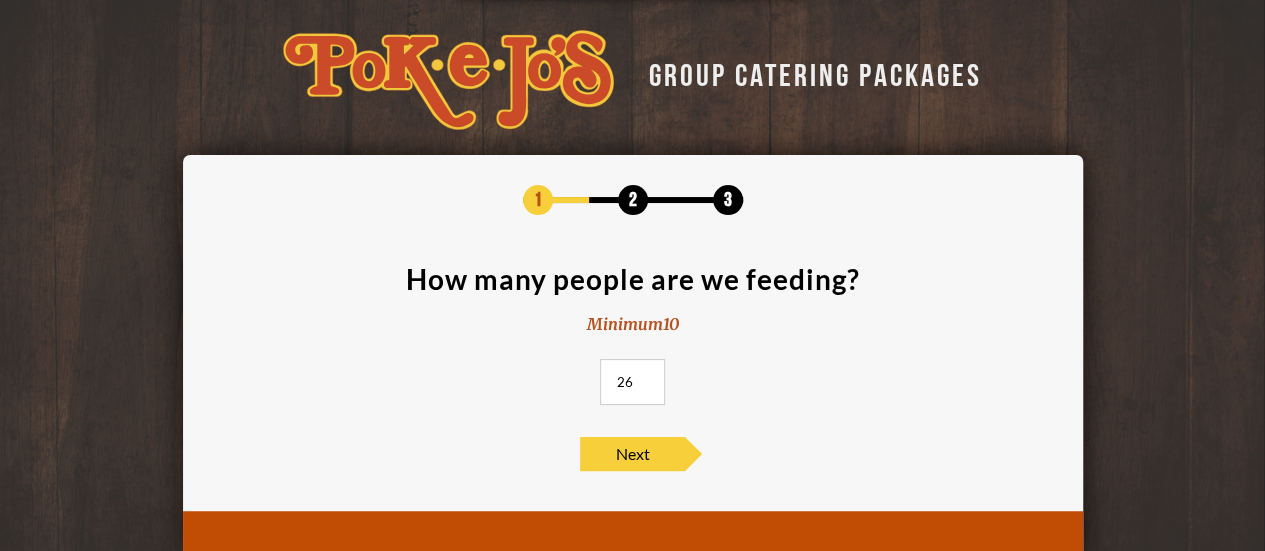 click on "26" at bounding box center [632, 382] 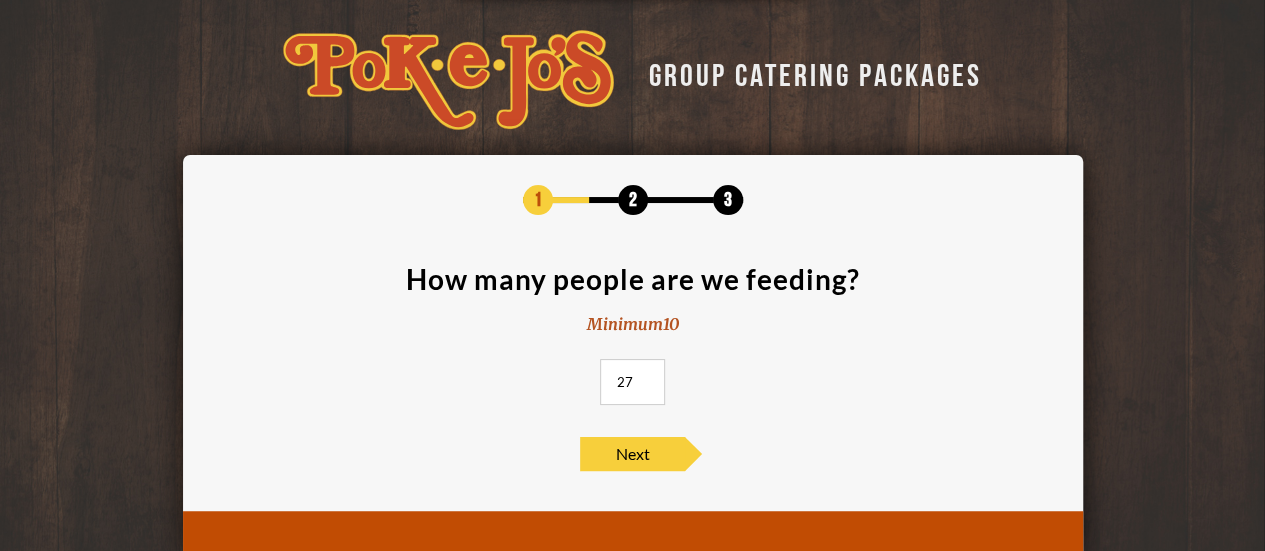 click on "27" at bounding box center (632, 382) 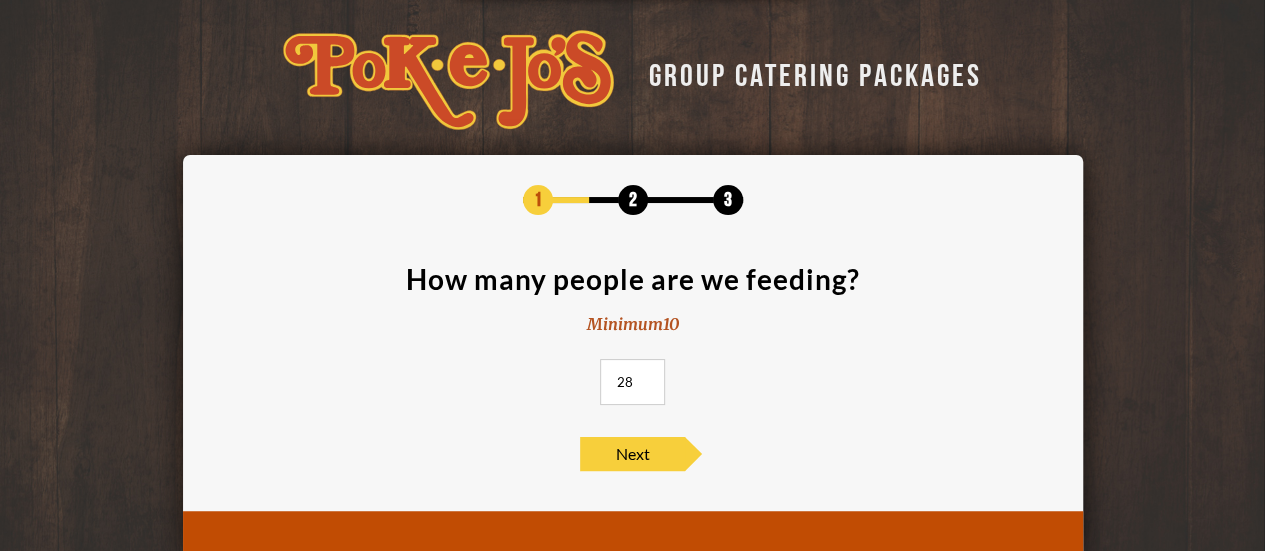 click on "28" at bounding box center (632, 382) 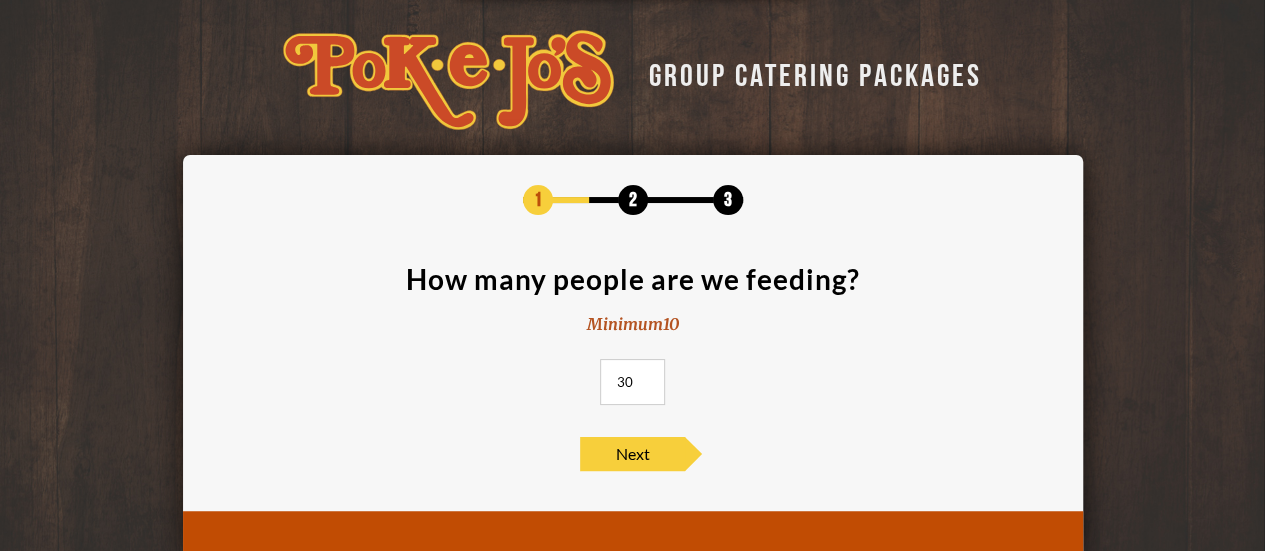click on "30" at bounding box center [632, 382] 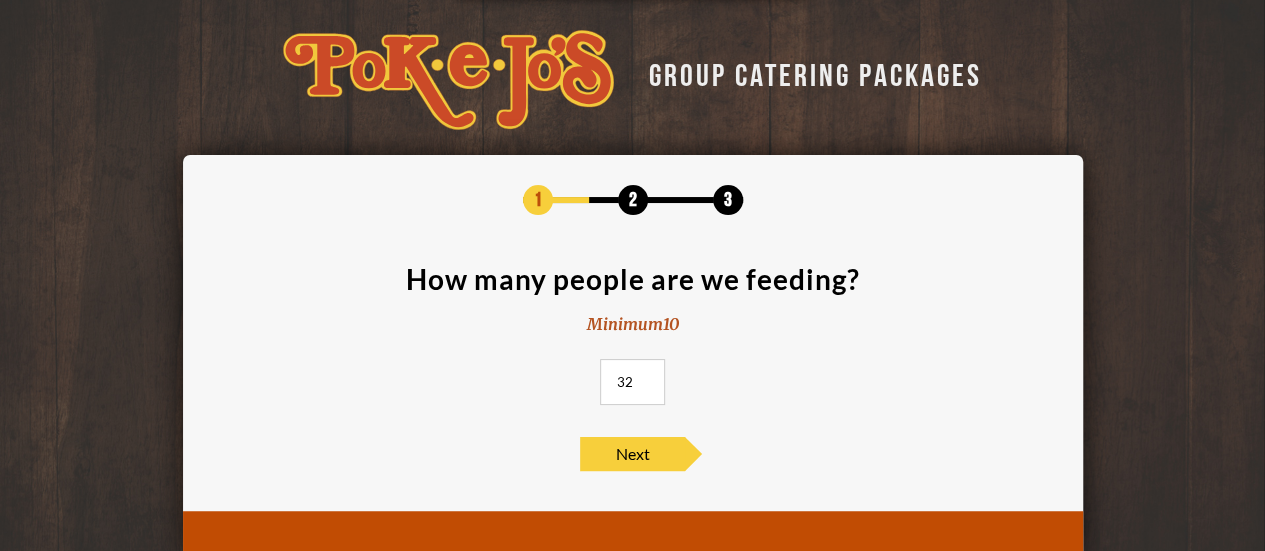 click on "32" at bounding box center (632, 382) 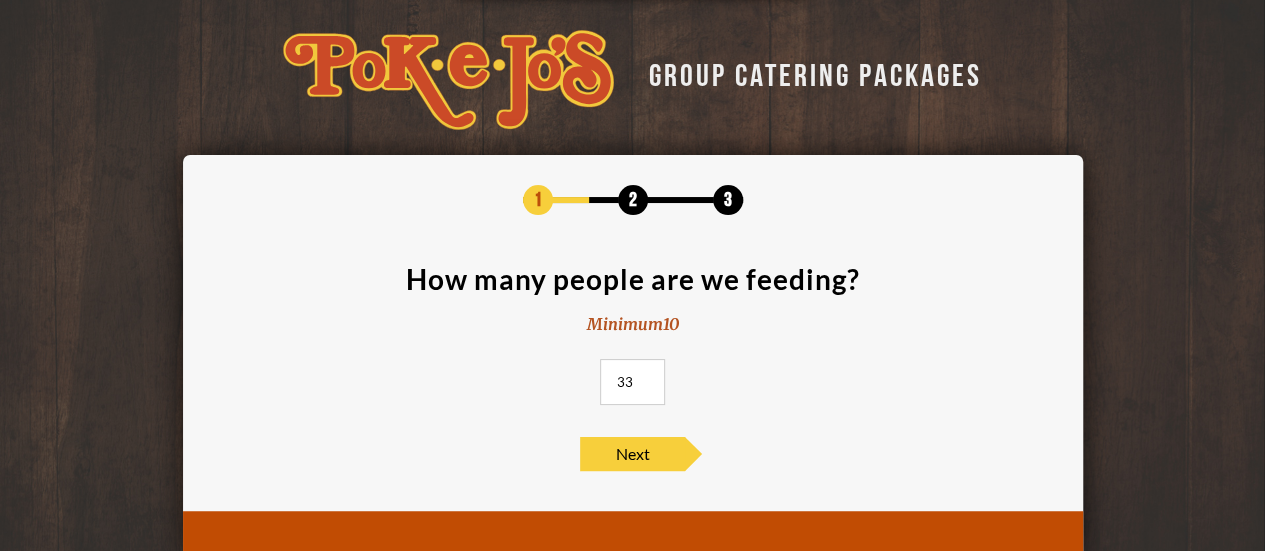 click on "33" at bounding box center (632, 382) 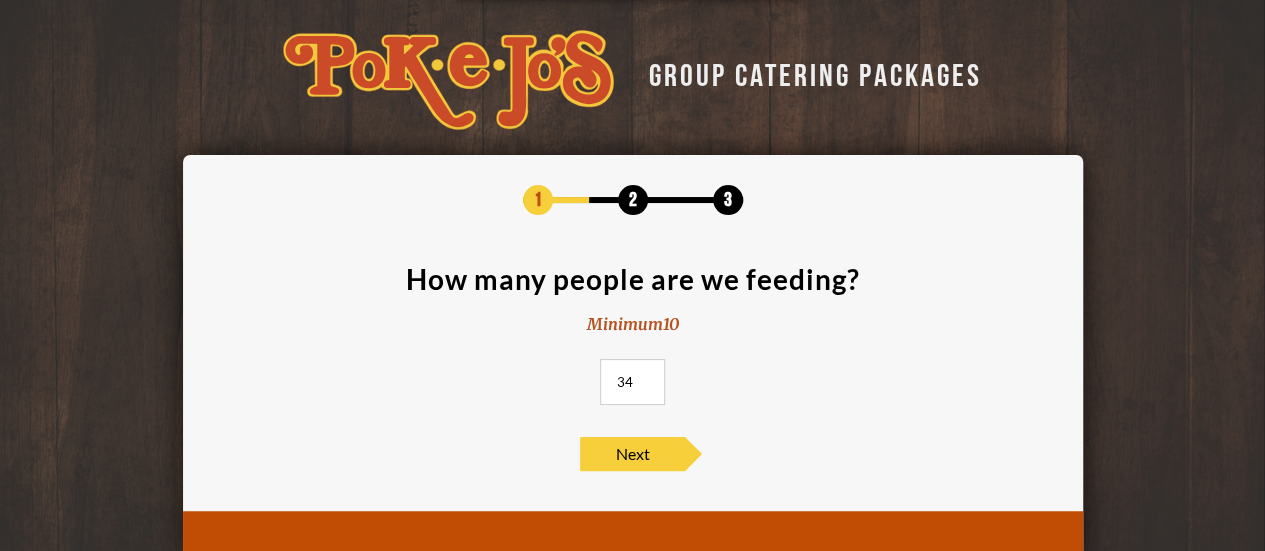 click on "34" at bounding box center [632, 382] 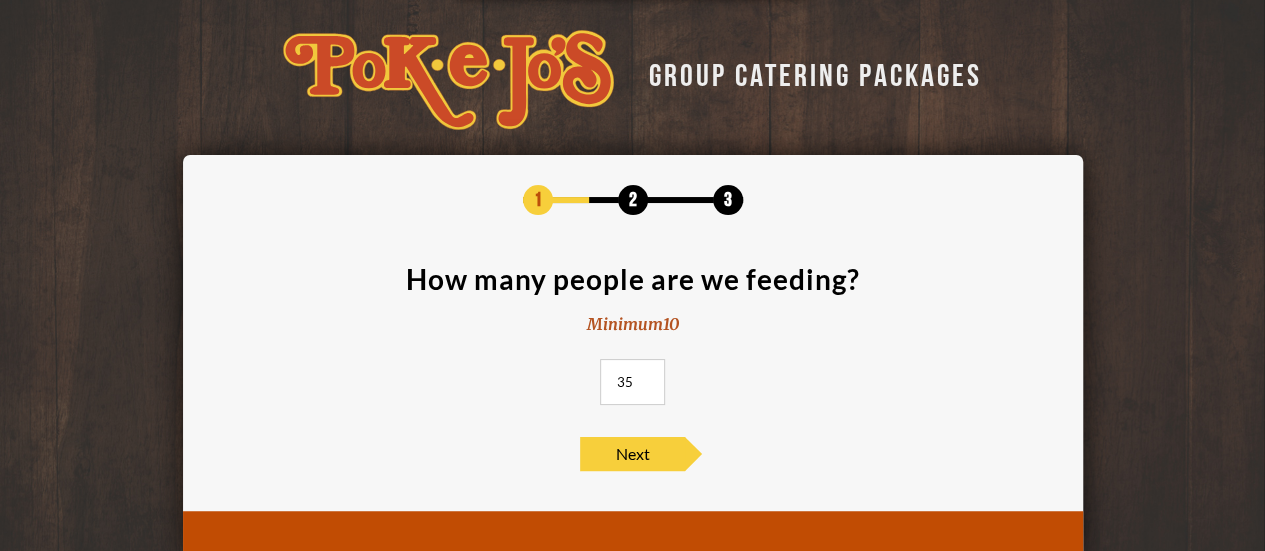 type on "35" 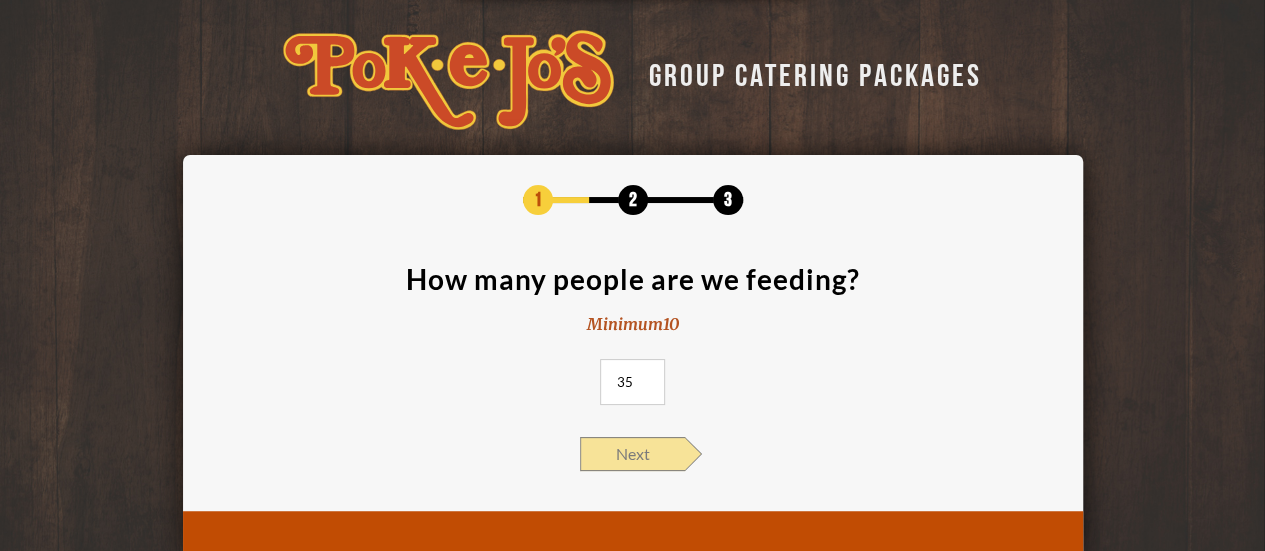 click on "Next" at bounding box center [632, 454] 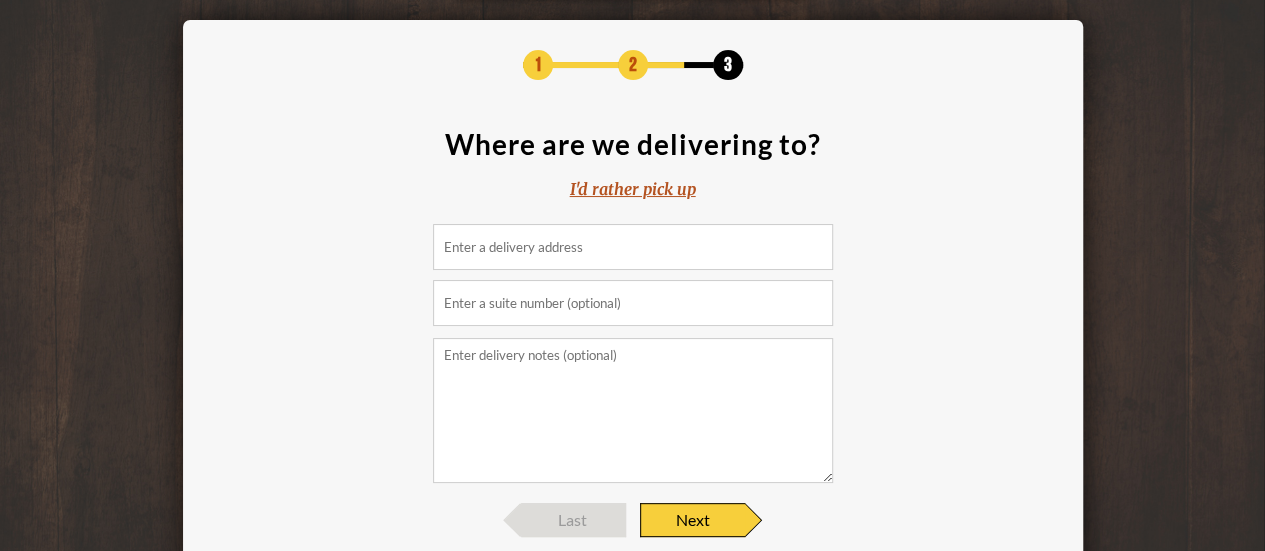 scroll, scrollTop: 130, scrollLeft: 0, axis: vertical 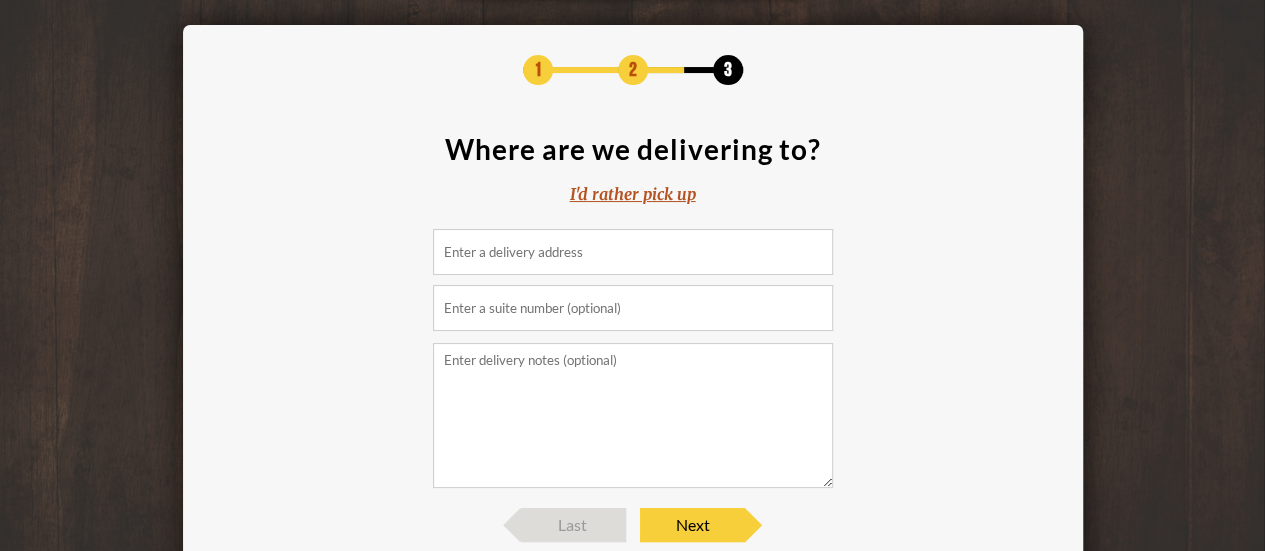 click at bounding box center (633, 252) 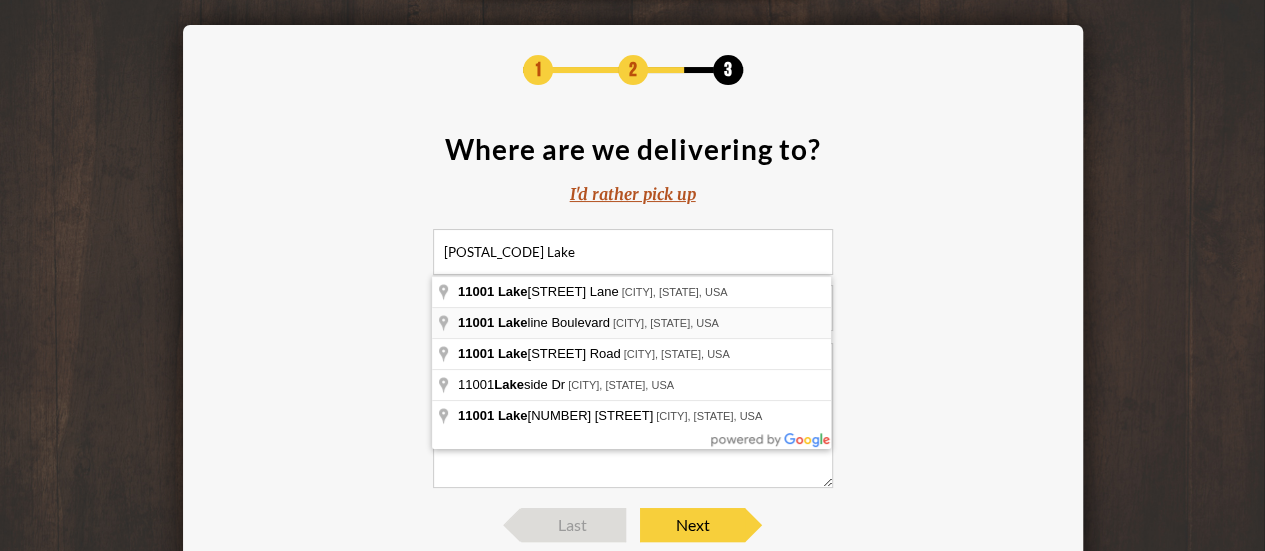 type on "[POSTAL_CODE] [STREET_NAME], [CITY], [STATE], [COUNTRY]" 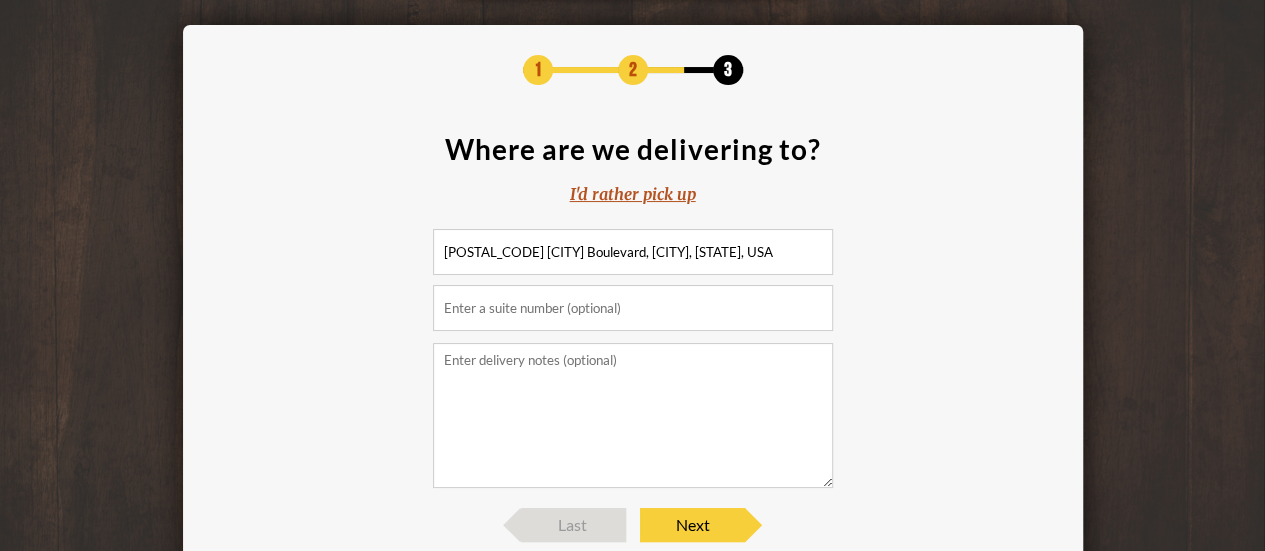 click at bounding box center [633, 308] 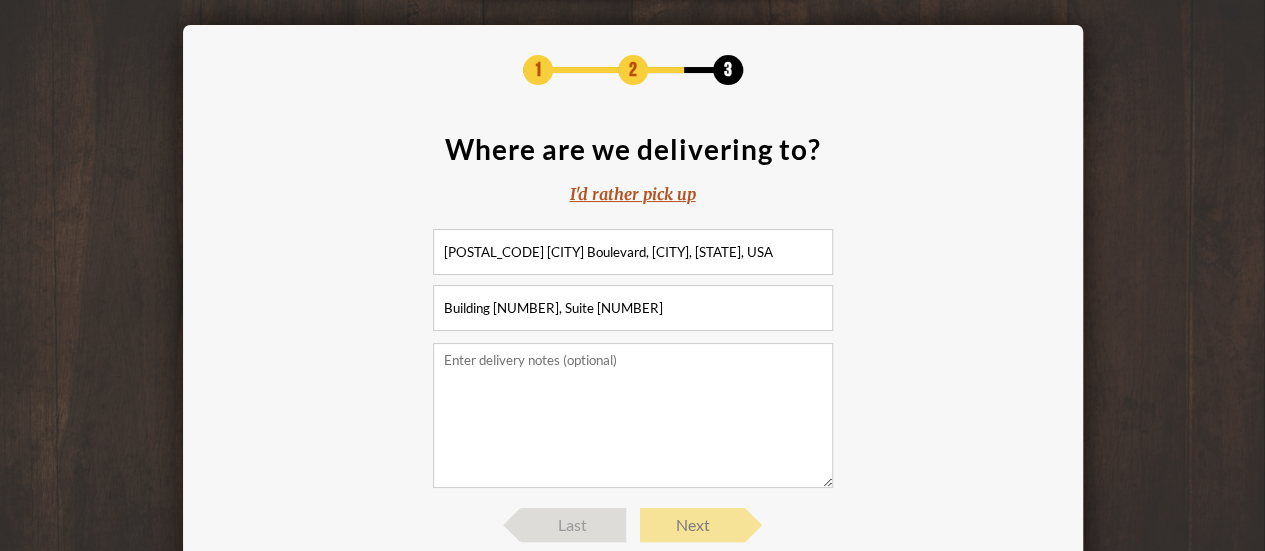 type on "Building [NUMBER], Suite [NUMBER]" 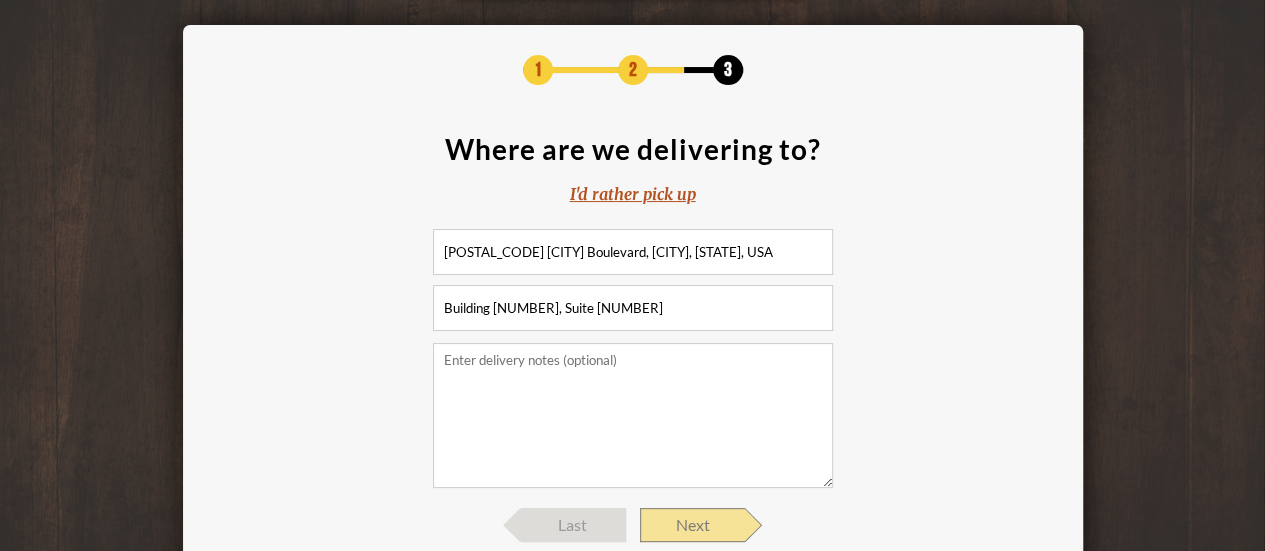 click on "Next" at bounding box center (692, 525) 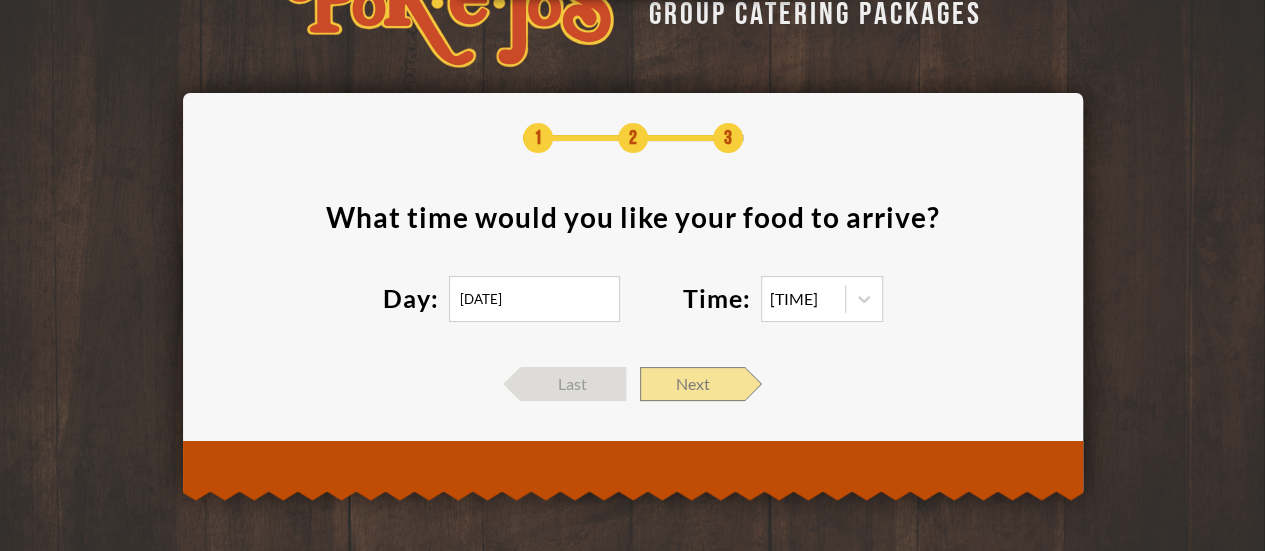 scroll, scrollTop: 60, scrollLeft: 0, axis: vertical 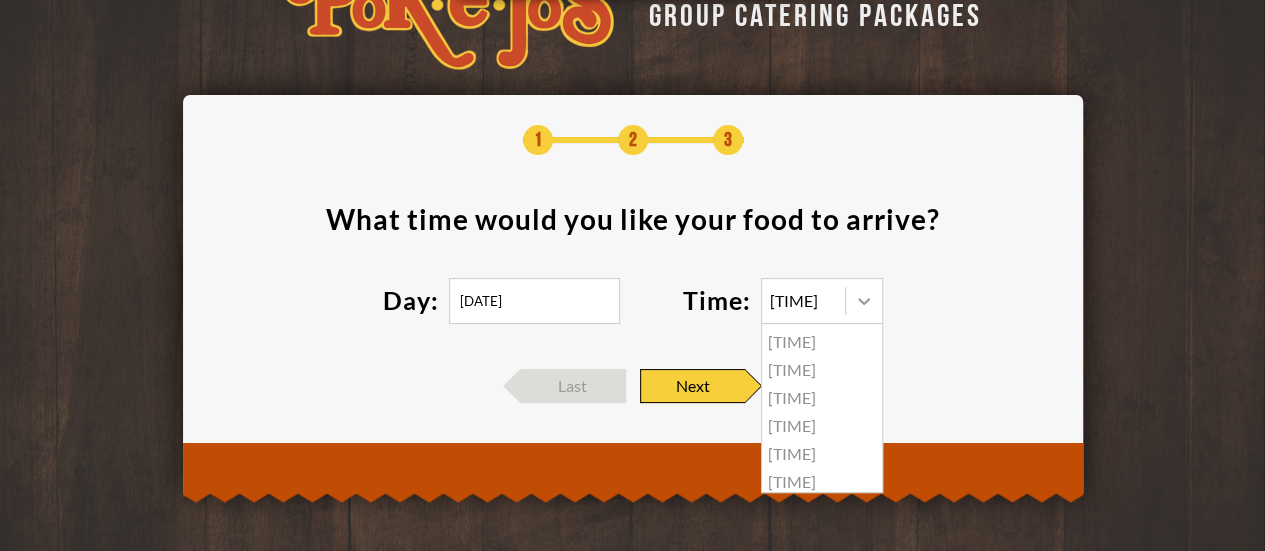 click 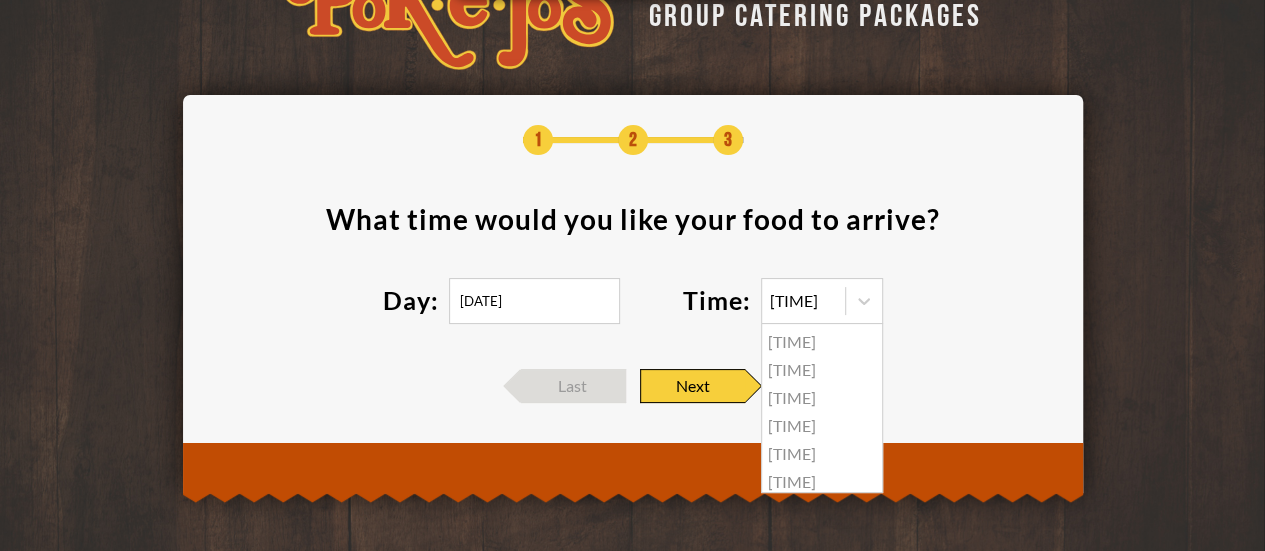click on "11:30 am" at bounding box center (822, 370) 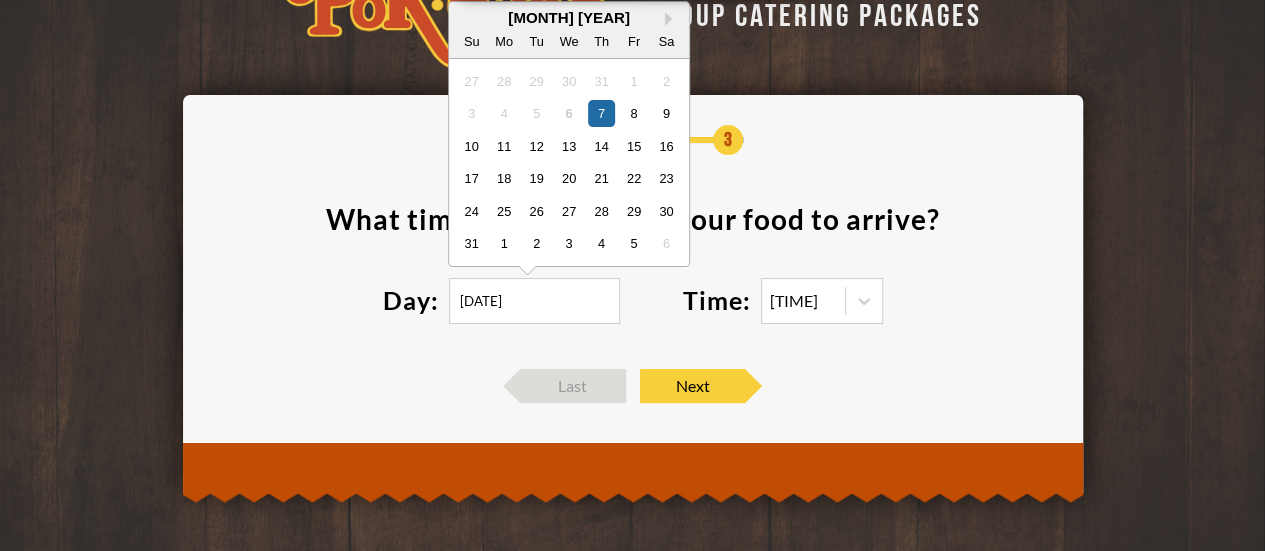 click on "[DATE]" at bounding box center [534, 301] 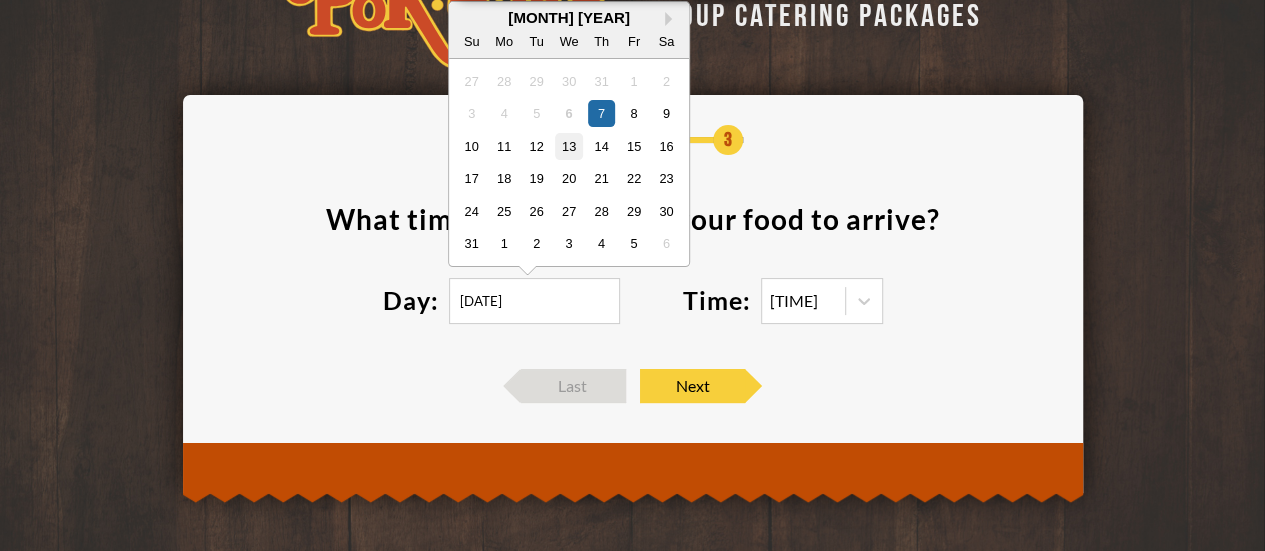 click on "13" at bounding box center (568, 145) 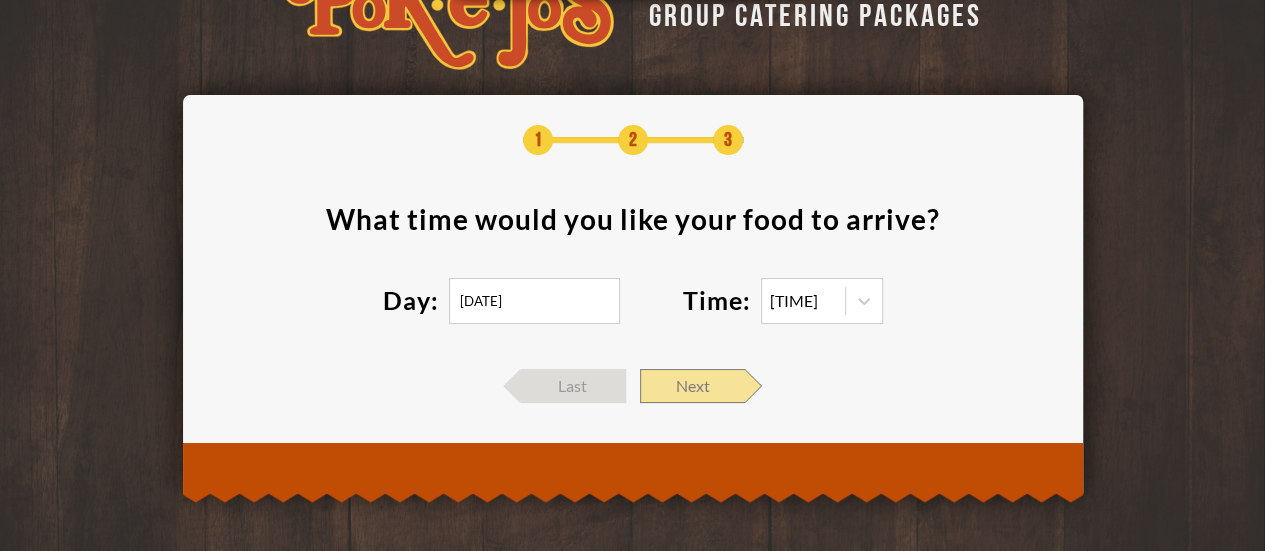 click on "Next" at bounding box center (692, 386) 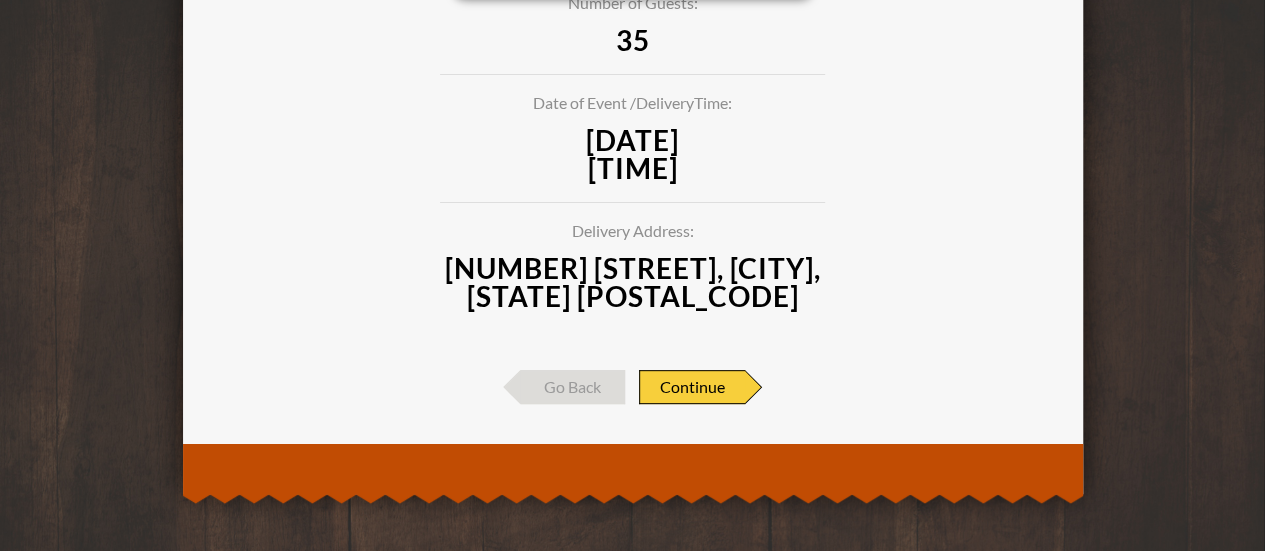 scroll, scrollTop: 267, scrollLeft: 0, axis: vertical 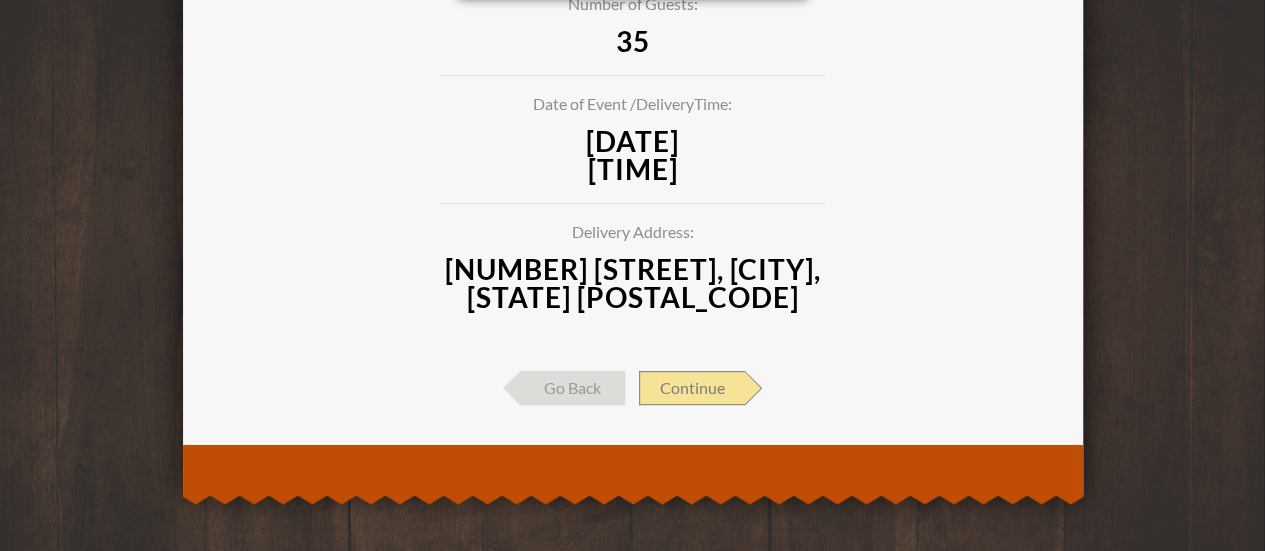 click on "Continue" at bounding box center [692, 388] 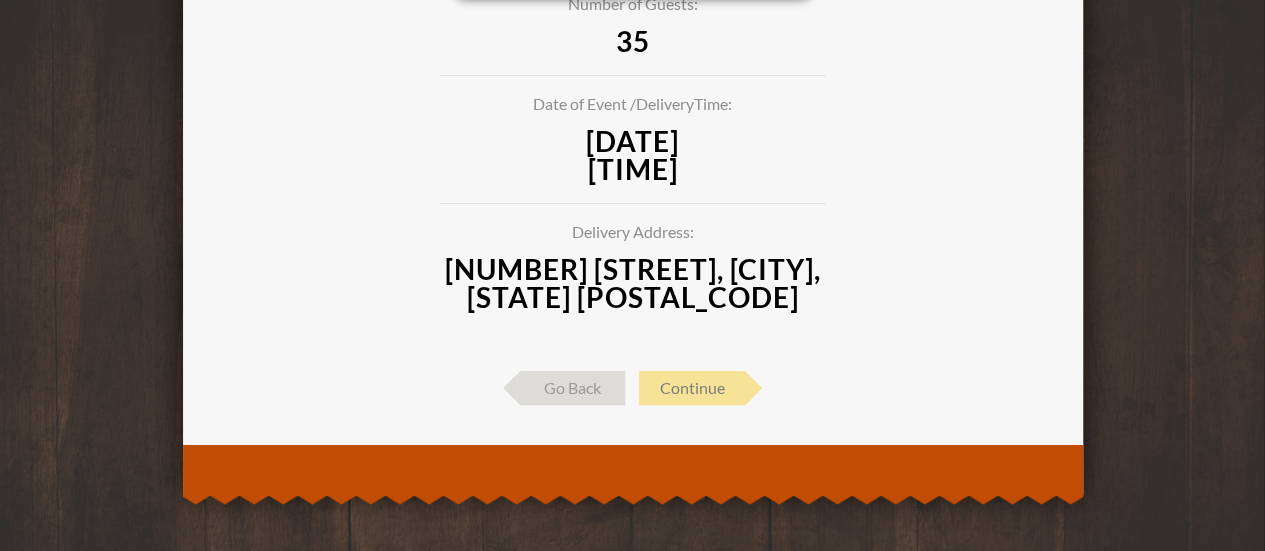 scroll, scrollTop: 144, scrollLeft: 0, axis: vertical 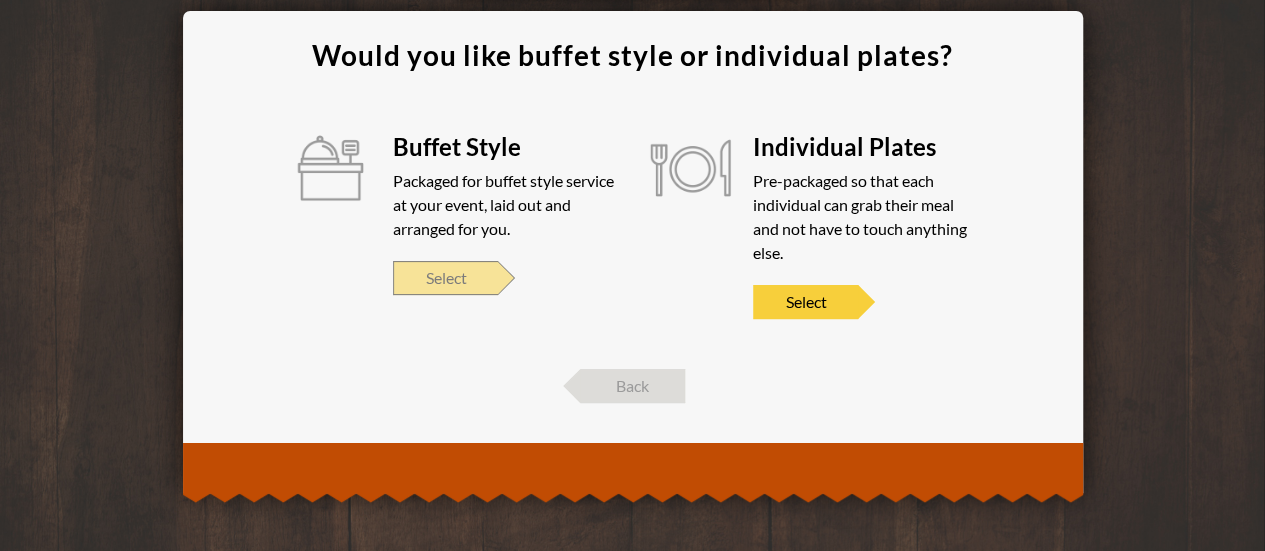 click on "Select" at bounding box center (445, 278) 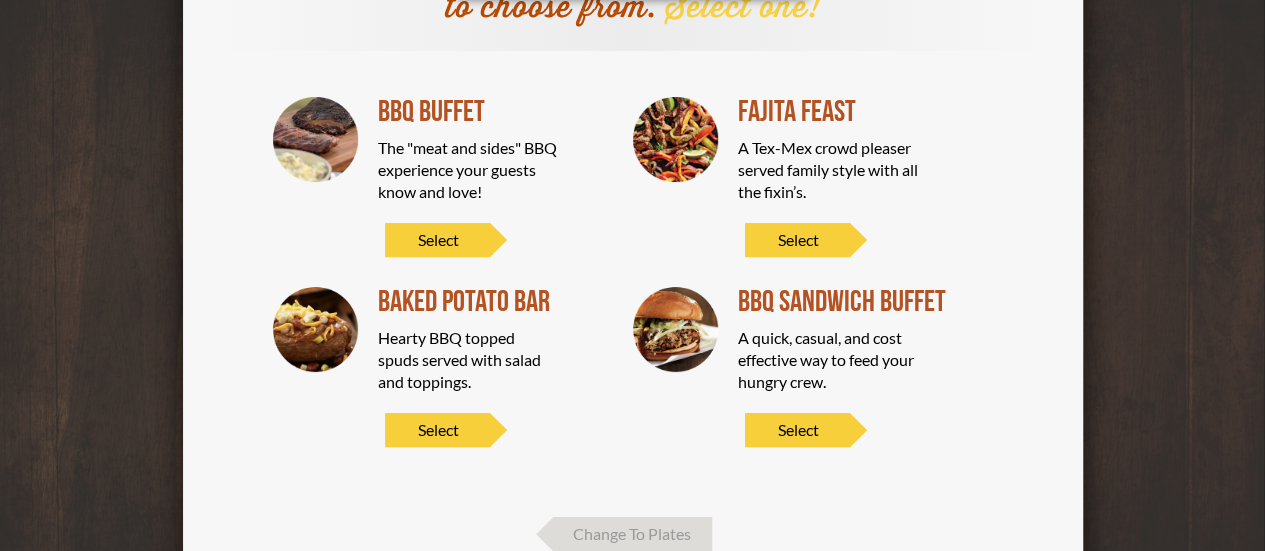 scroll, scrollTop: 228, scrollLeft: 0, axis: vertical 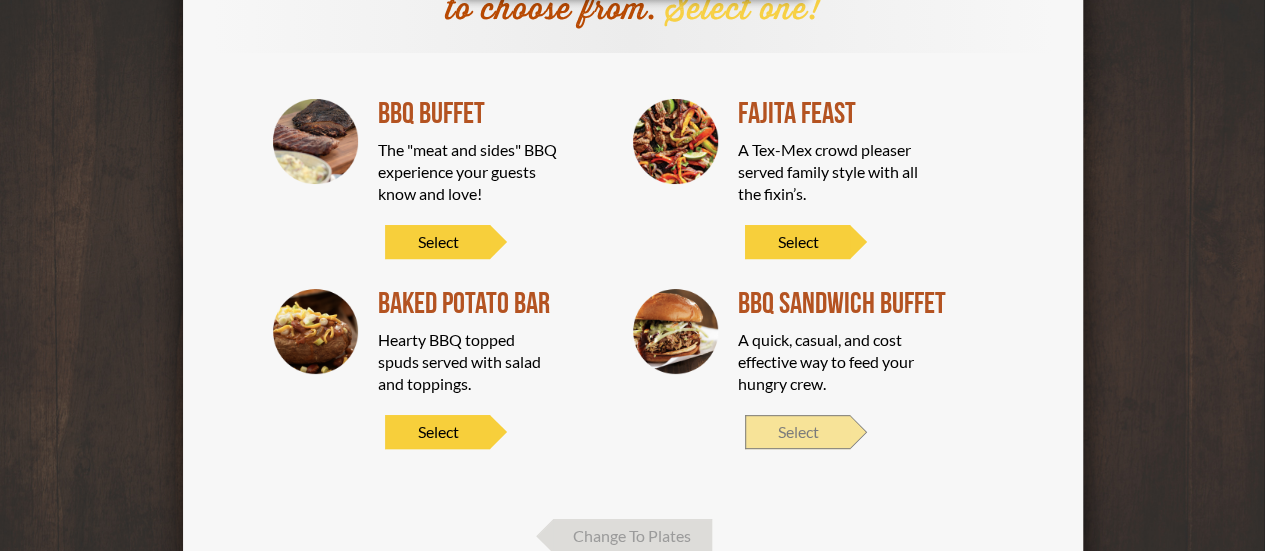 click on "Select" at bounding box center (797, 432) 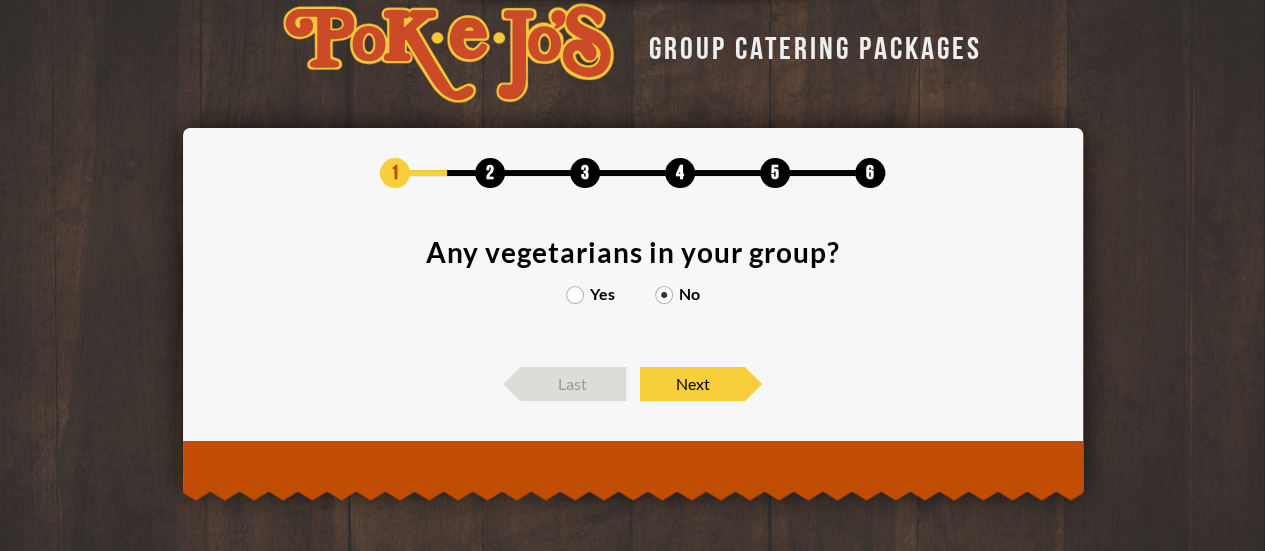 scroll, scrollTop: 25, scrollLeft: 0, axis: vertical 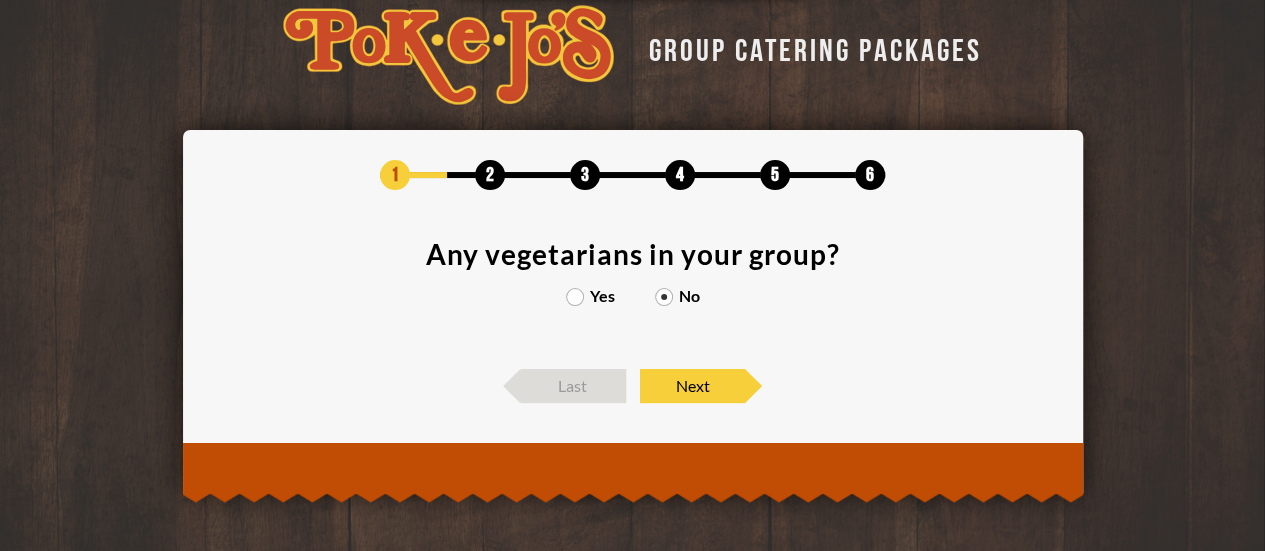 click on "Yes" at bounding box center (590, 296) 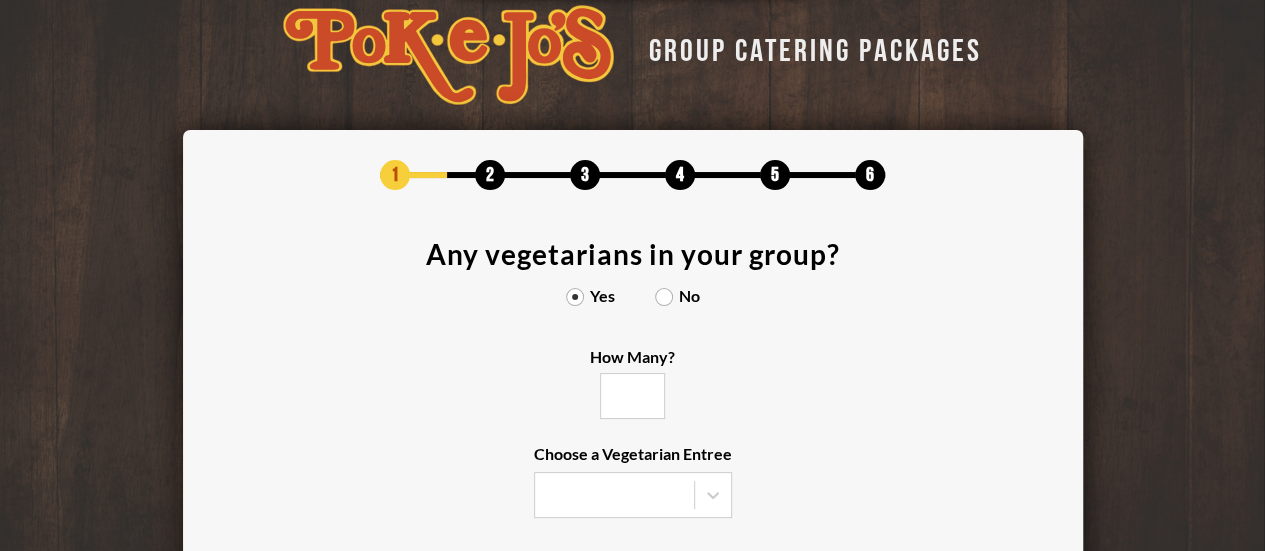 scroll, scrollTop: 219, scrollLeft: 0, axis: vertical 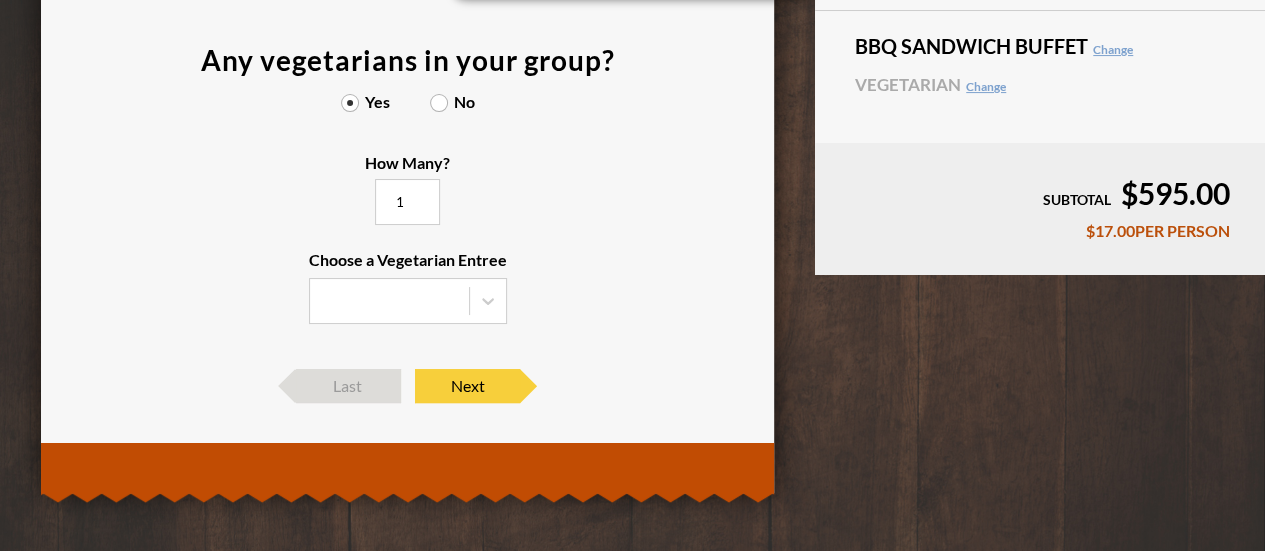click on "1" at bounding box center (407, 202) 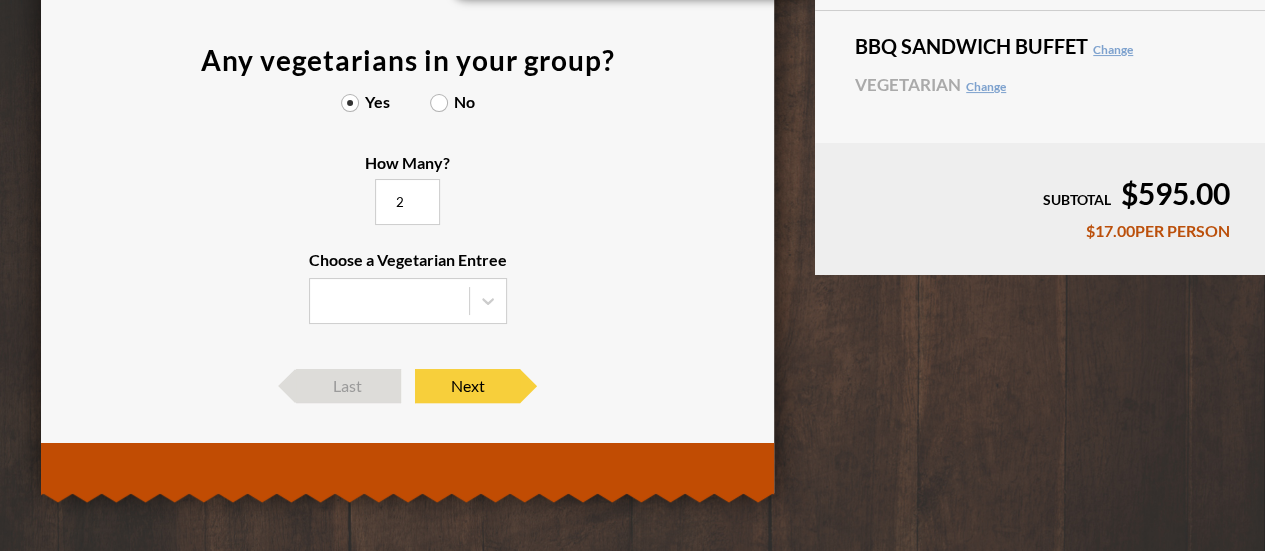 click on "2" at bounding box center (407, 202) 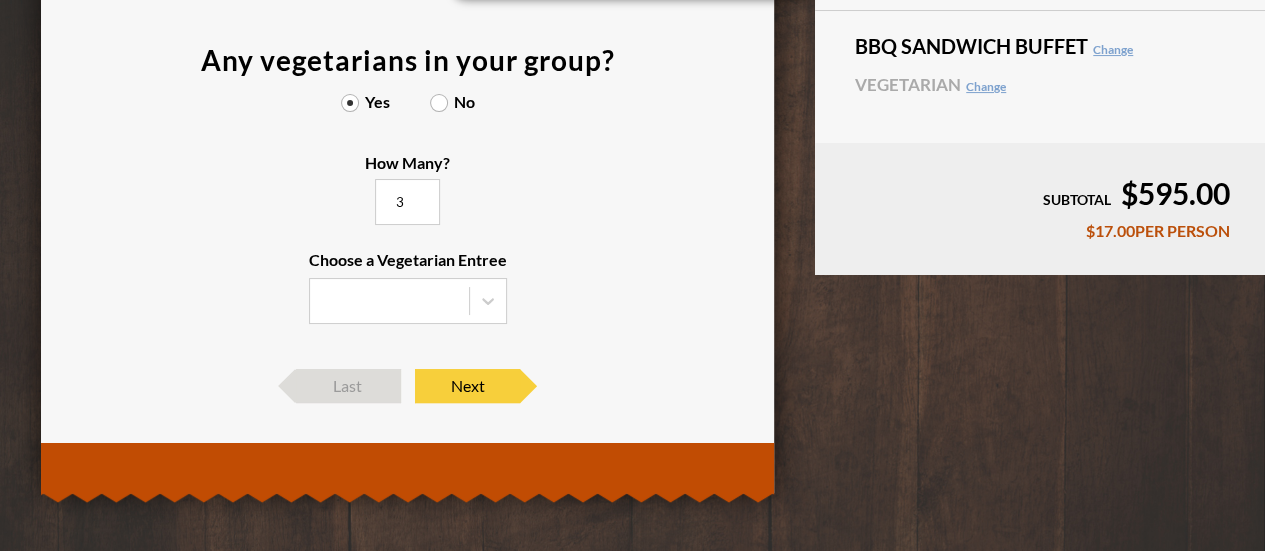 click on "3" at bounding box center (407, 202) 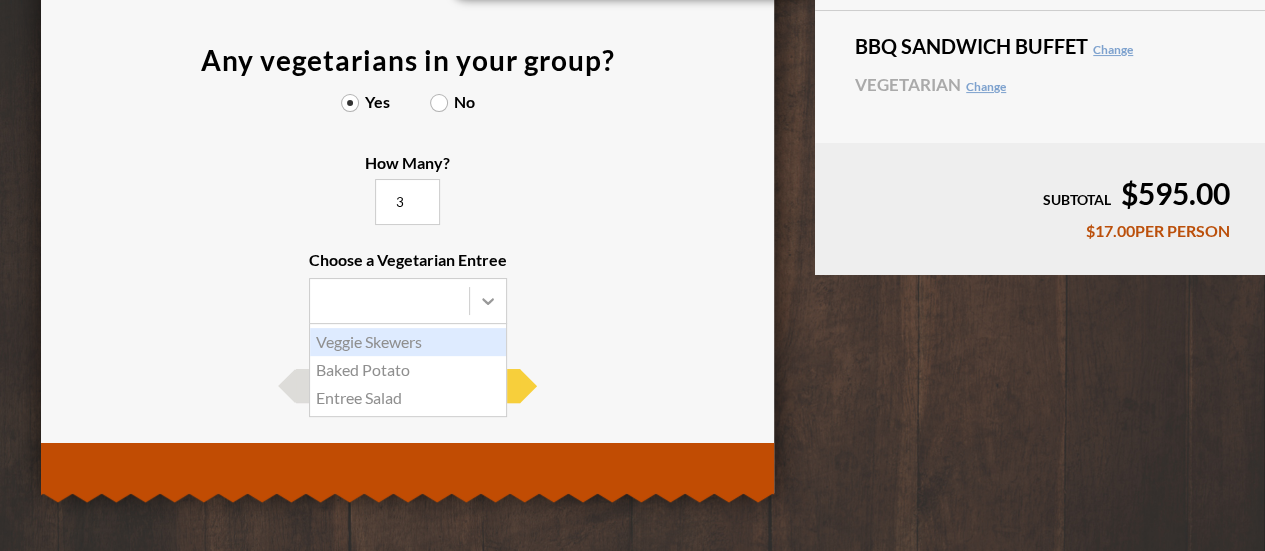 click 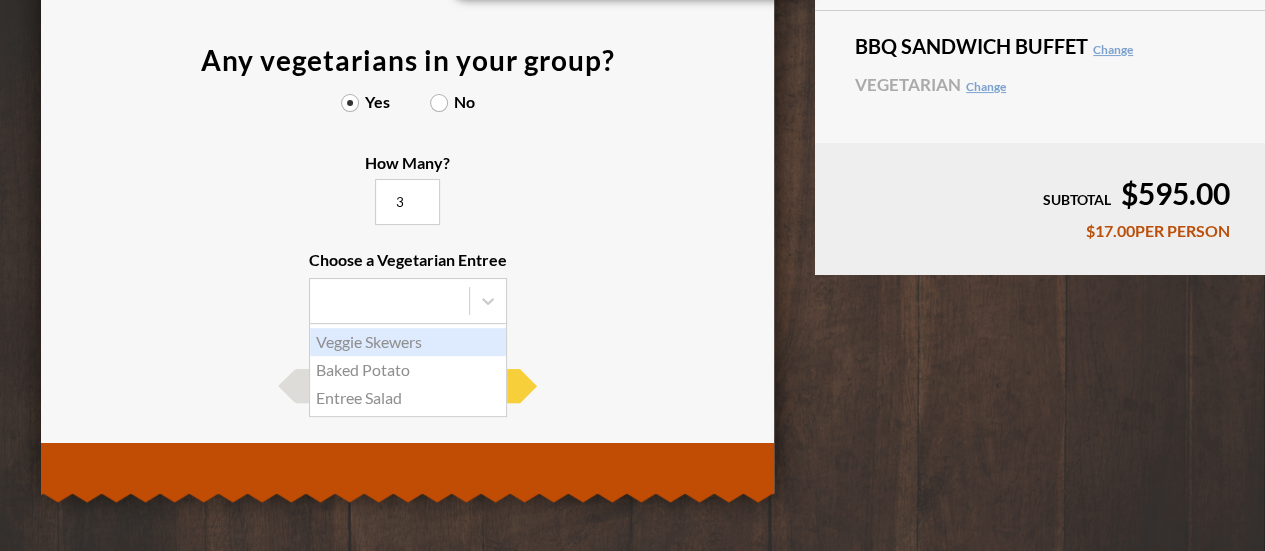 click on "Veggie Skewers" at bounding box center [408, 342] 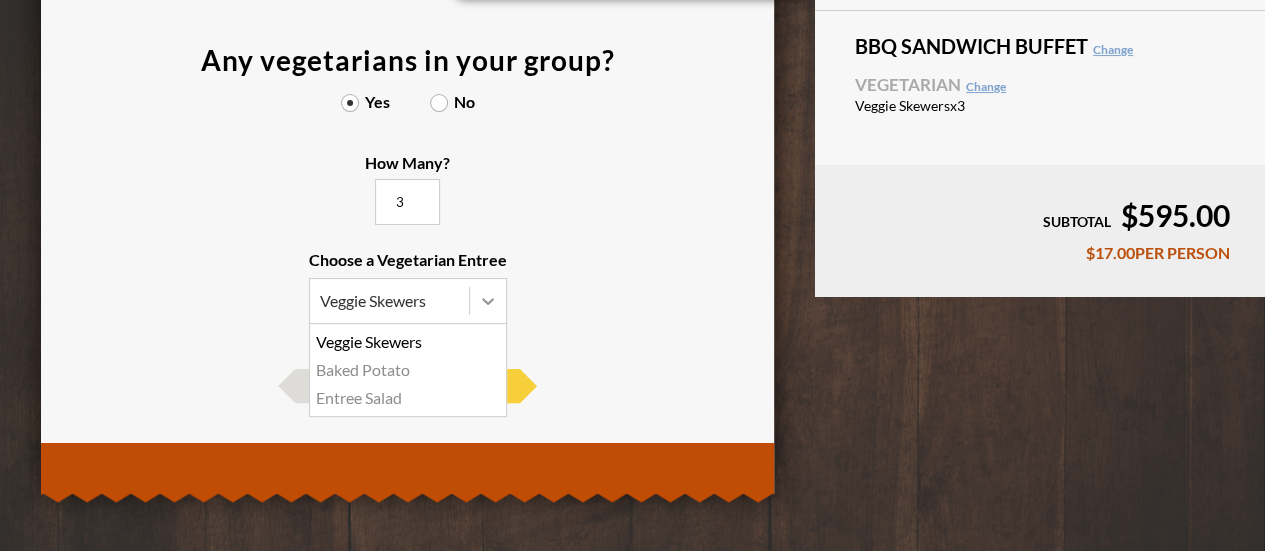 click 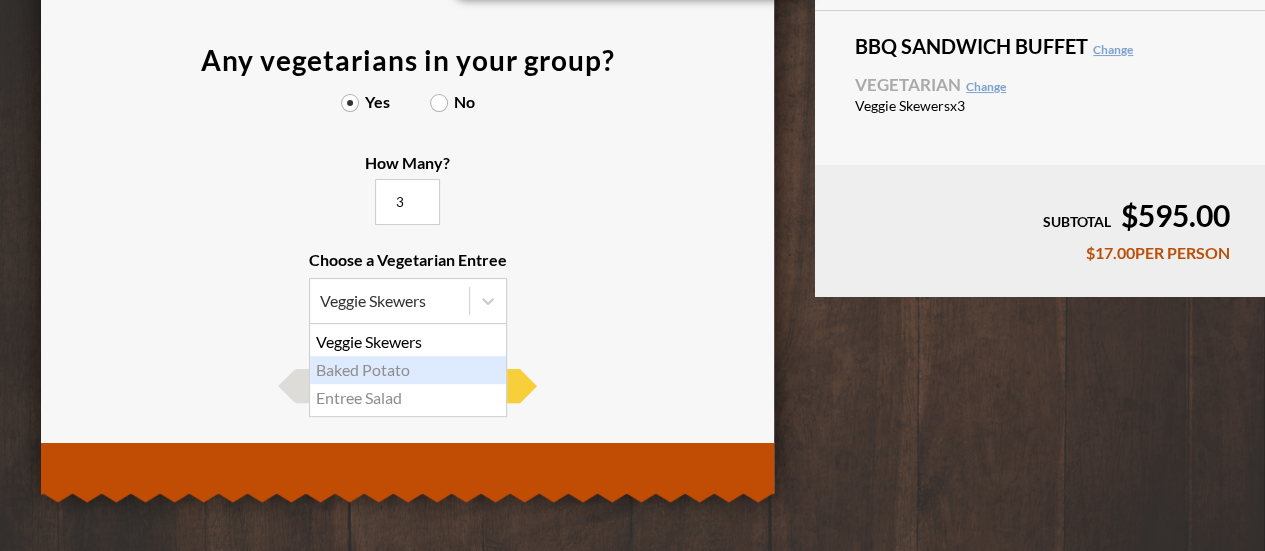 click on "Baked Potato" at bounding box center [408, 370] 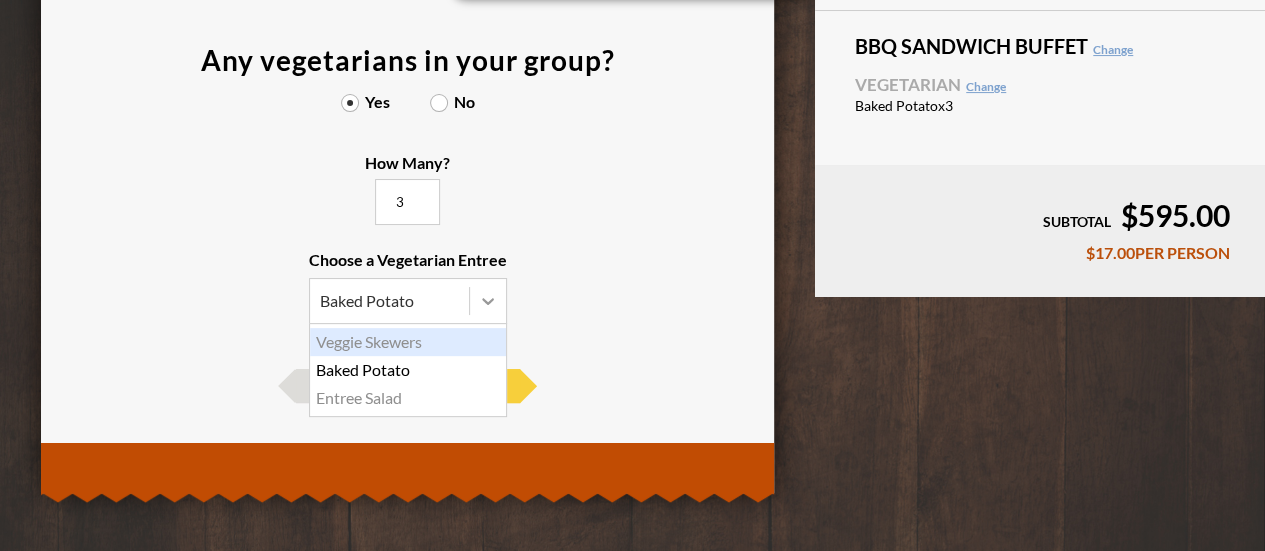 click at bounding box center [488, 301] 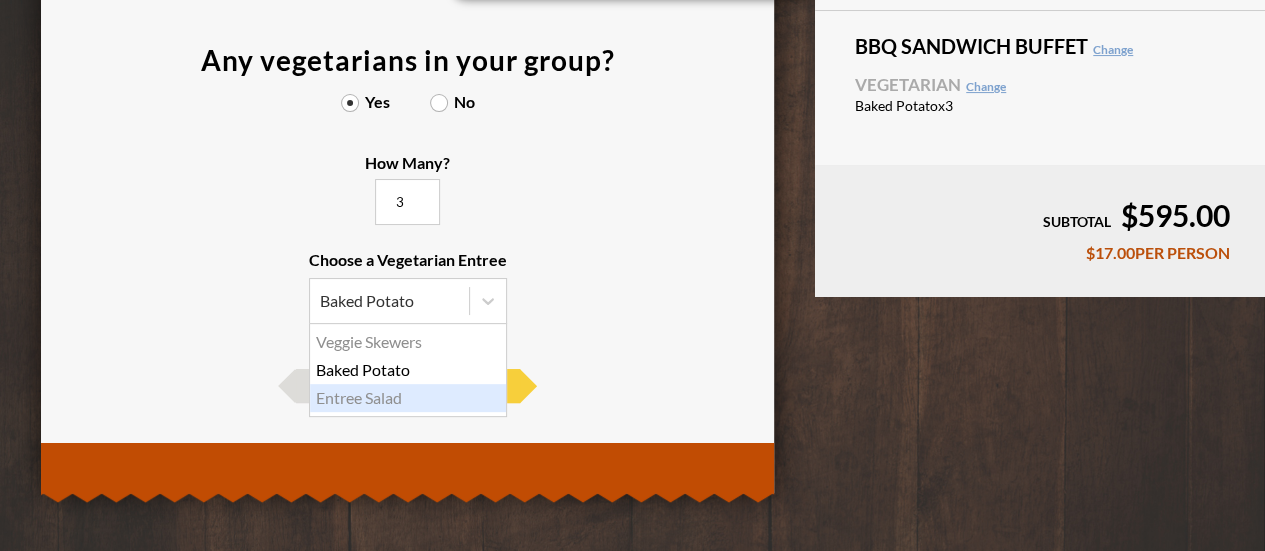 click on "Entree Salad" at bounding box center (408, 398) 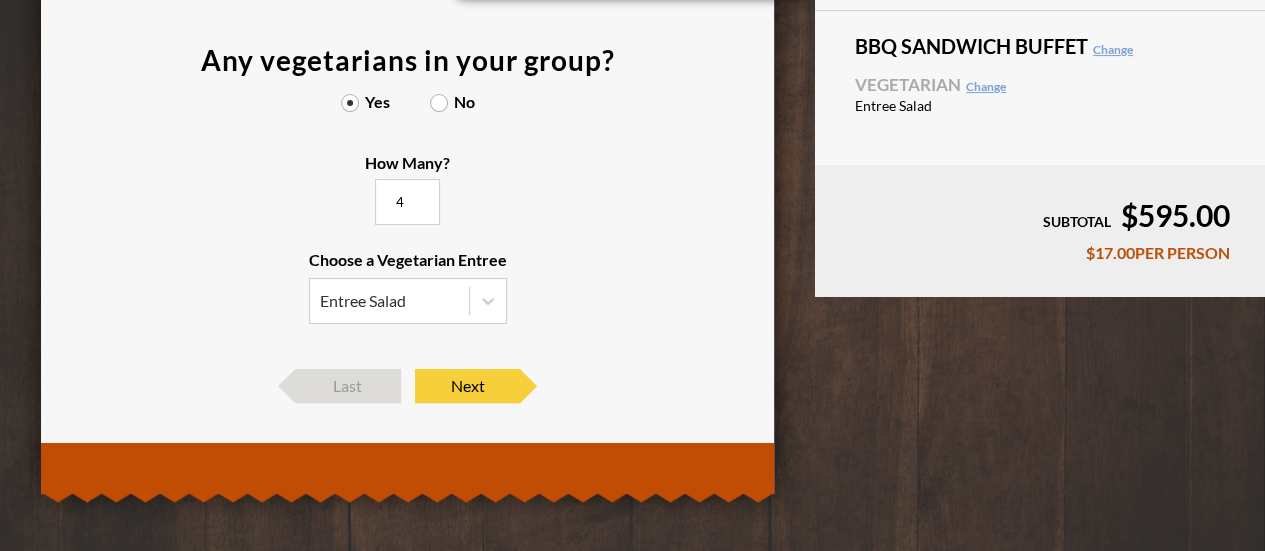 click on "4" at bounding box center (407, 202) 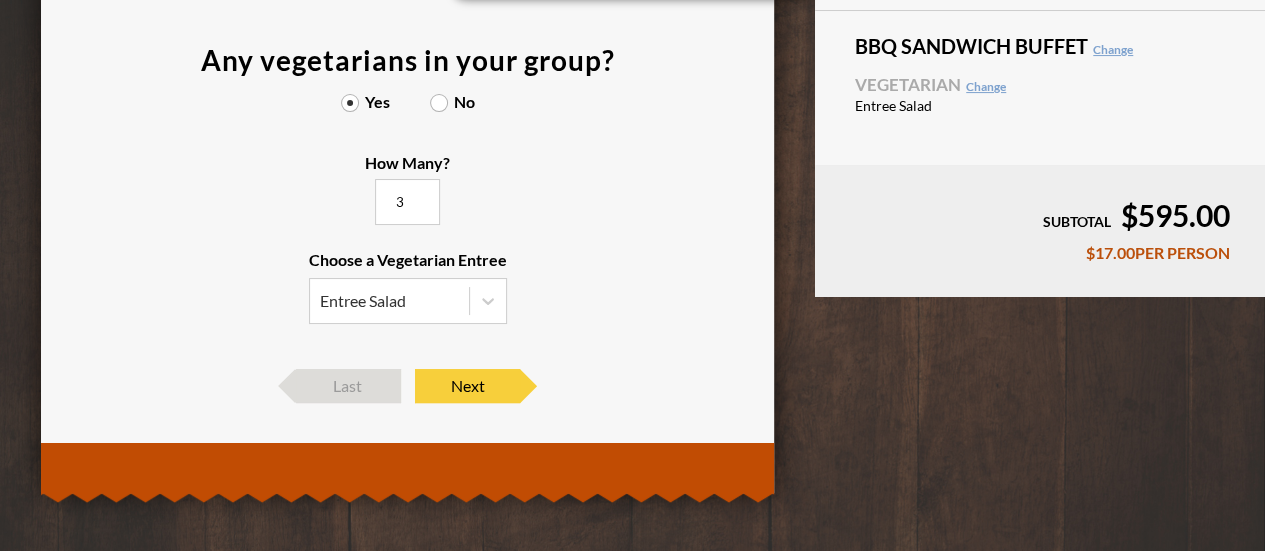 click on "3" at bounding box center [407, 202] 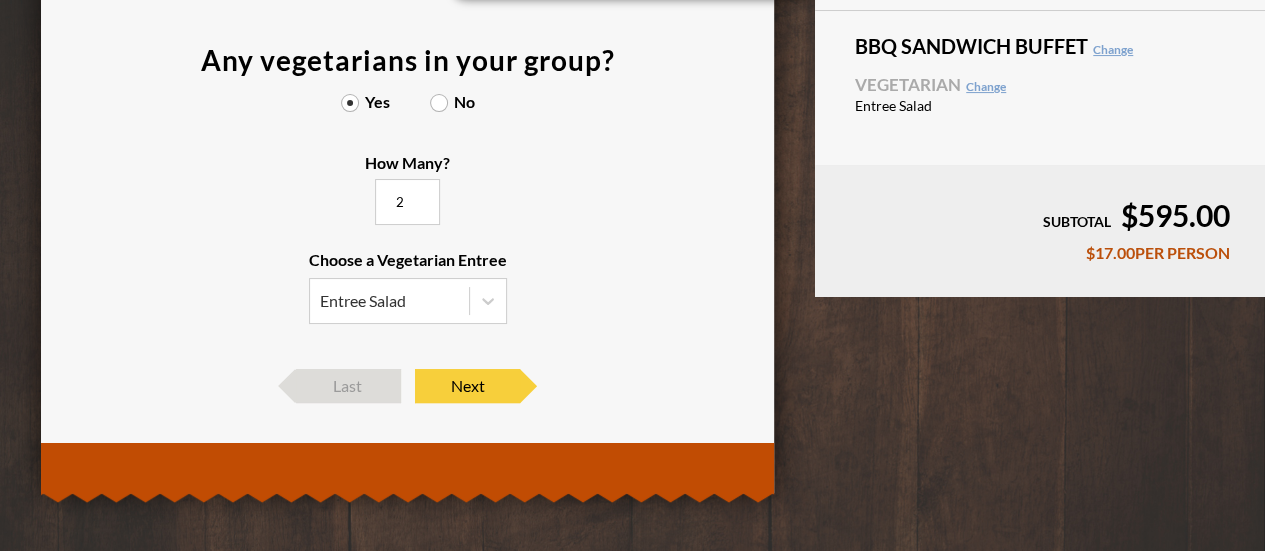 type on "2" 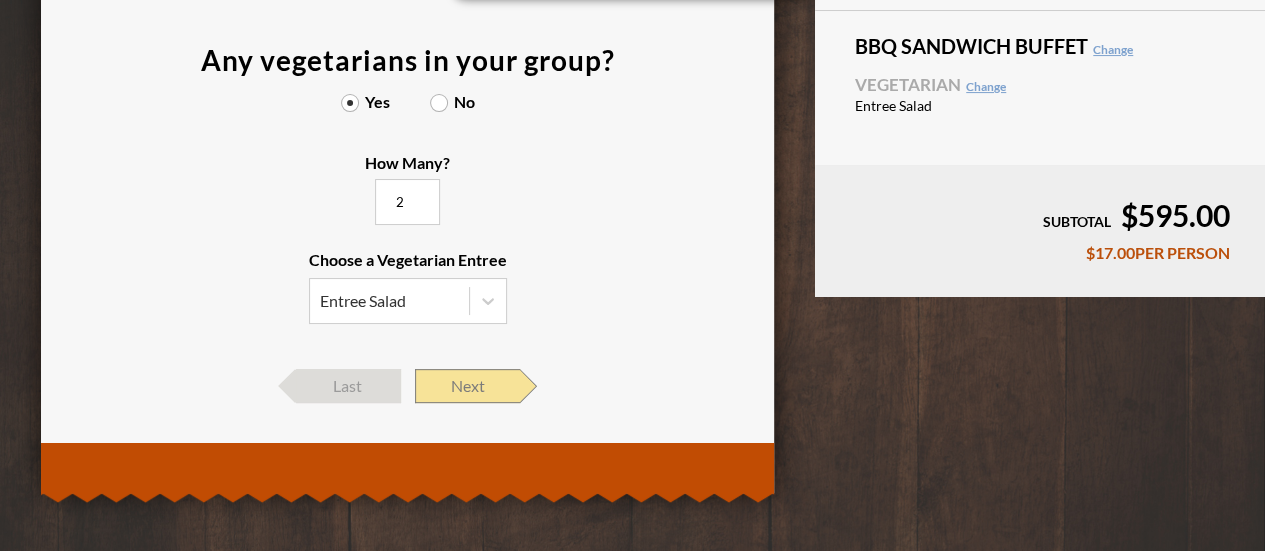 click on "Next" at bounding box center [467, 386] 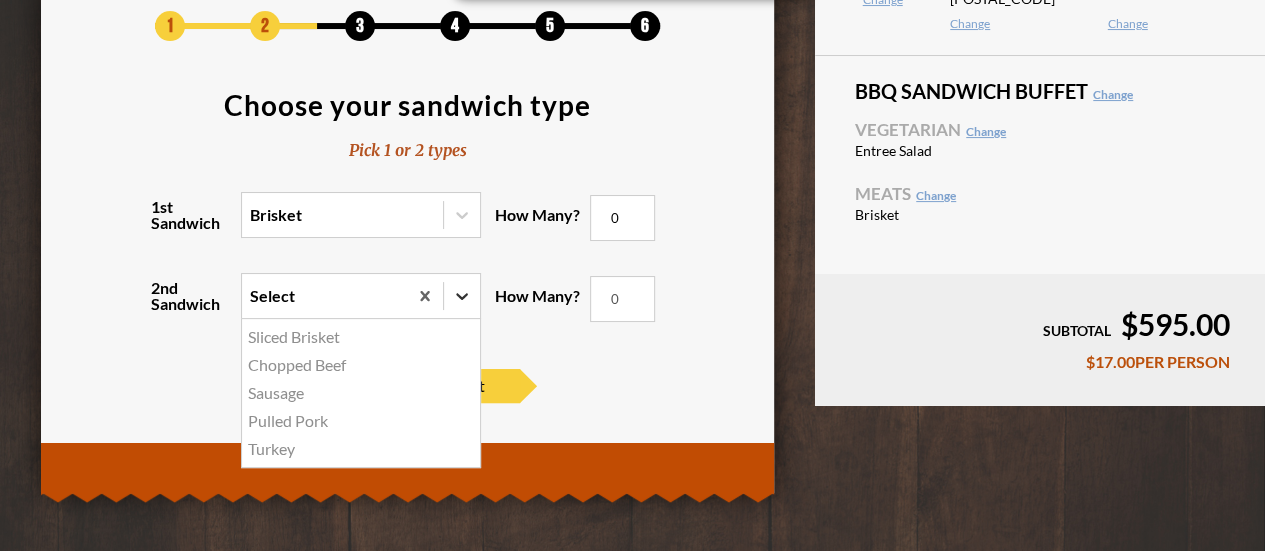 click 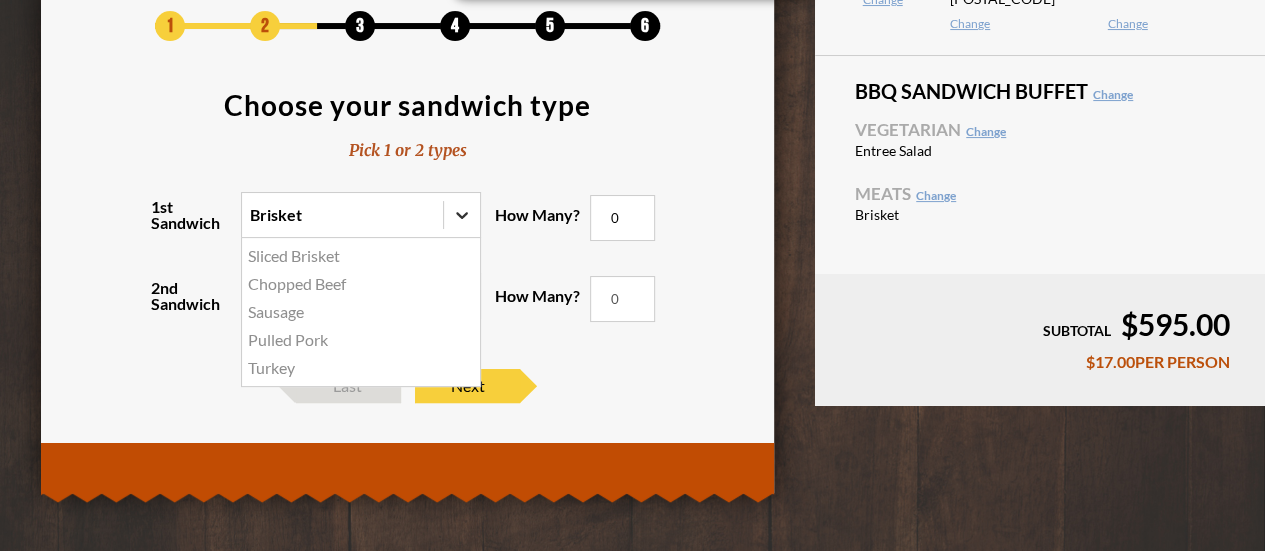 click 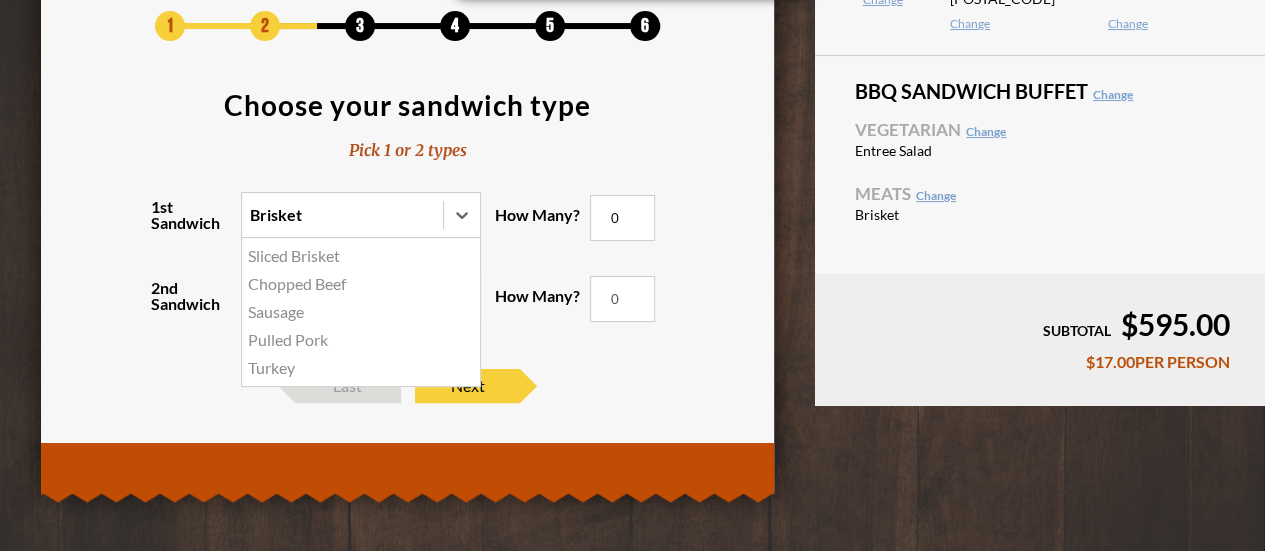 click on "Pulled Pork" at bounding box center (361, 340) 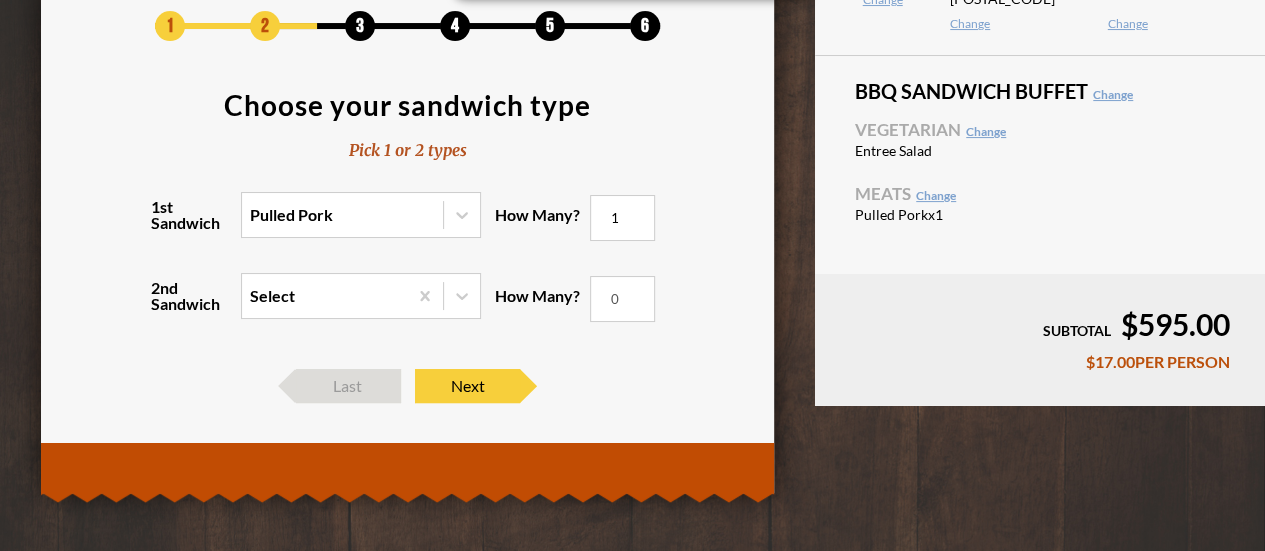 click on "1" at bounding box center (622, 218) 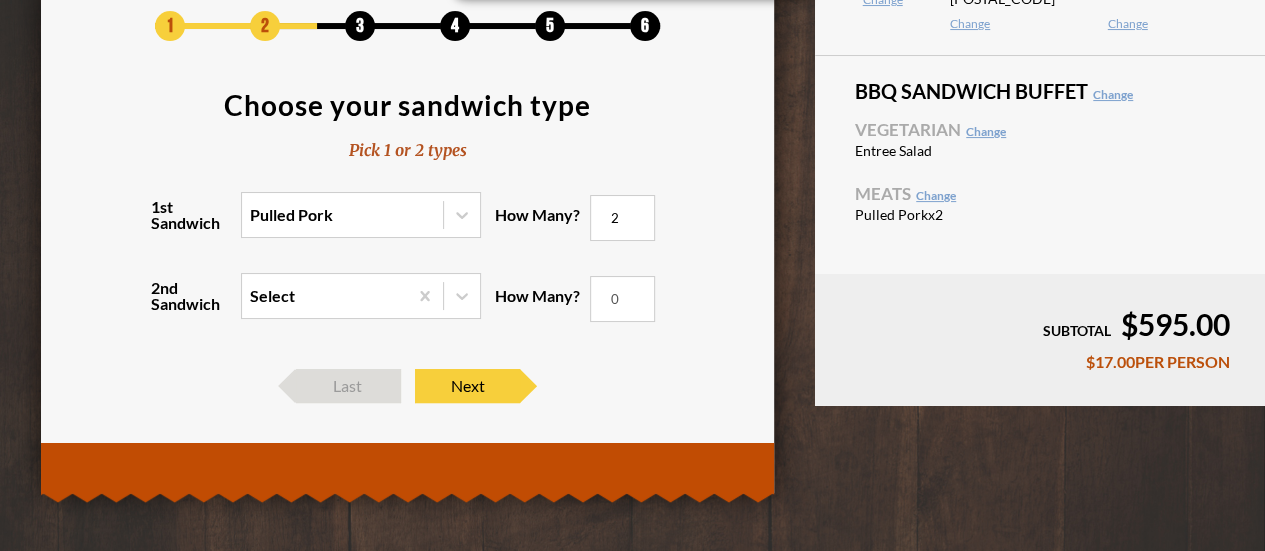 click on "2" at bounding box center [622, 218] 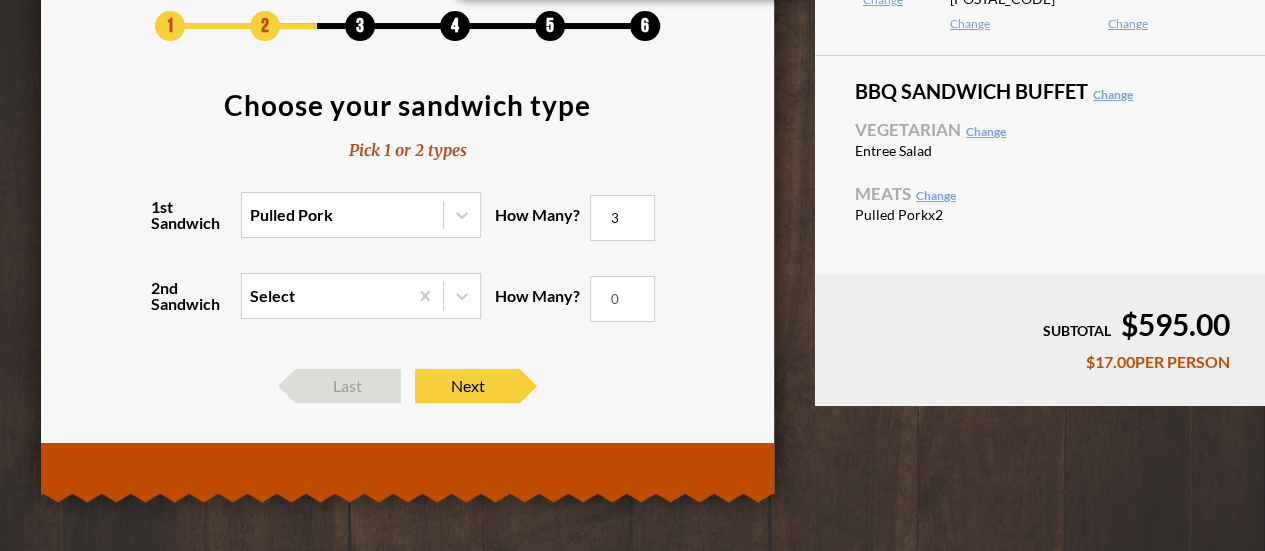 click on "3" at bounding box center (622, 218) 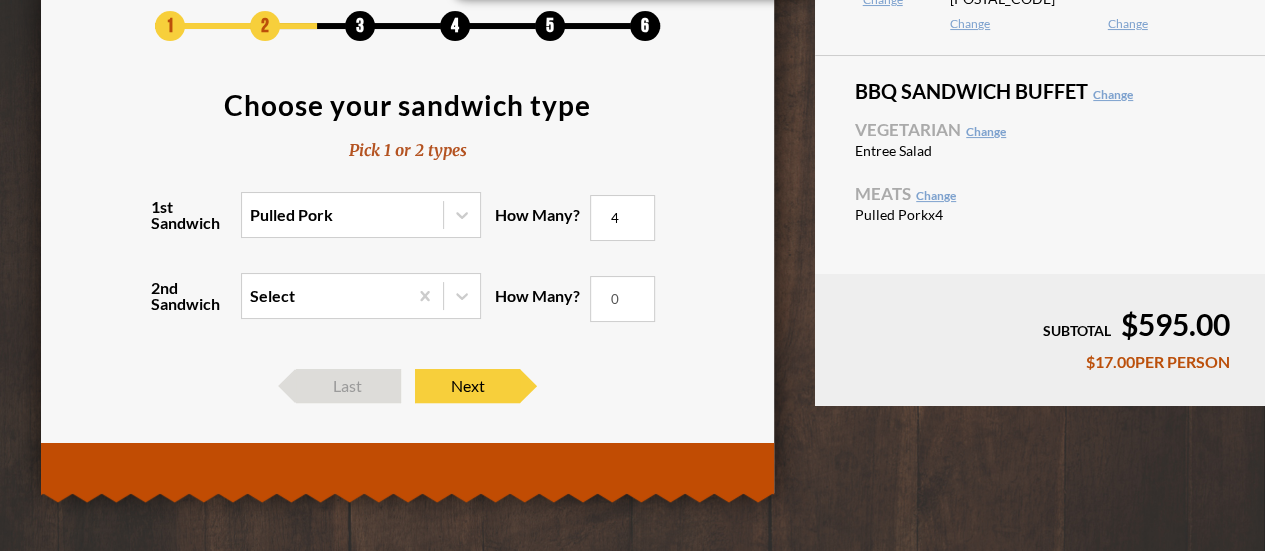 click on "4" at bounding box center [622, 218] 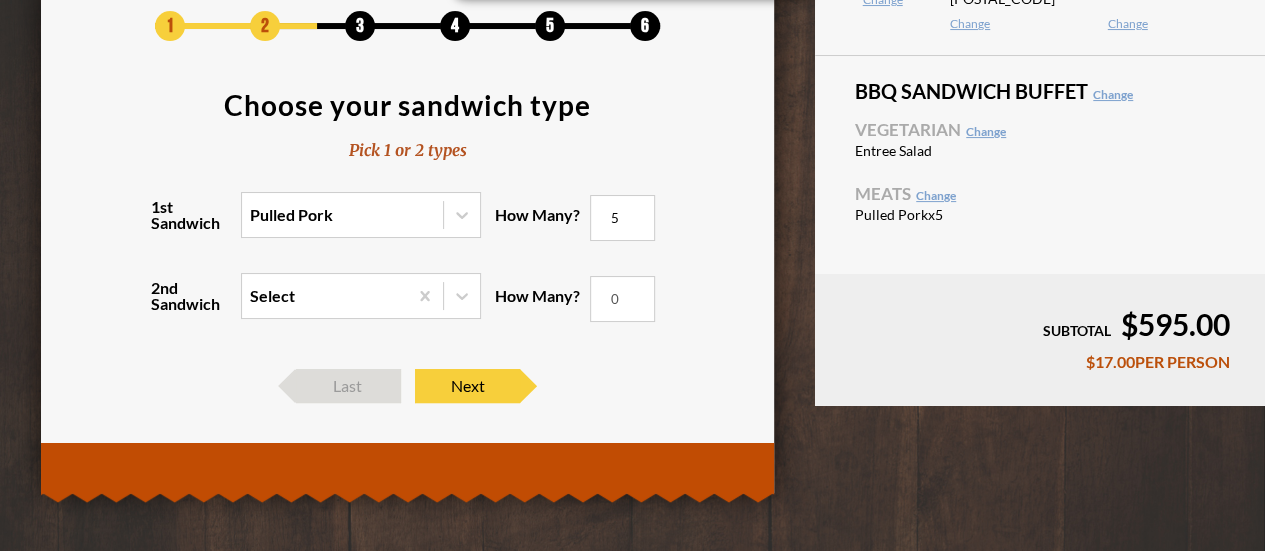 click on "5" at bounding box center [622, 218] 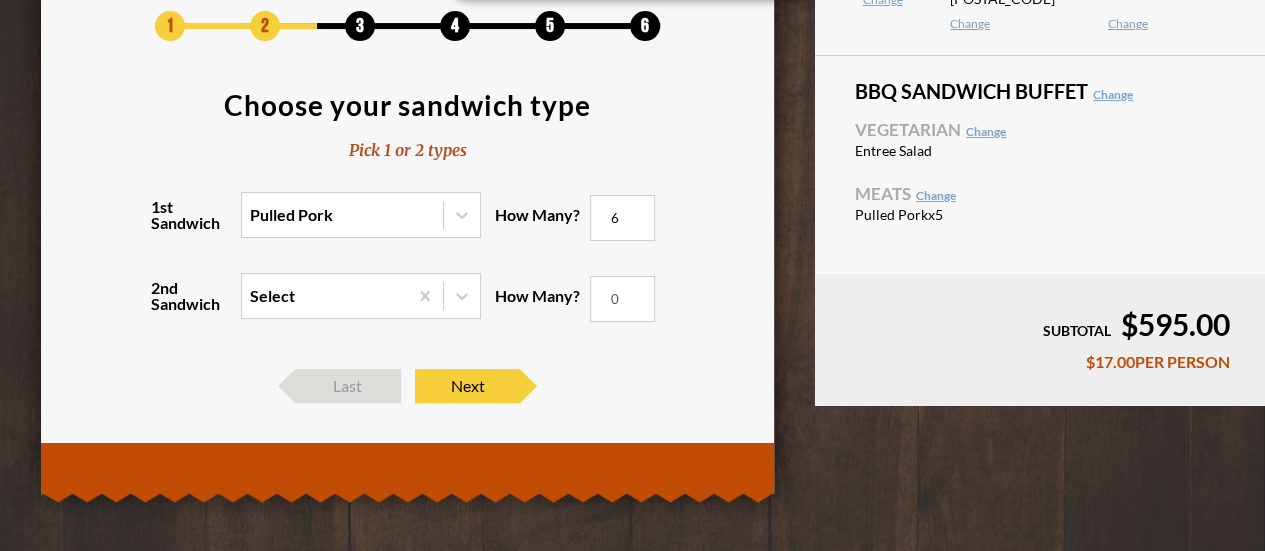click on "6" at bounding box center [622, 218] 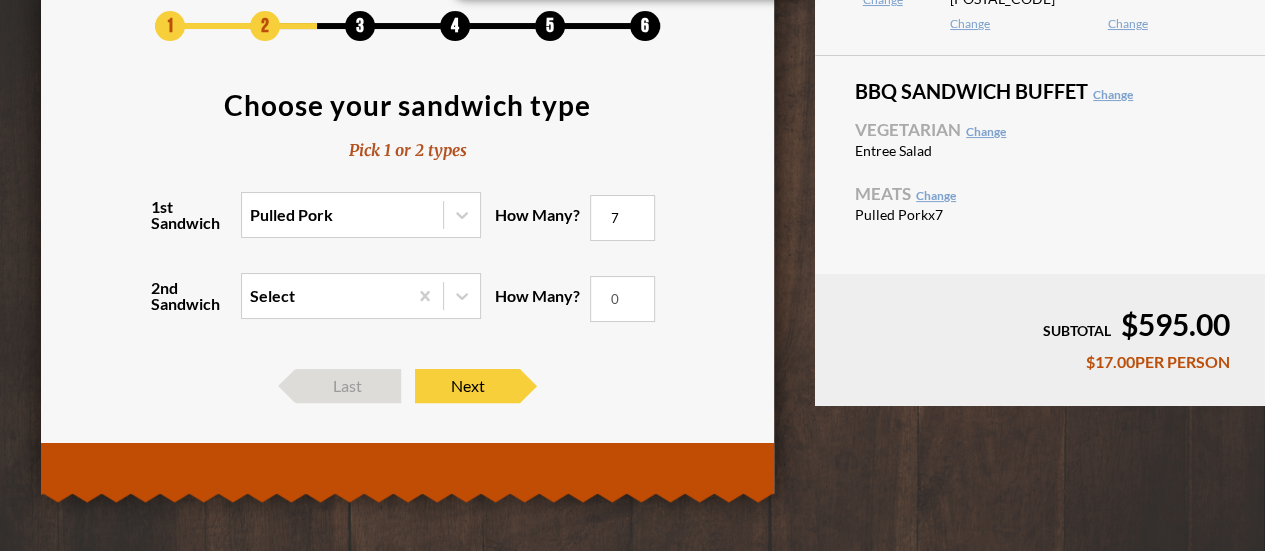 click on "7" at bounding box center [622, 218] 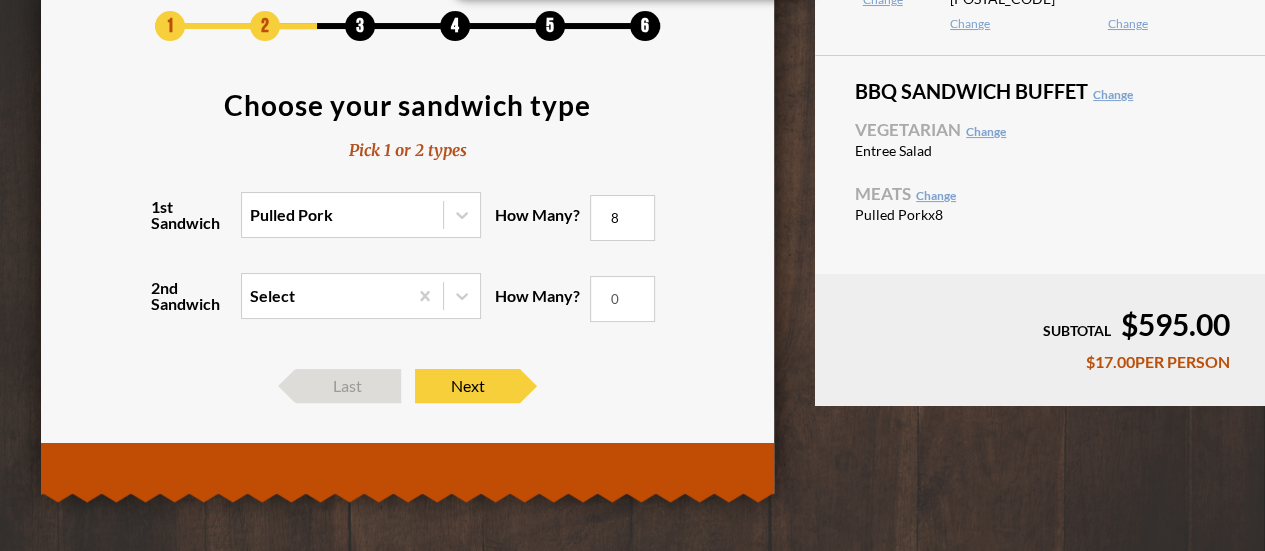 click on "8" at bounding box center (622, 218) 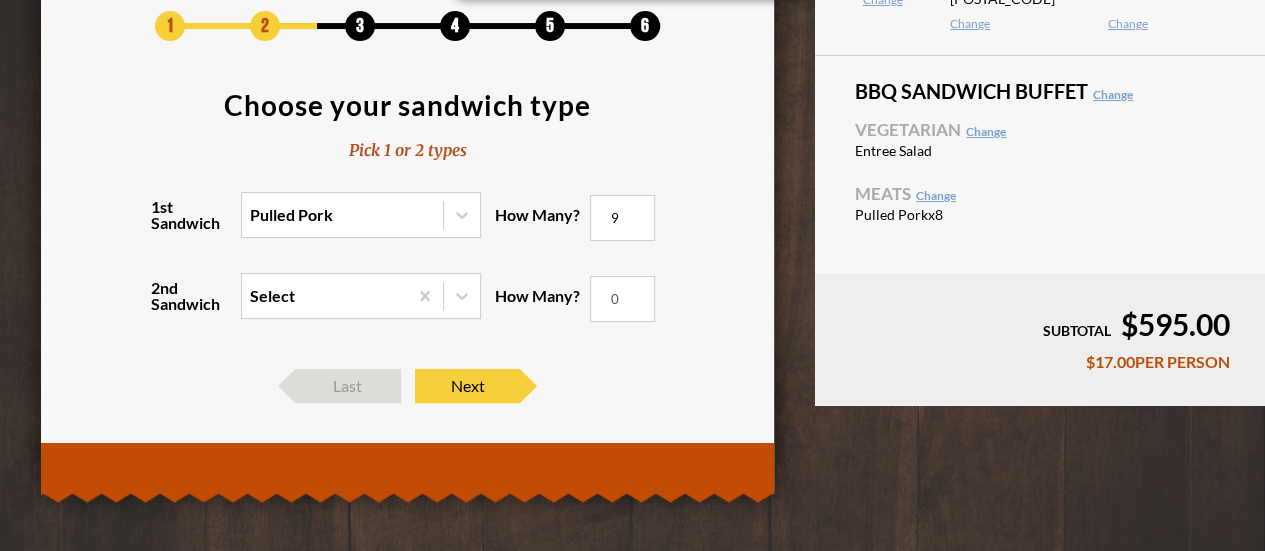 click on "9" at bounding box center (622, 218) 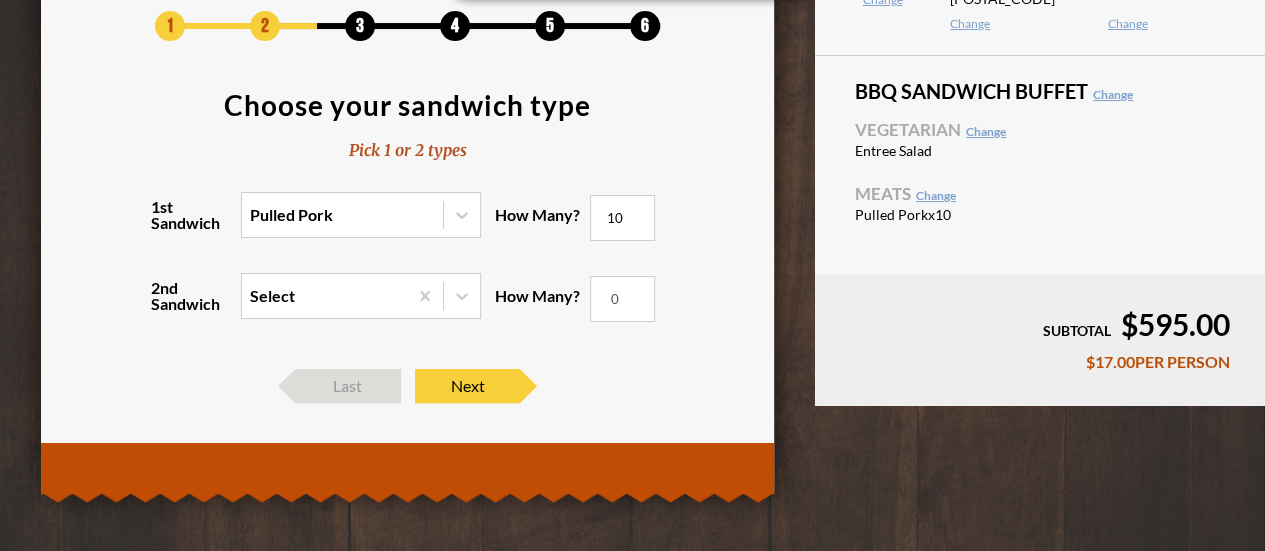 click on "10" at bounding box center [622, 218] 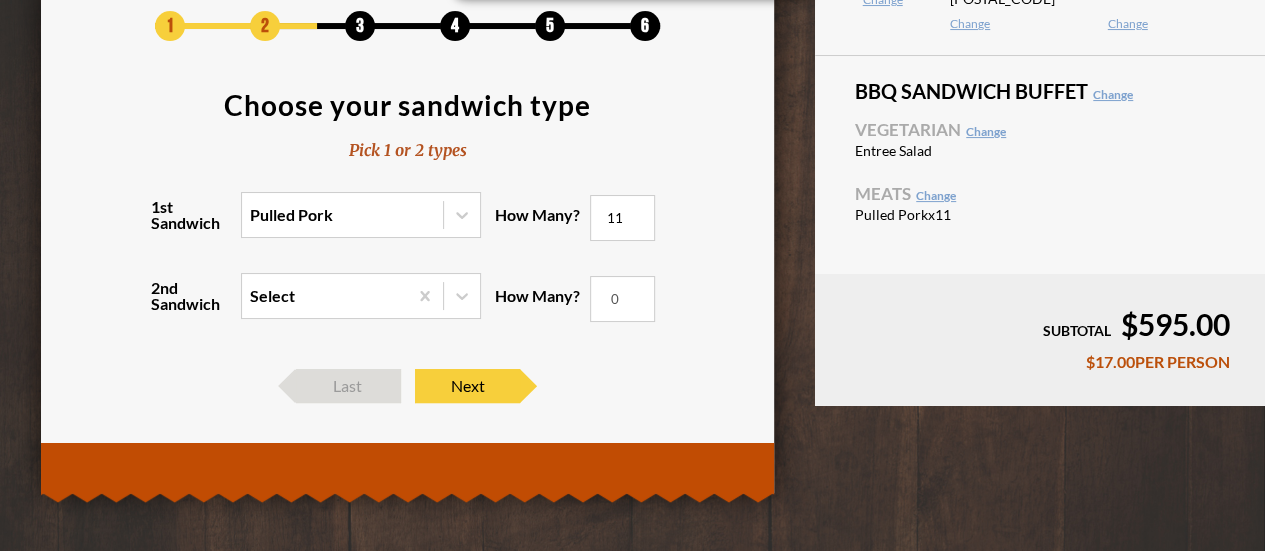 click on "11" at bounding box center [622, 218] 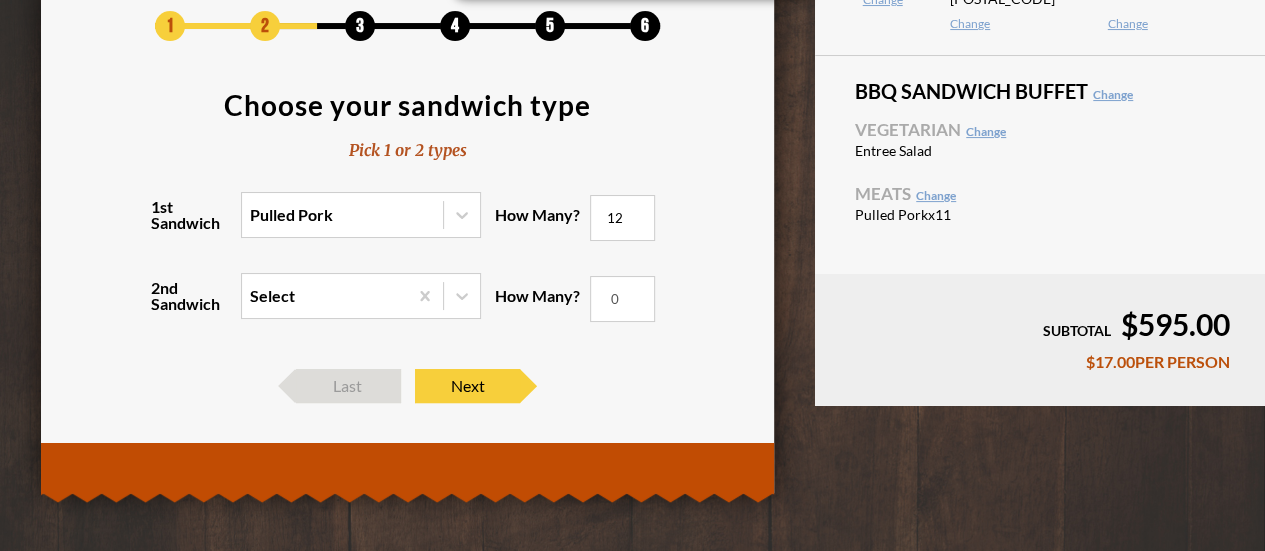 click on "12" at bounding box center (622, 218) 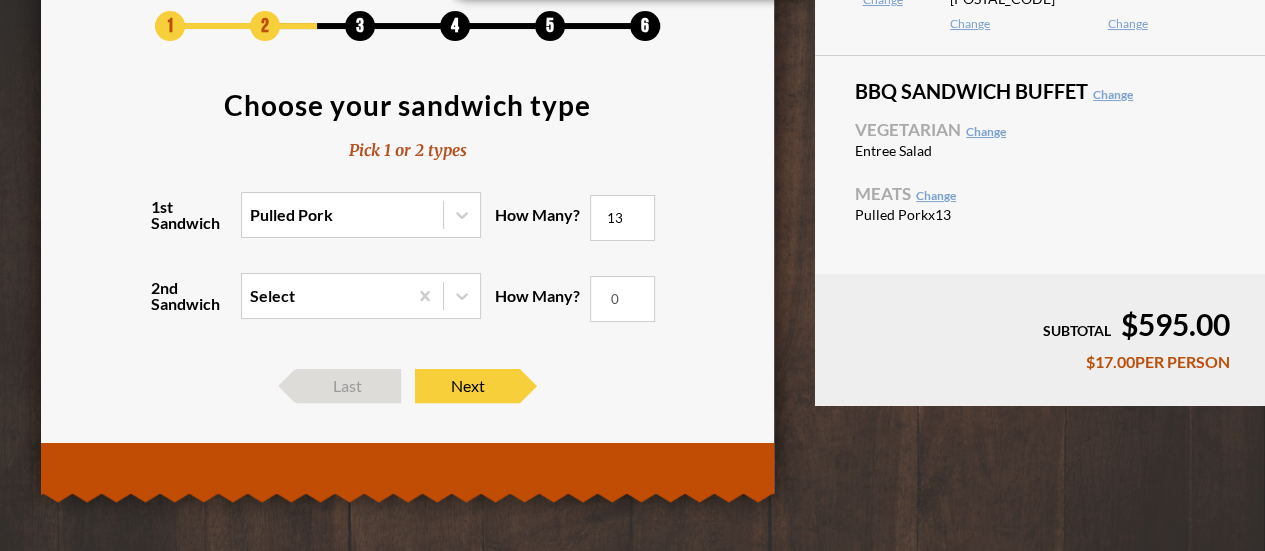 click on "13" at bounding box center (622, 218) 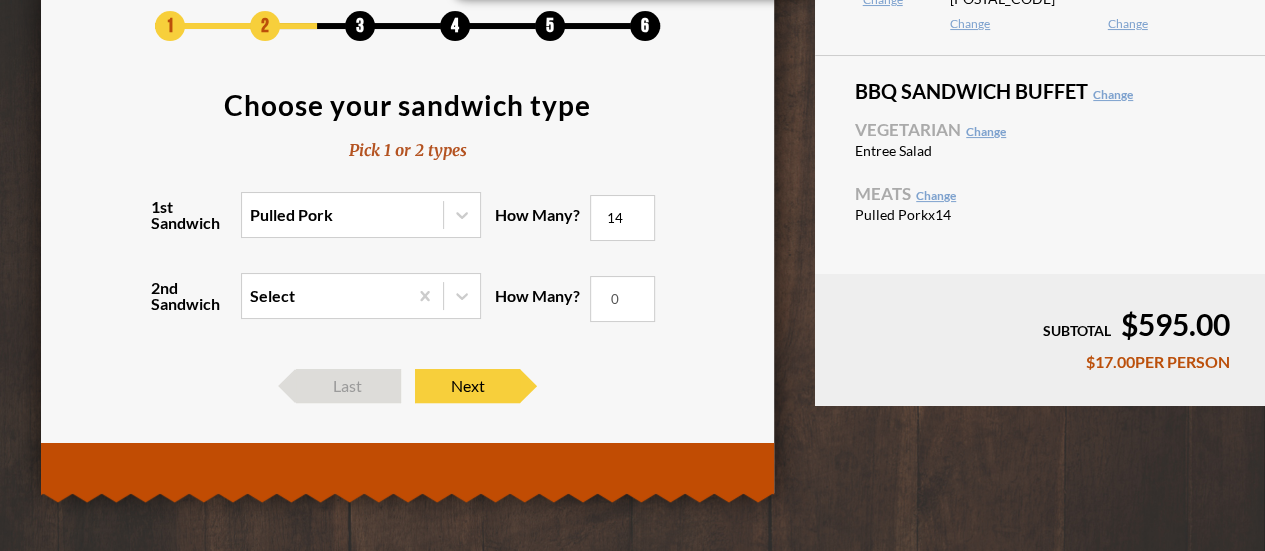 click on "14" at bounding box center [622, 218] 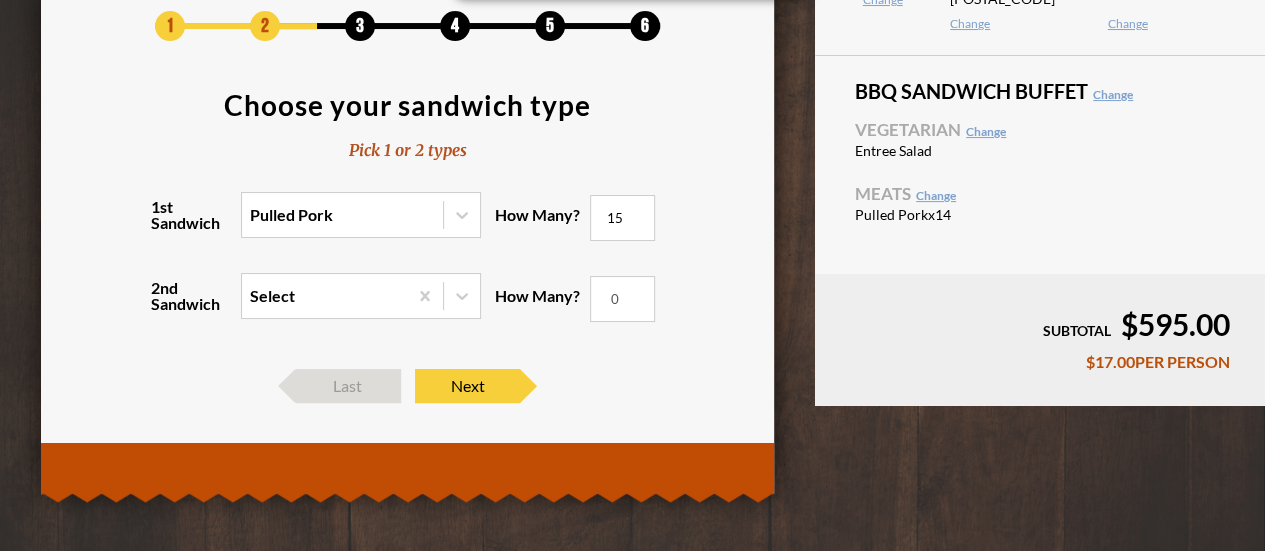click on "15" at bounding box center (622, 218) 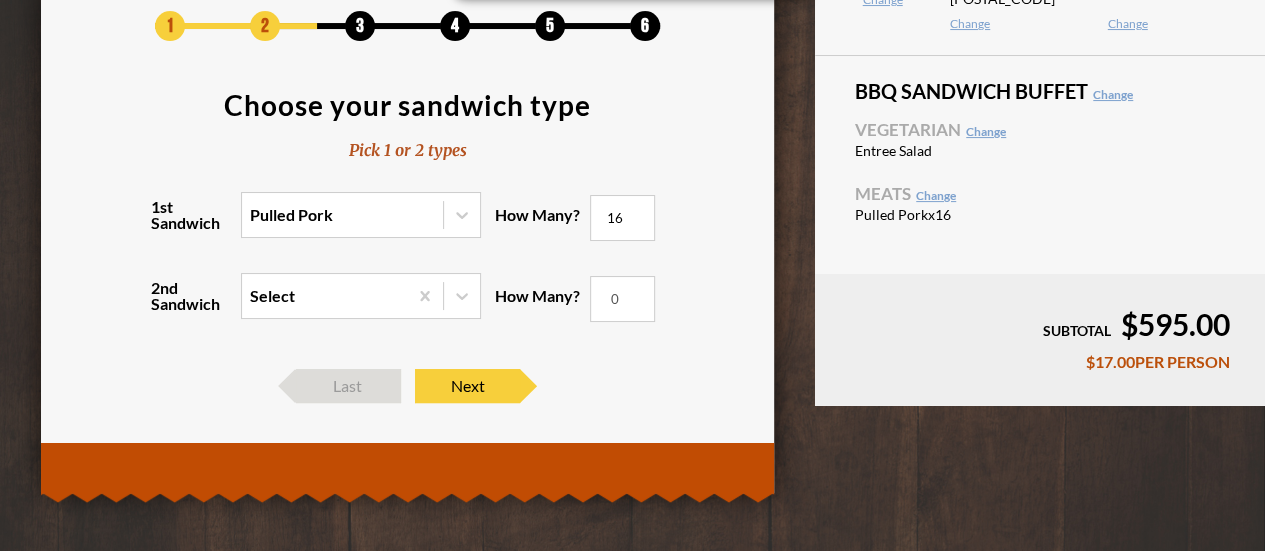 click on "16" at bounding box center [622, 218] 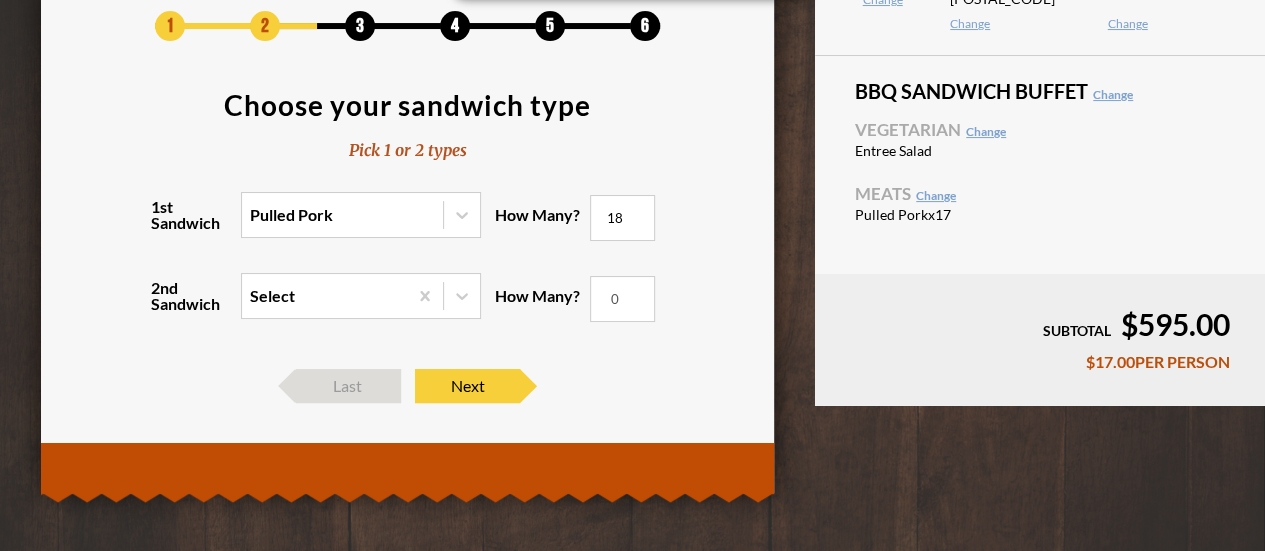 click on "18" at bounding box center [622, 218] 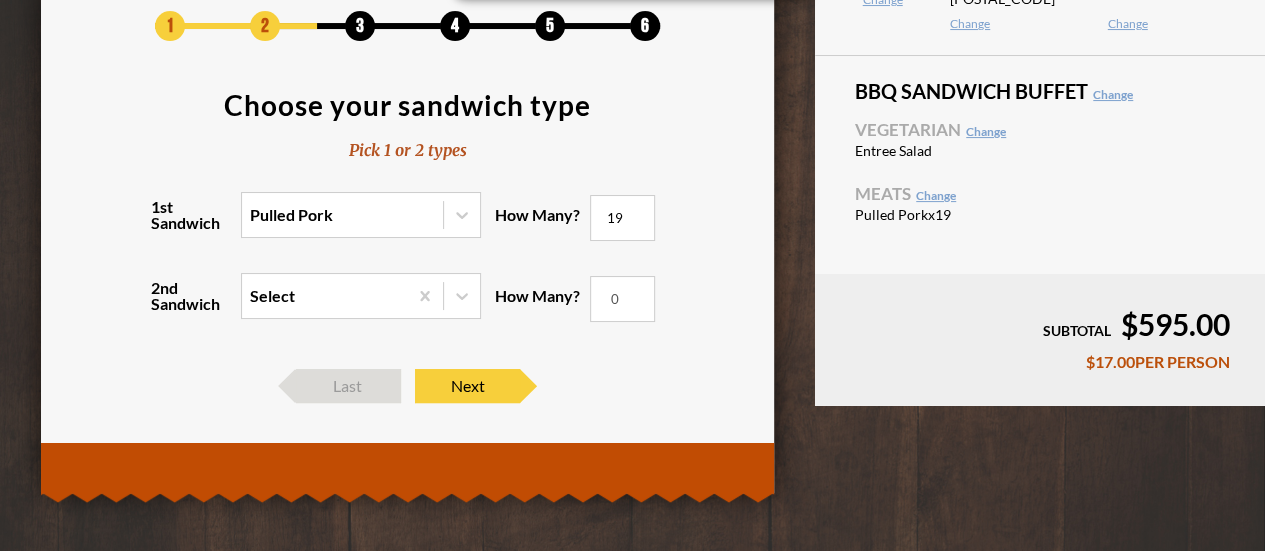 click on "19" at bounding box center [622, 218] 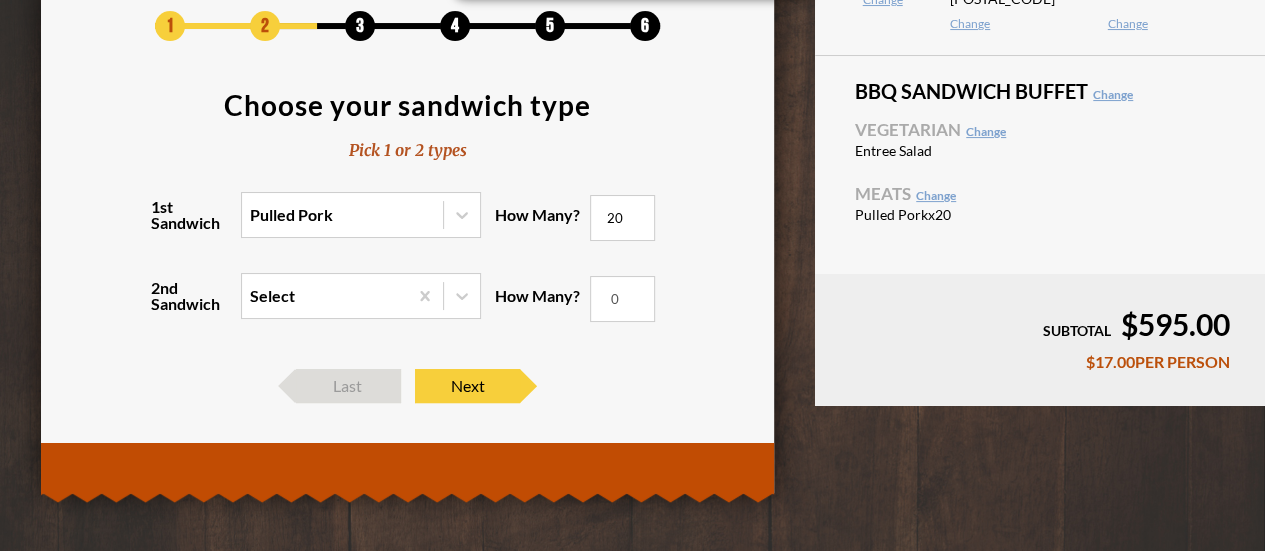 click on "20" at bounding box center [622, 218] 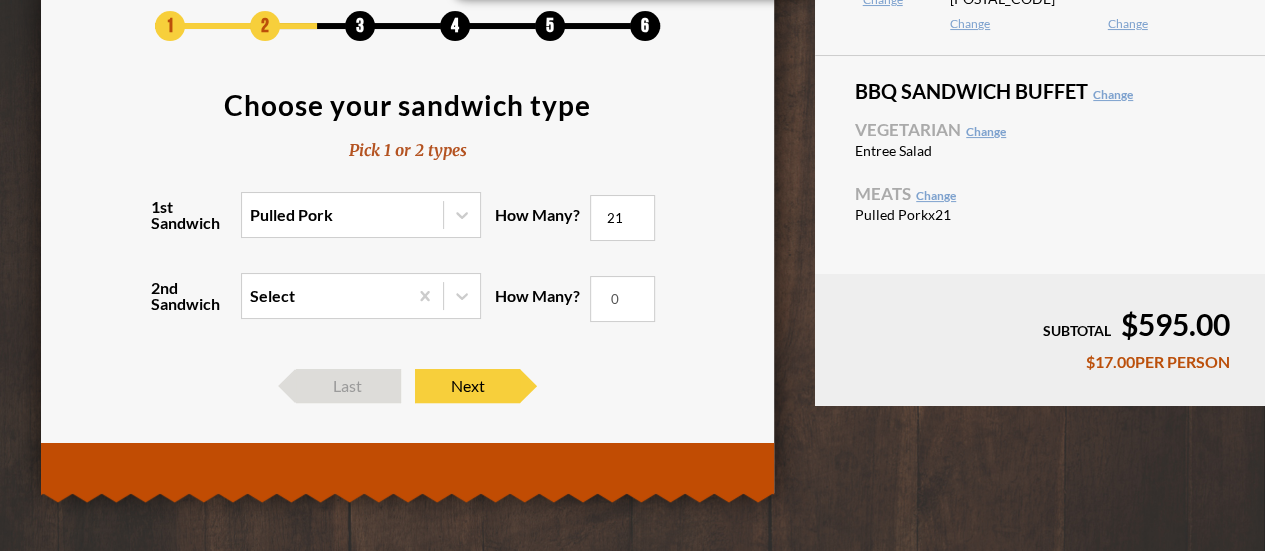 click on "21" at bounding box center [622, 218] 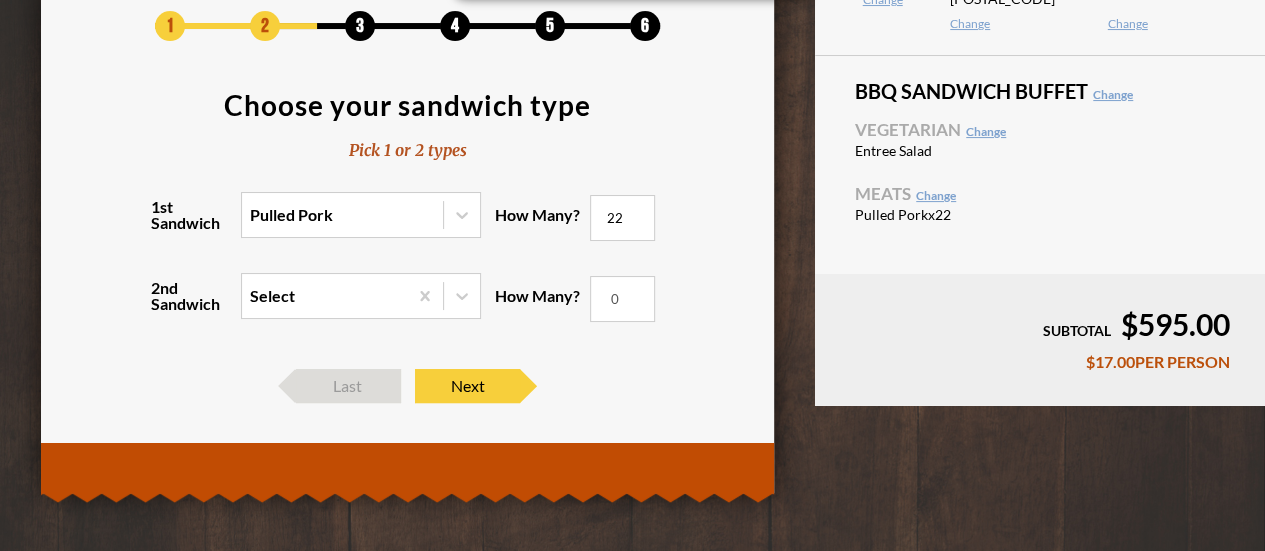 click on "22" at bounding box center [622, 218] 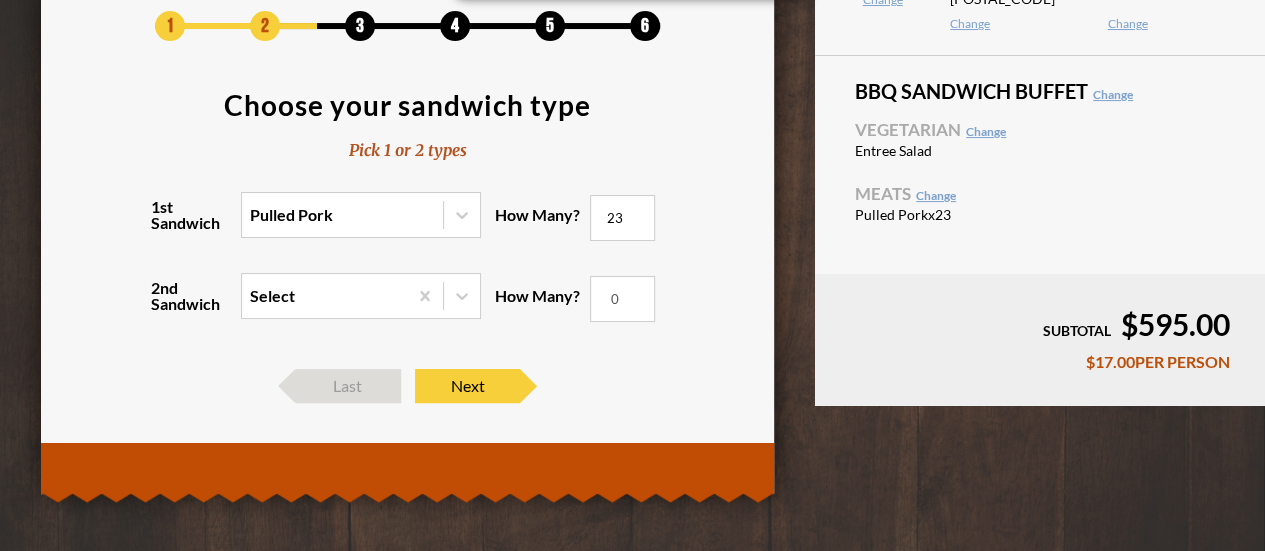 click on "23" at bounding box center [622, 218] 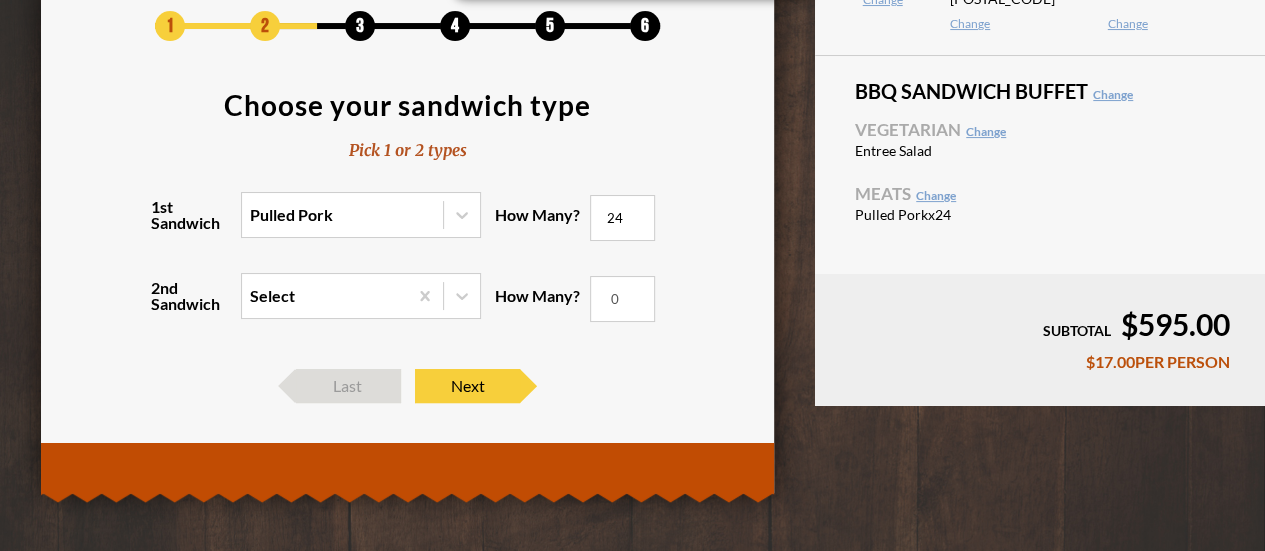 click on "24" at bounding box center [622, 218] 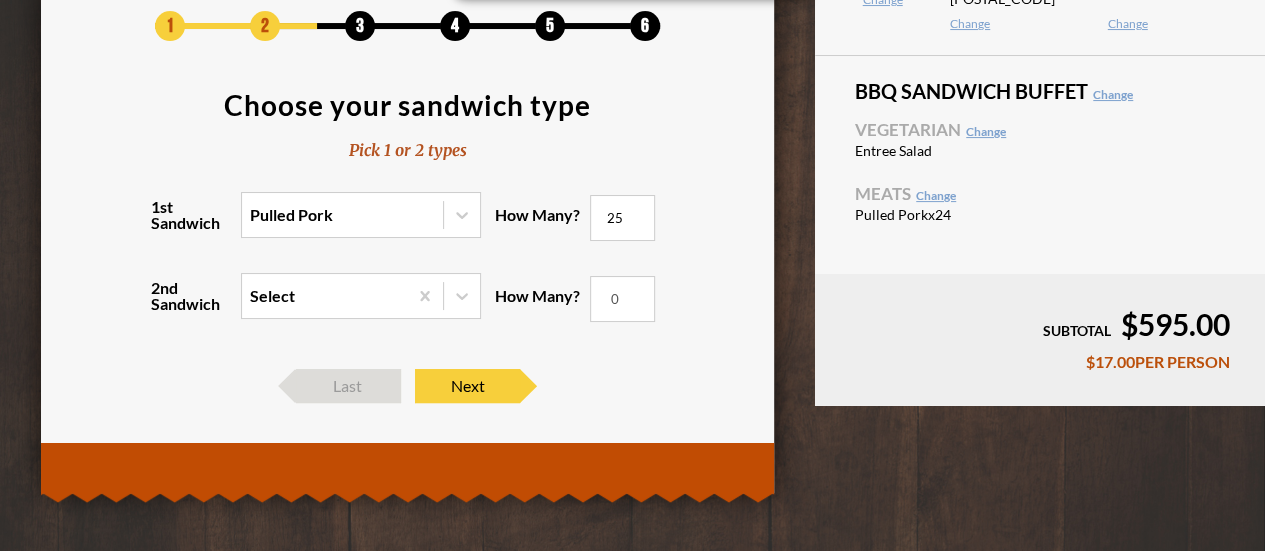 click on "25" at bounding box center [622, 218] 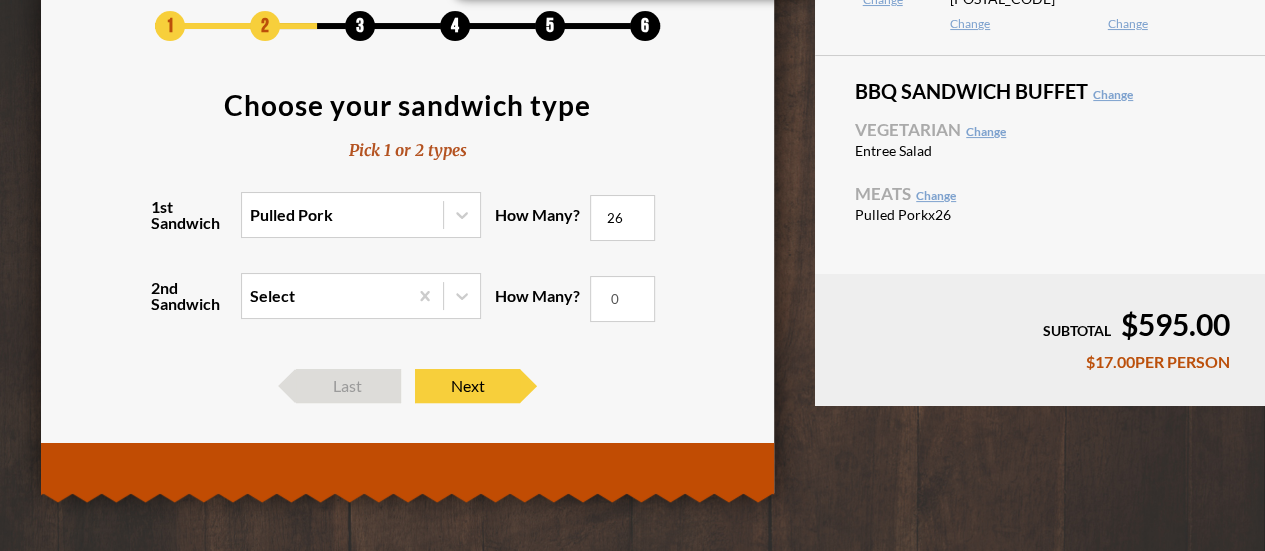 click on "26" at bounding box center (622, 218) 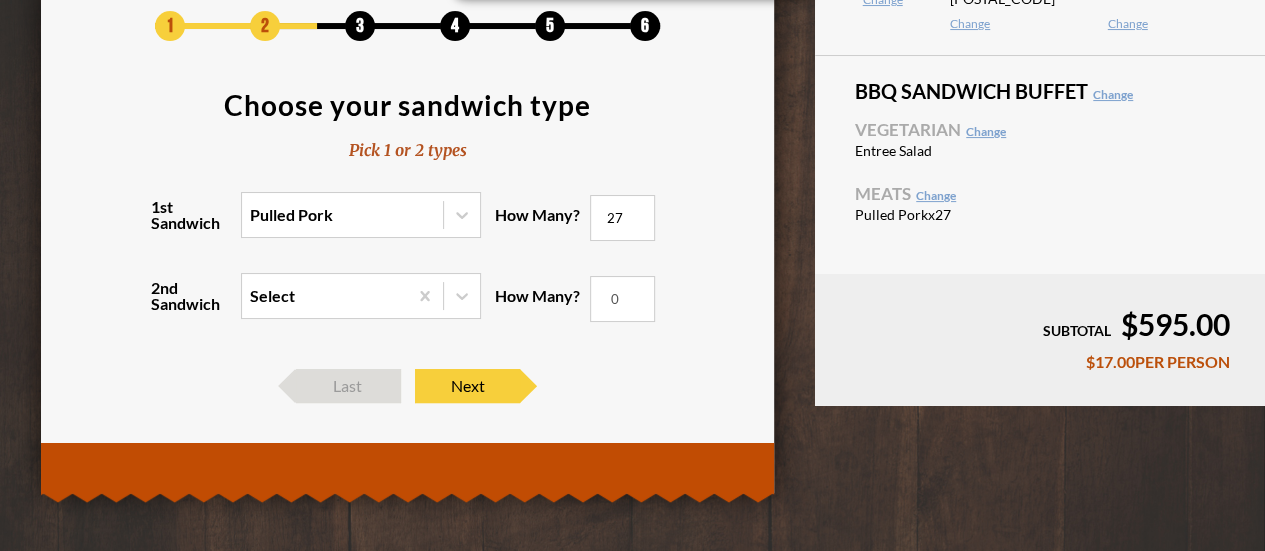 click on "27" at bounding box center [622, 218] 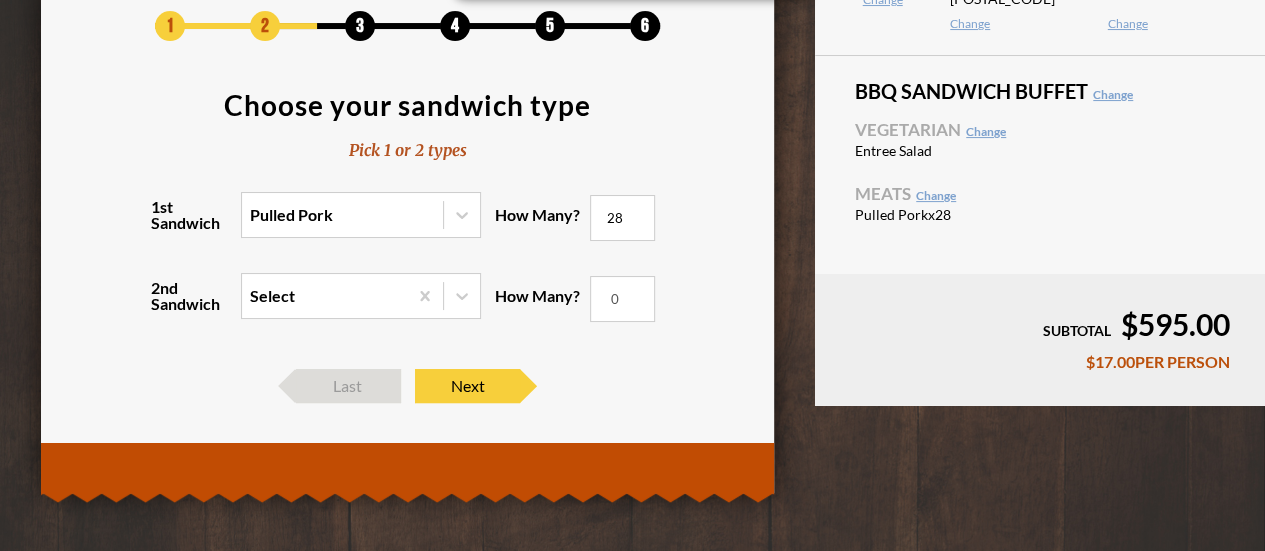 click on "28" at bounding box center [622, 218] 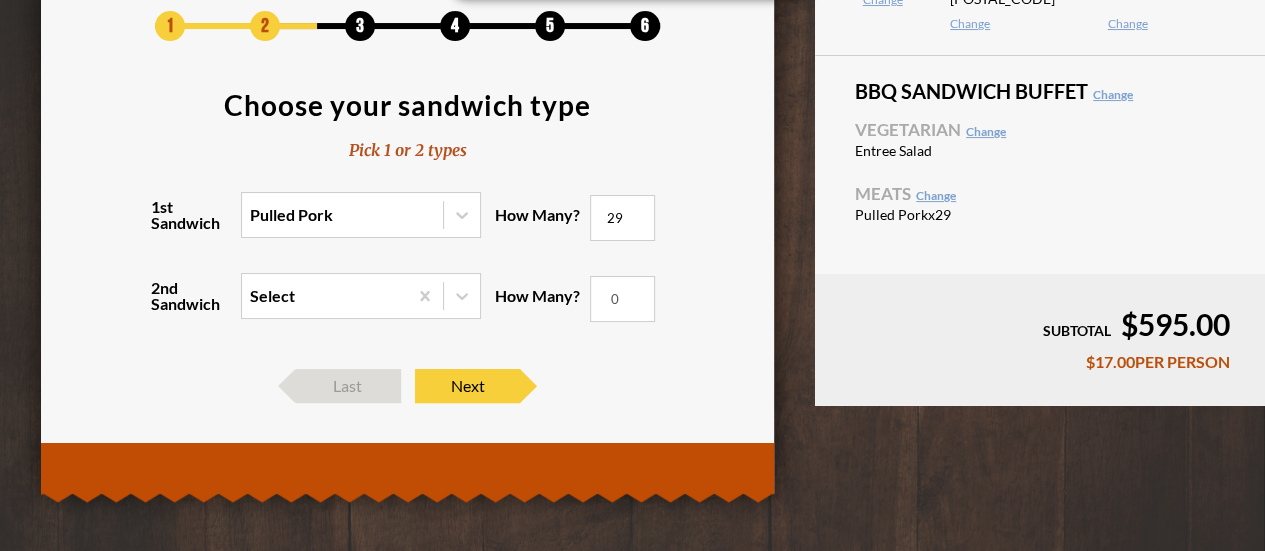 click on "29" at bounding box center [622, 218] 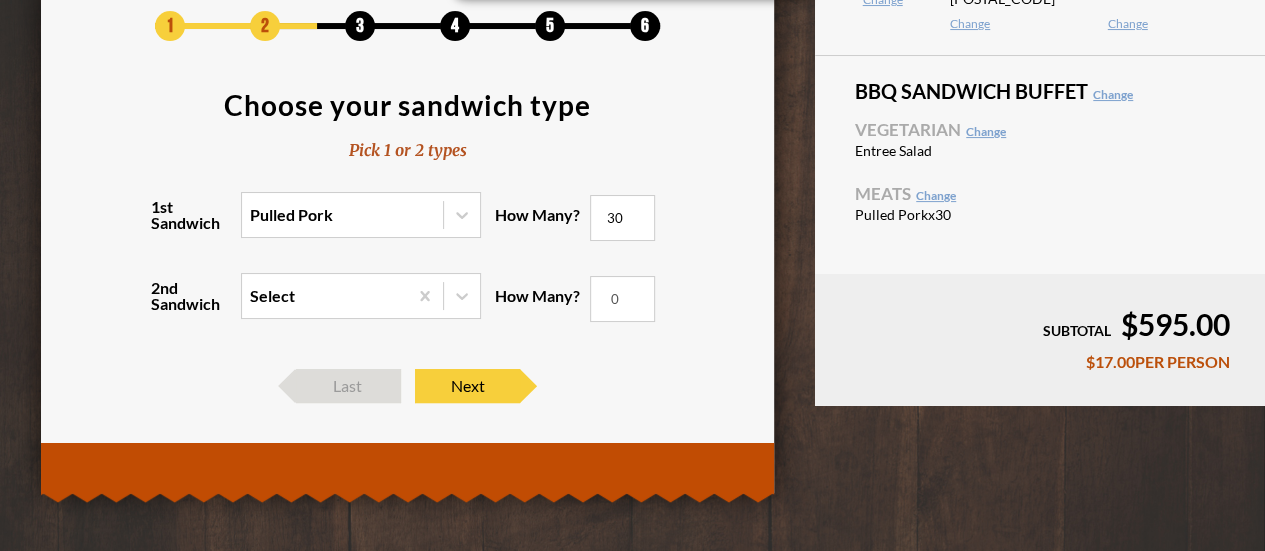 type on "30" 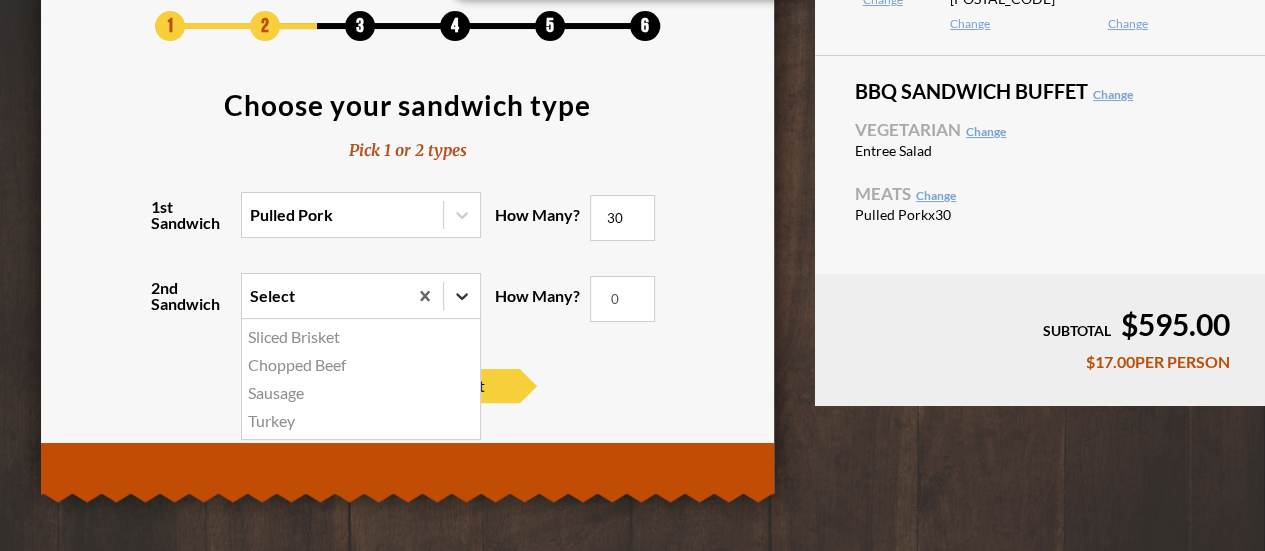 click 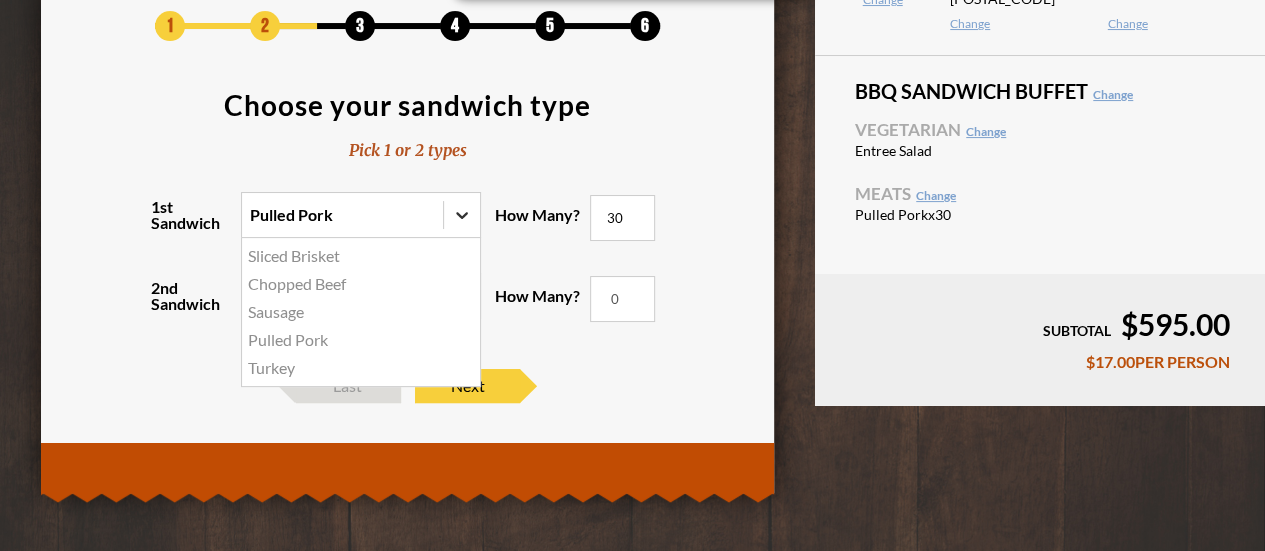 click 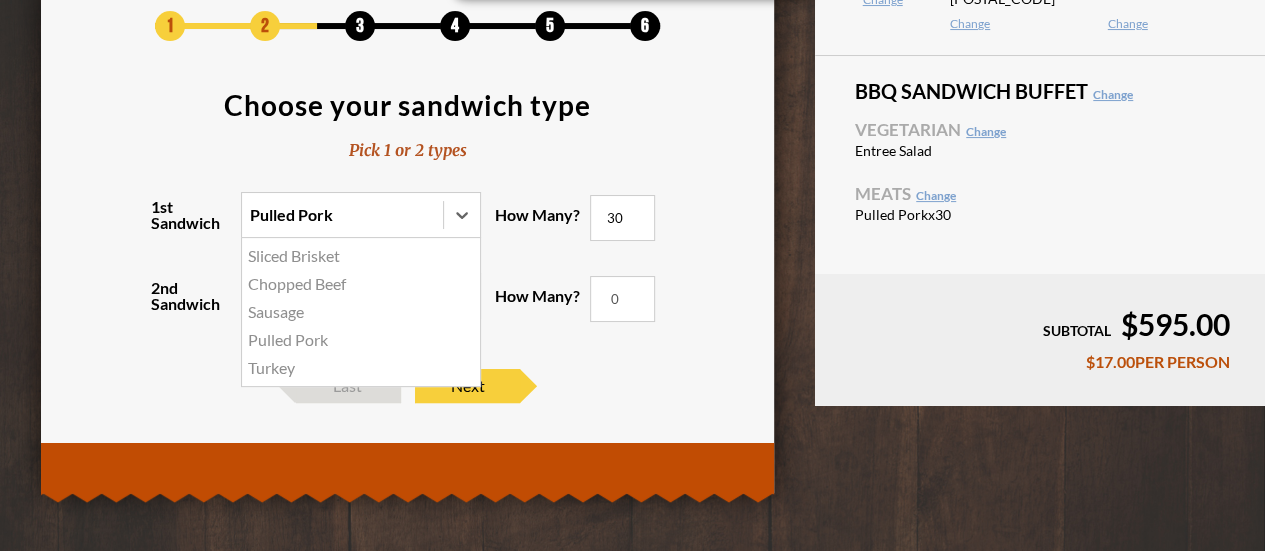click on "Sliced Brisket" at bounding box center (361, 256) 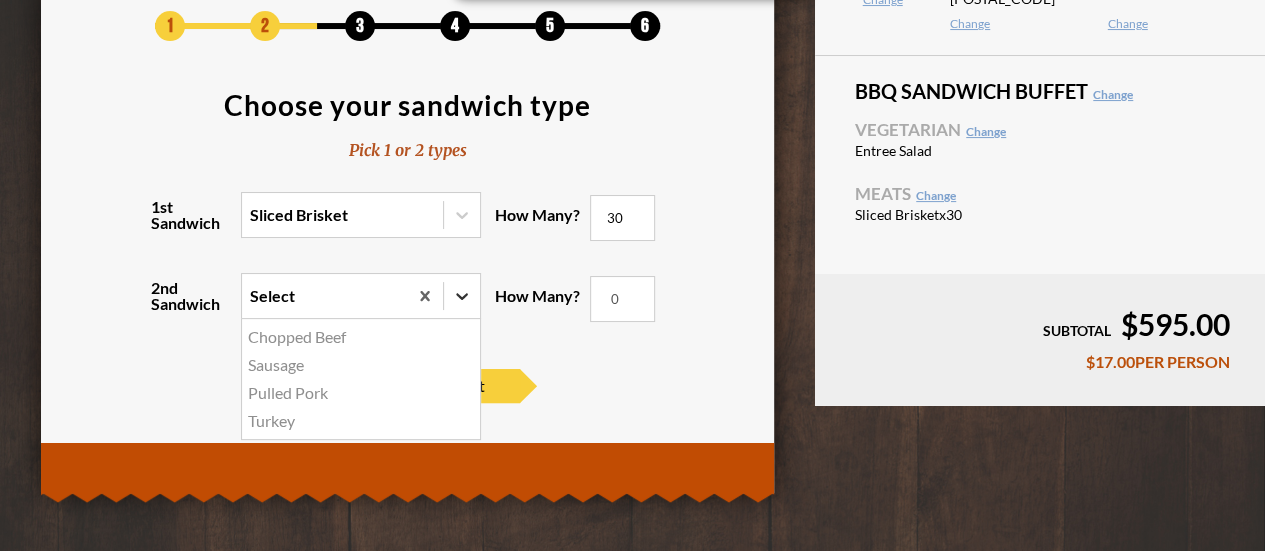 click 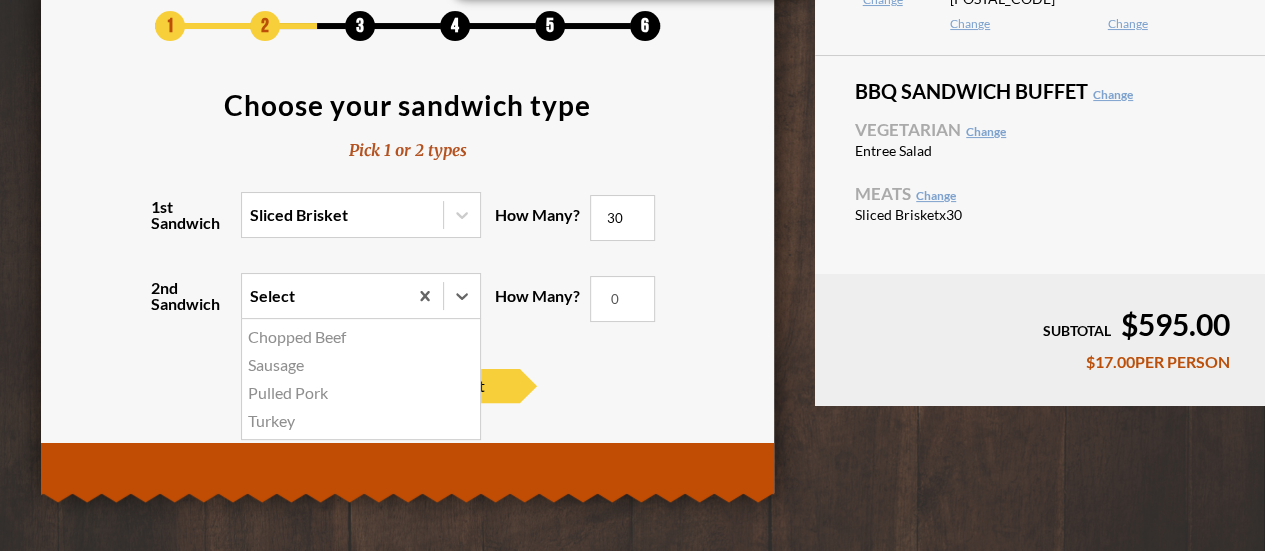click on "Pulled Pork" at bounding box center (361, 393) 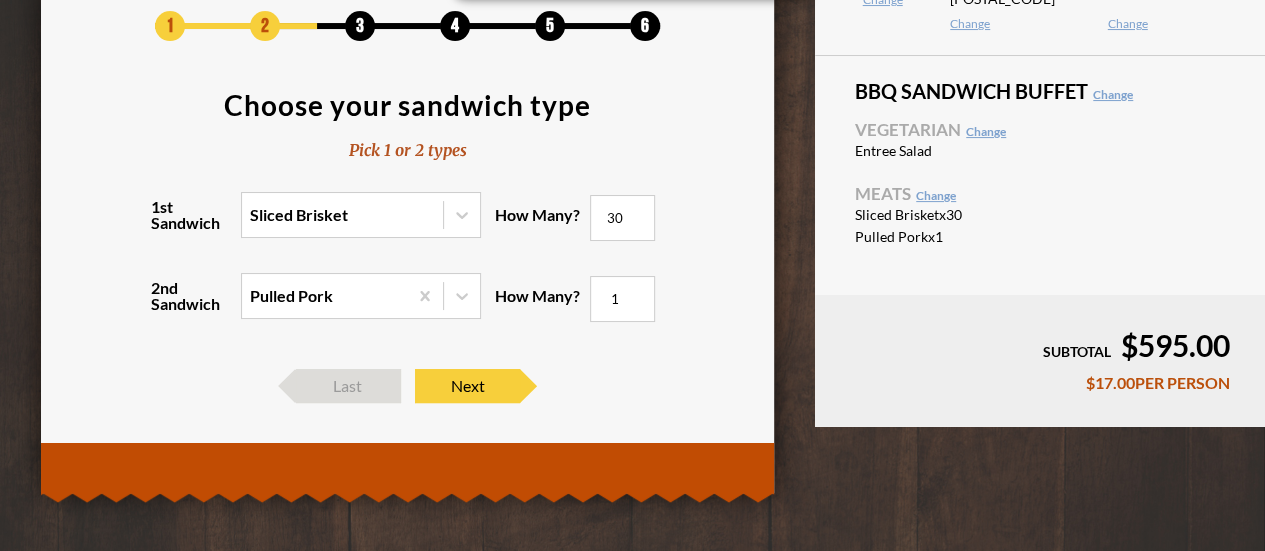 click on "1" at bounding box center [622, 299] 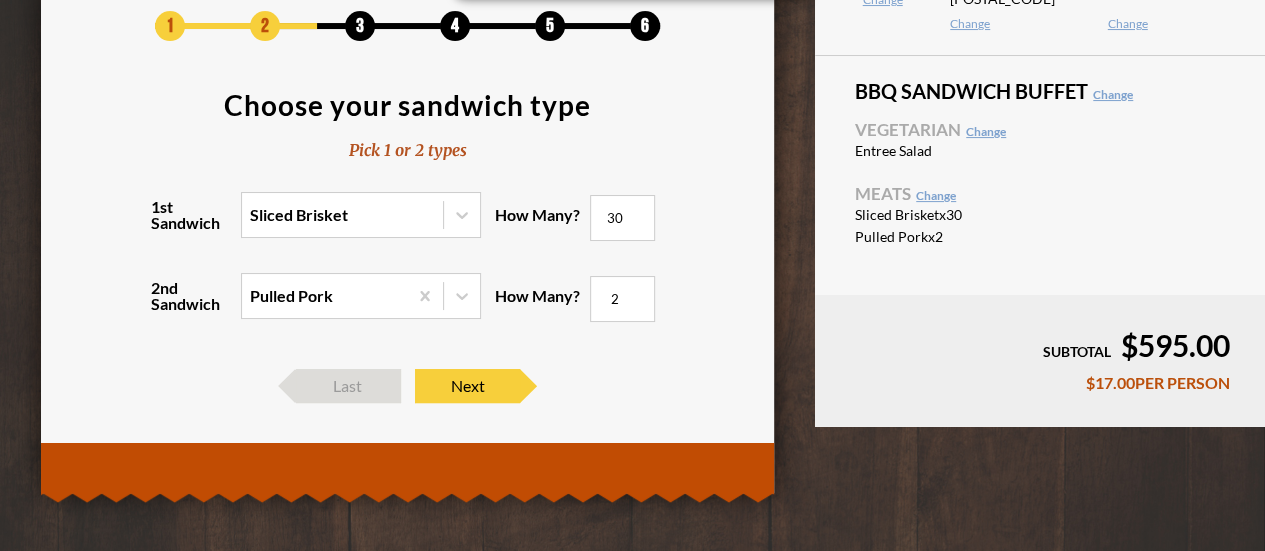 click on "2" at bounding box center (622, 299) 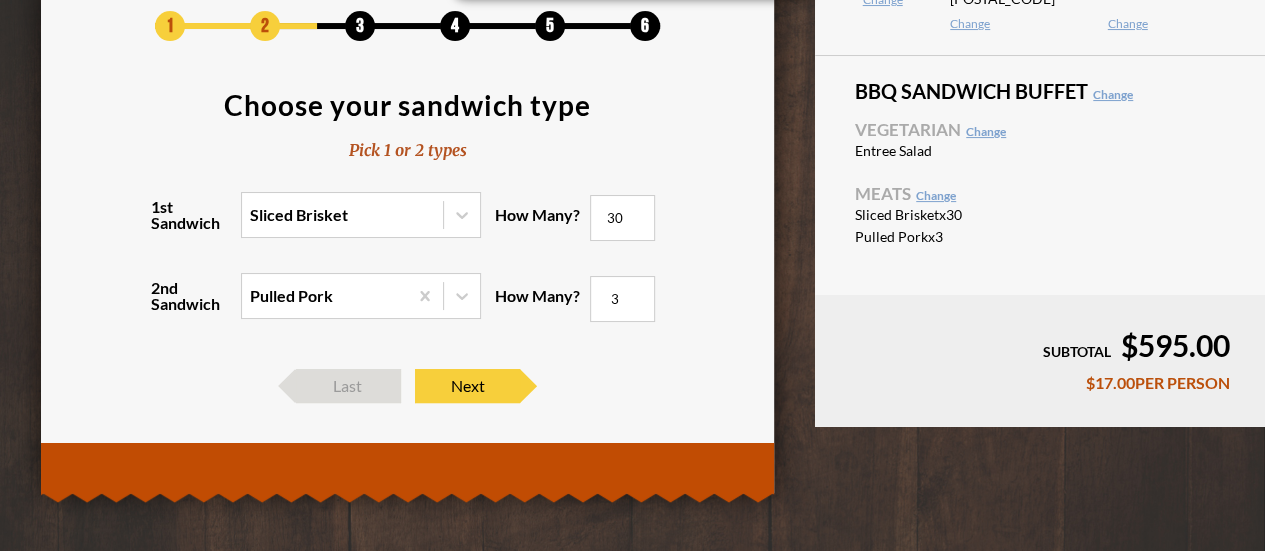 click on "3" at bounding box center [622, 299] 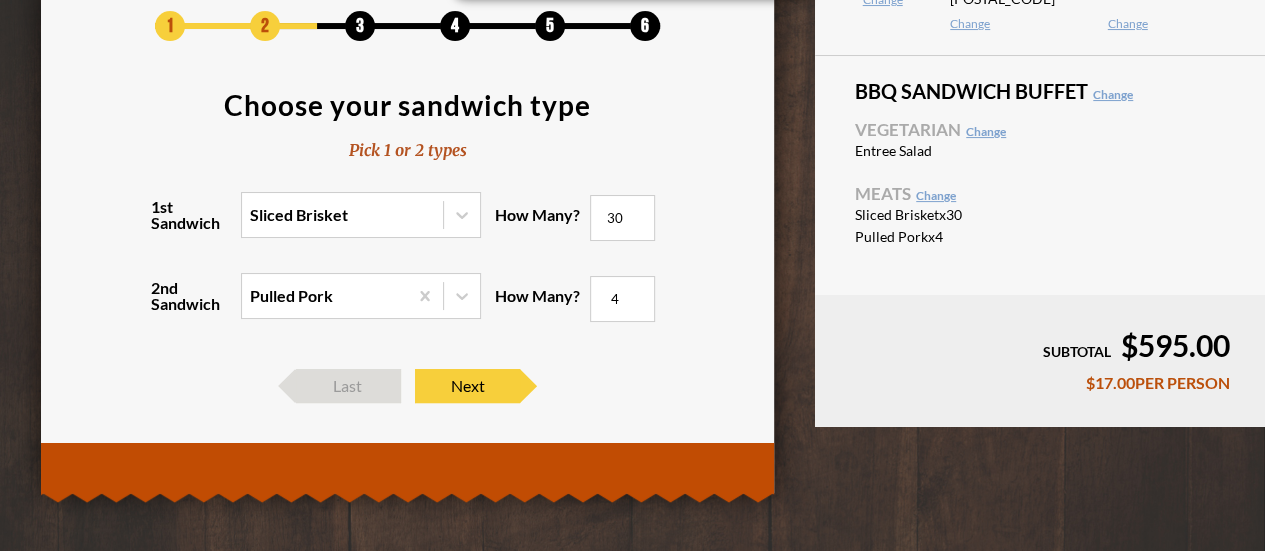 click on "4" at bounding box center (622, 299) 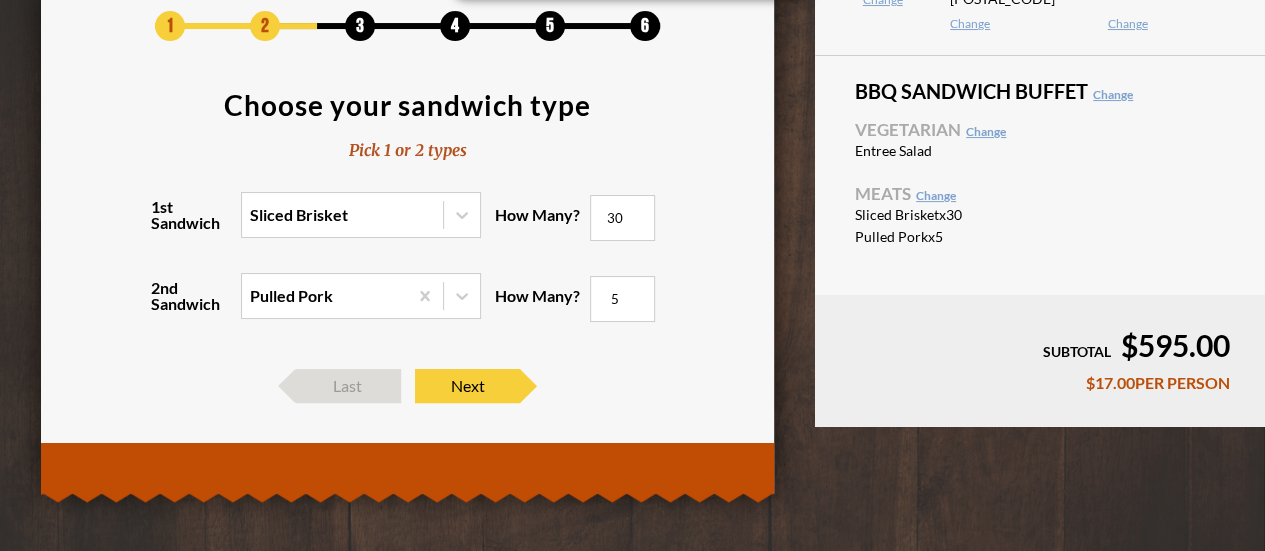 type on "5" 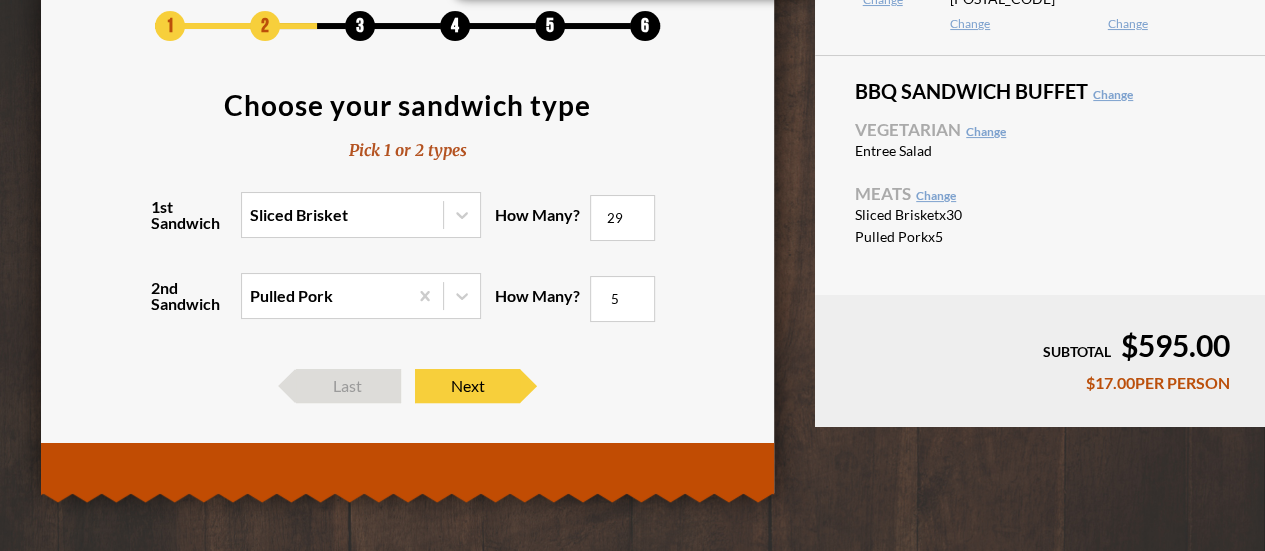 click on "29" at bounding box center (622, 218) 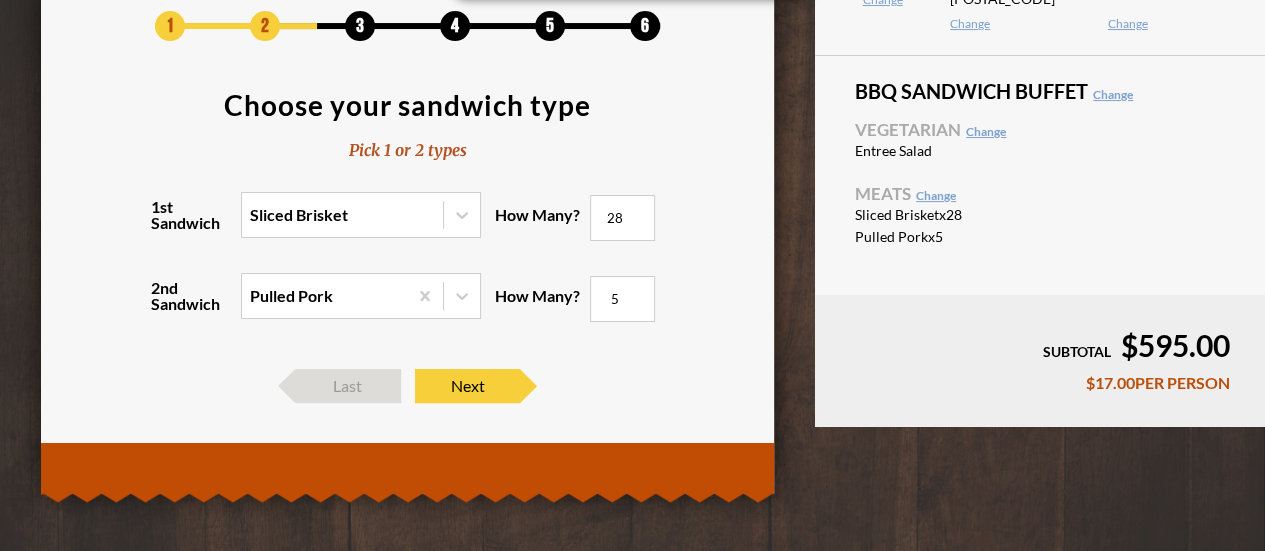 click on "28" at bounding box center (622, 218) 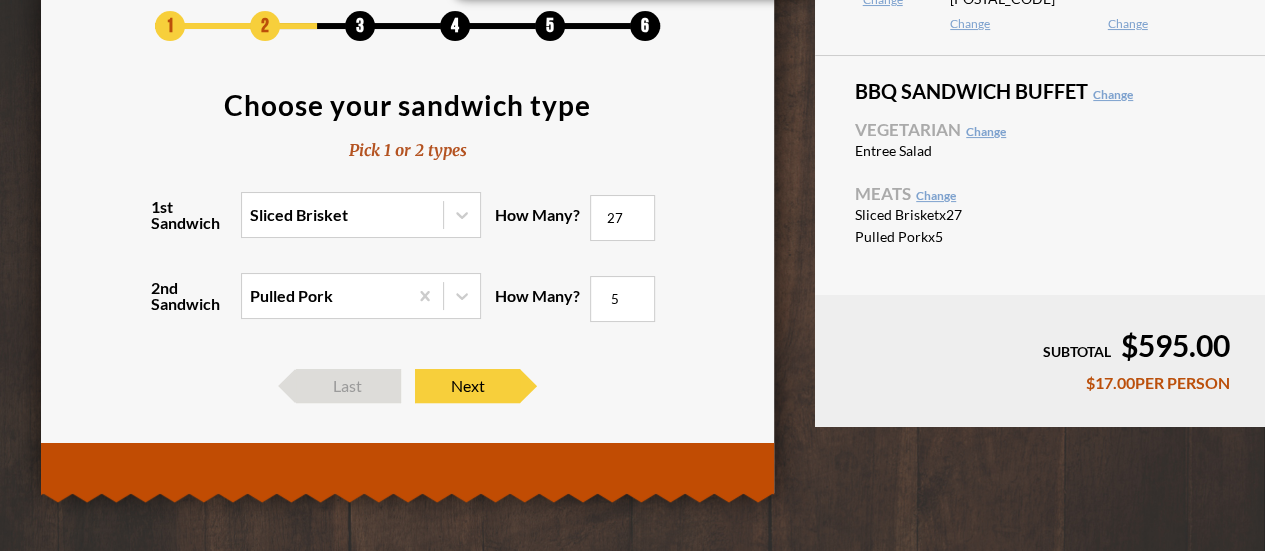 click on "27" at bounding box center [622, 218] 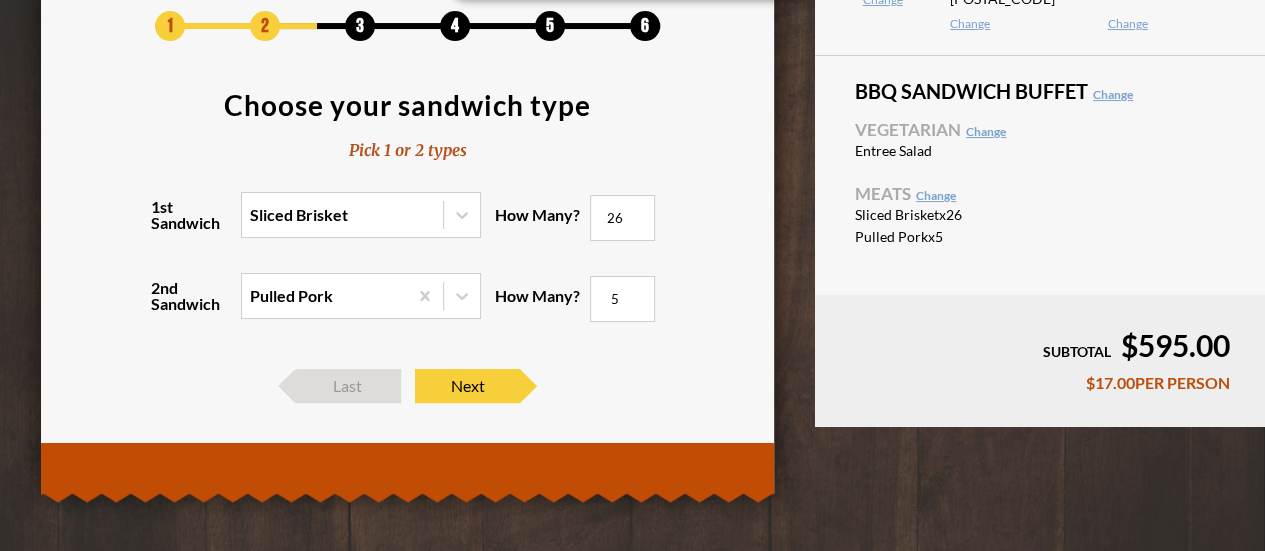 click on "26" at bounding box center [622, 218] 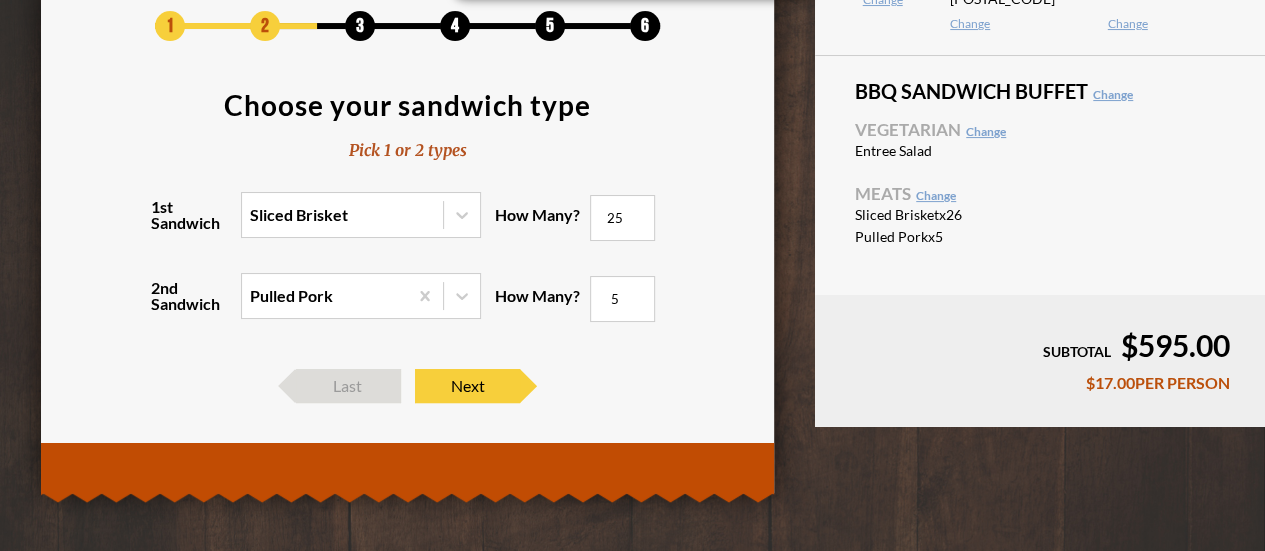 click on "25" at bounding box center [622, 218] 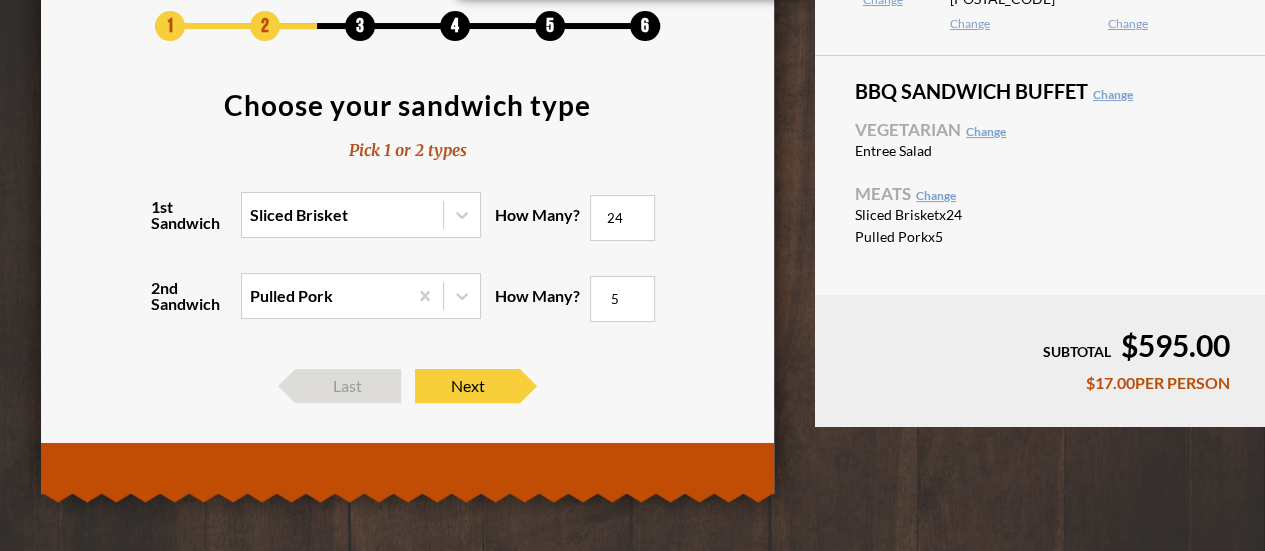 click on "24" at bounding box center (622, 218) 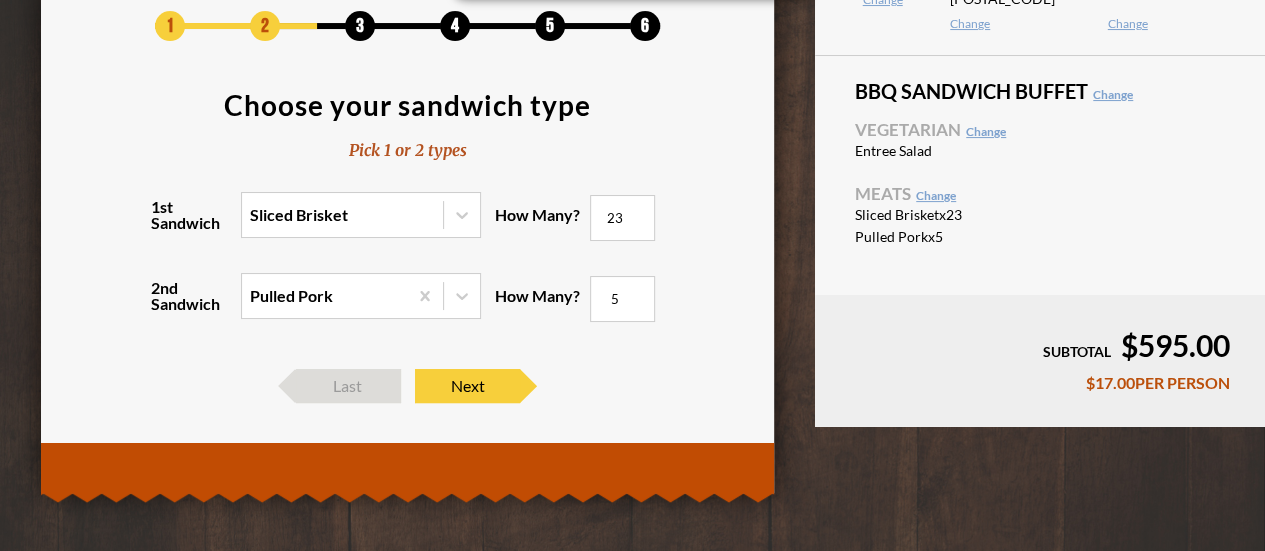 click on "23" at bounding box center [622, 218] 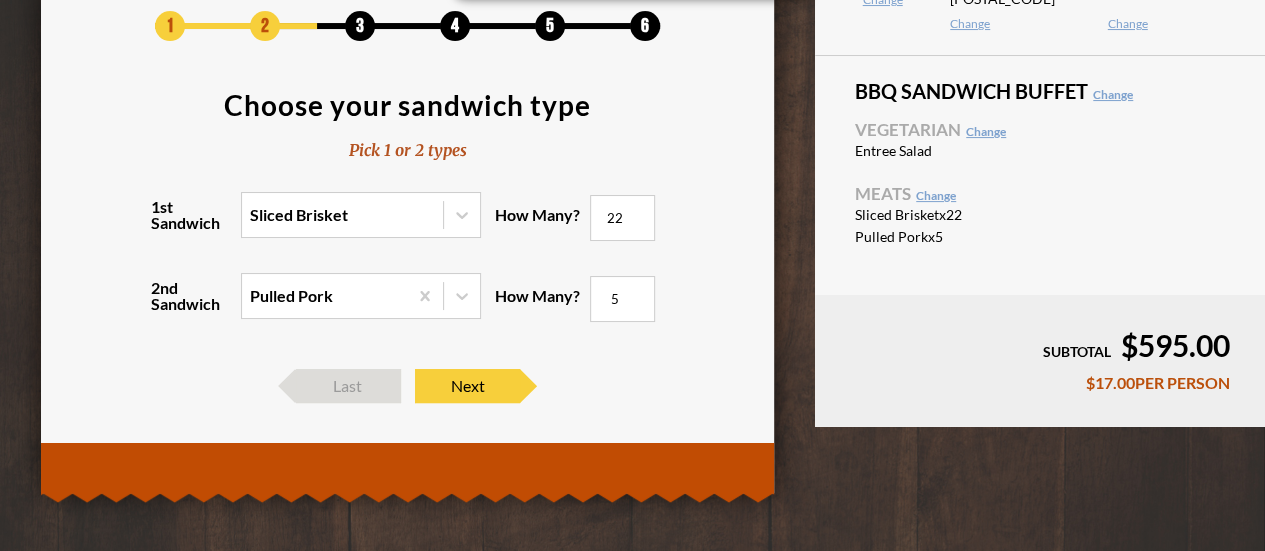 click on "22" at bounding box center [622, 218] 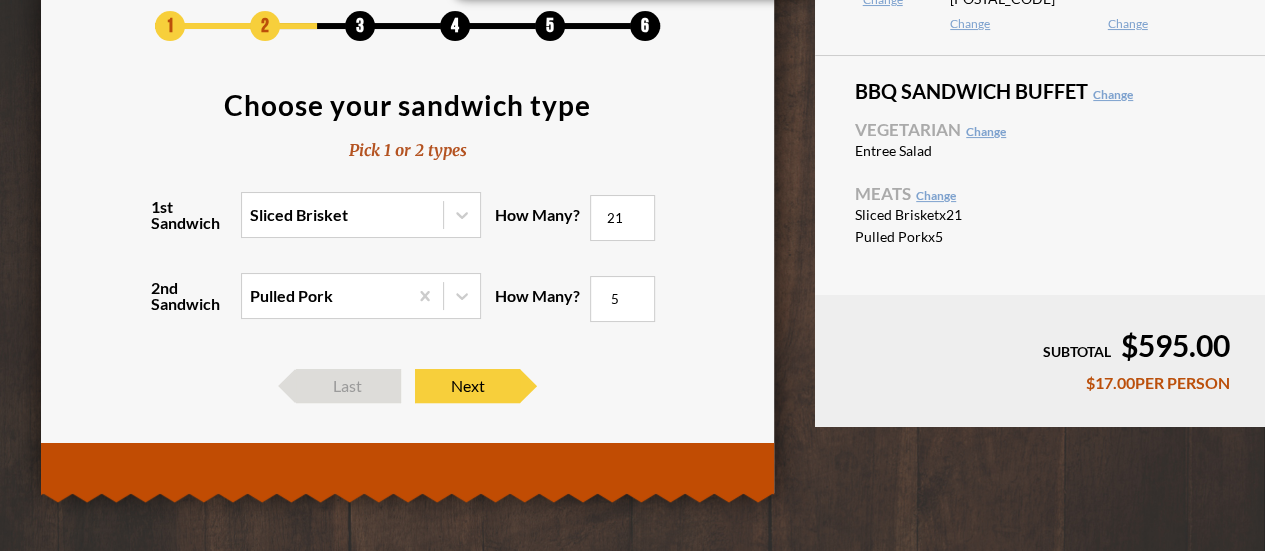 click on "21" at bounding box center [622, 218] 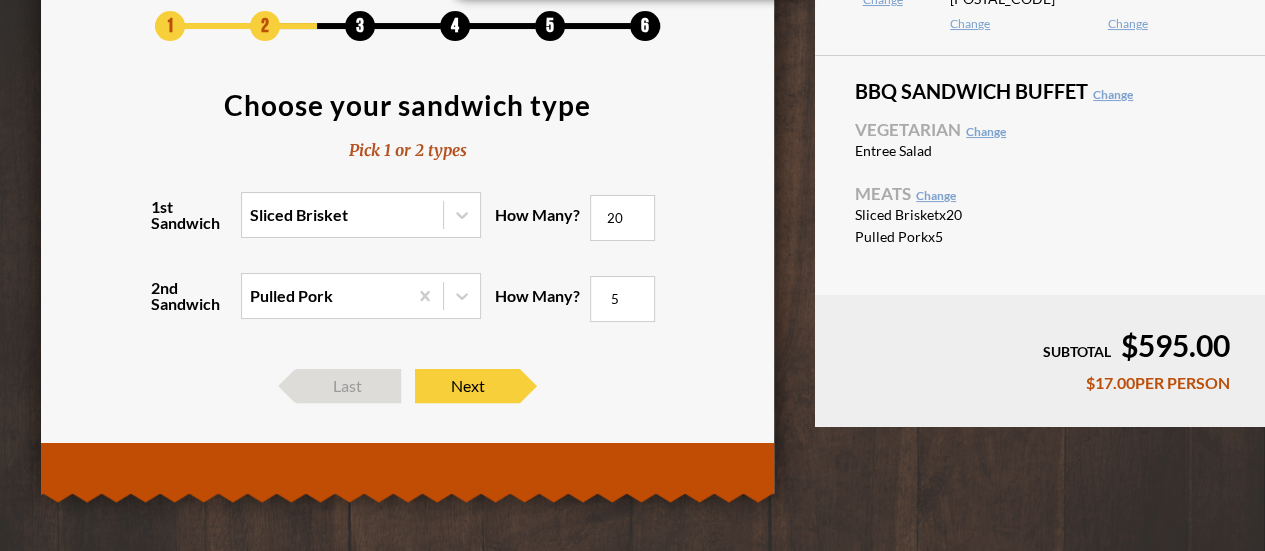 type on "20" 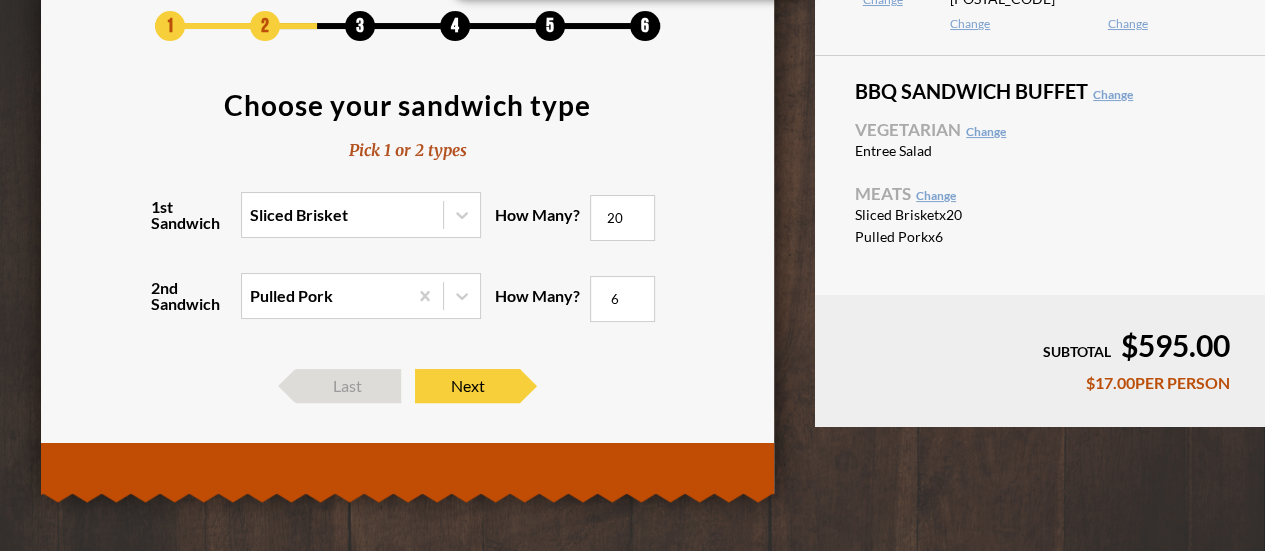 click on "6" at bounding box center [622, 299] 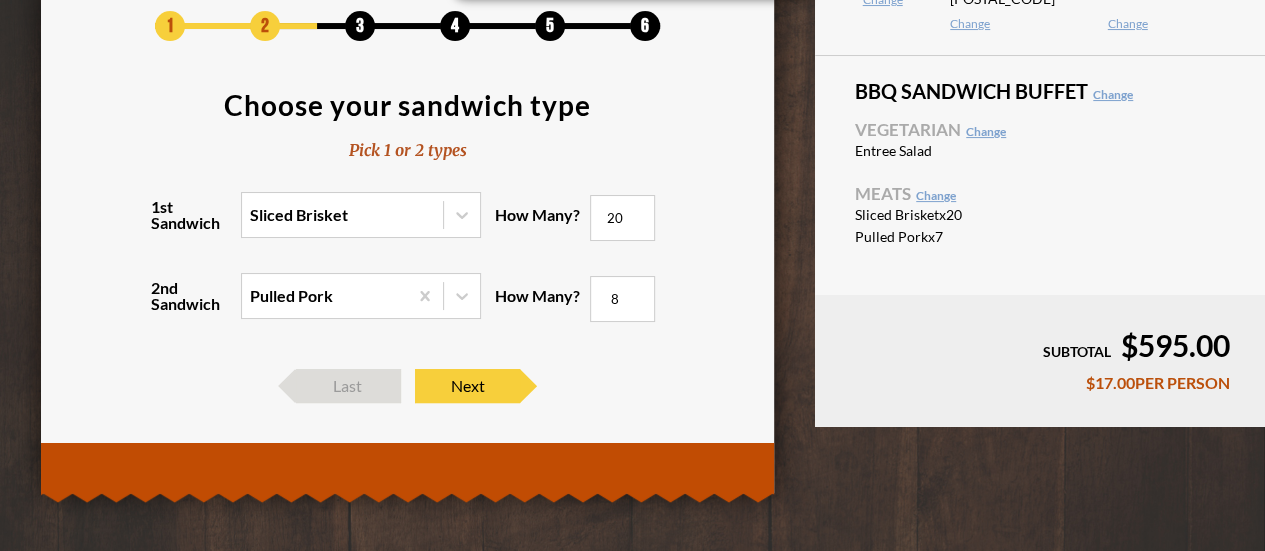 click on "8" at bounding box center (622, 299) 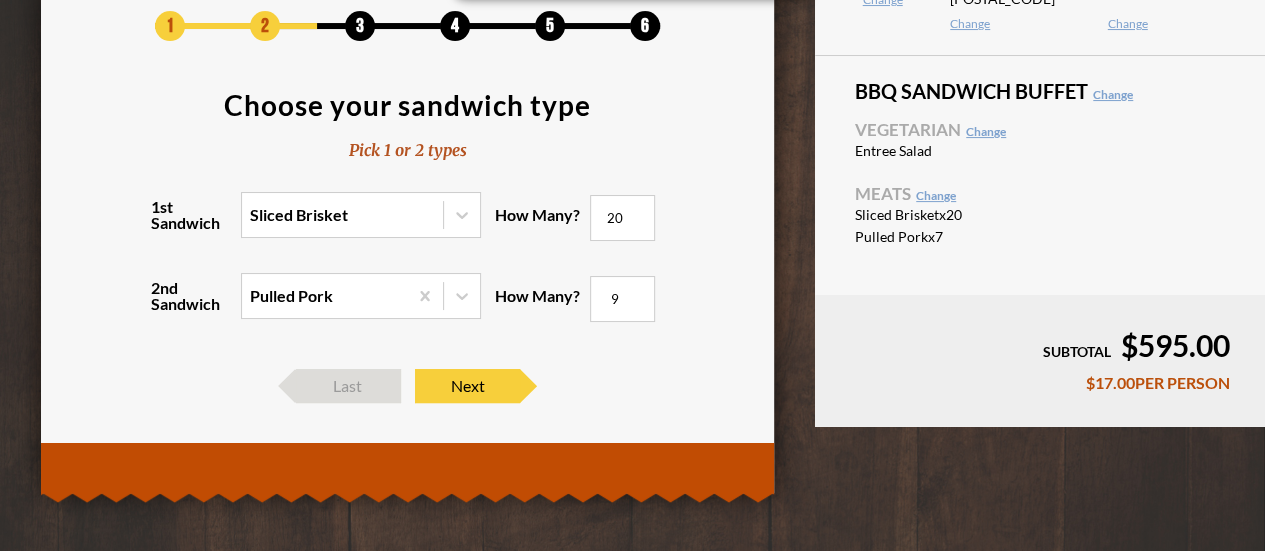 click on "9" at bounding box center [622, 299] 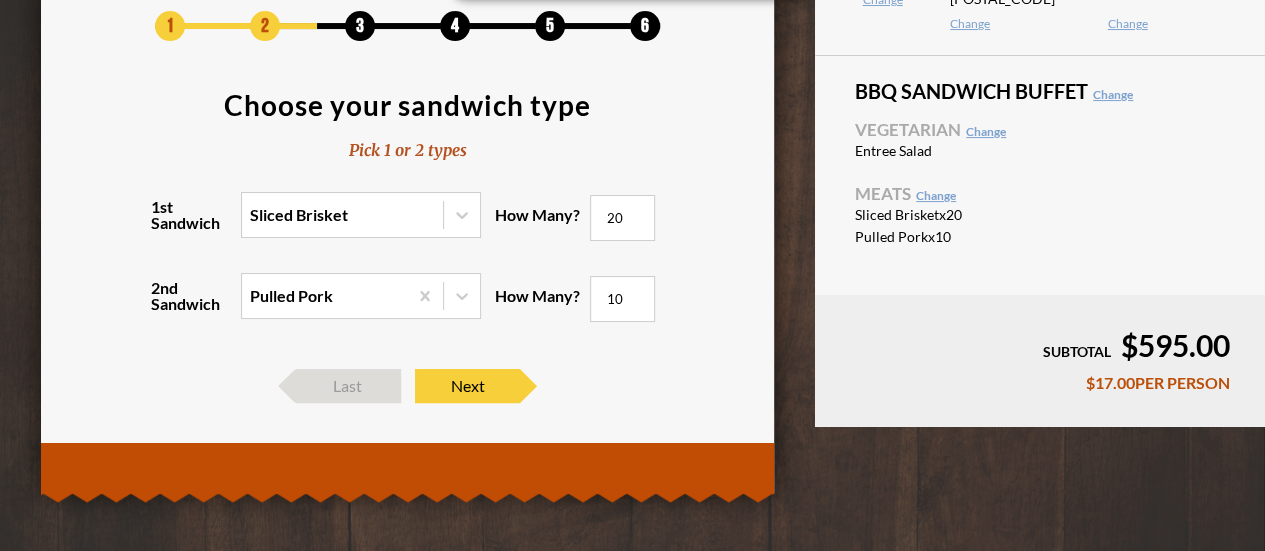 click on "10" at bounding box center (622, 299) 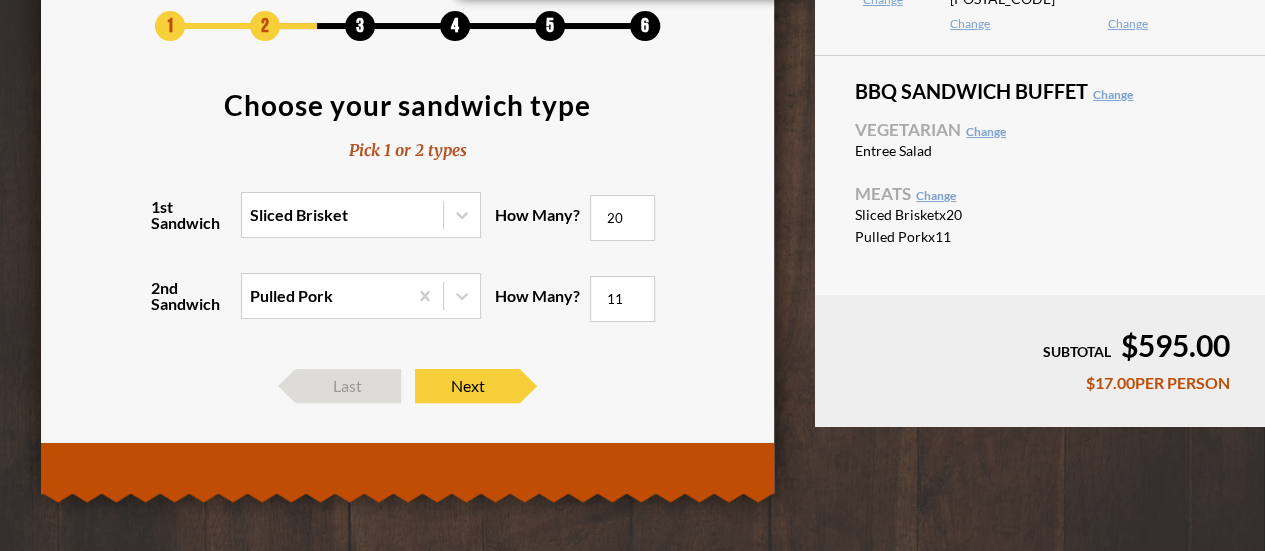 click on "11" at bounding box center (622, 299) 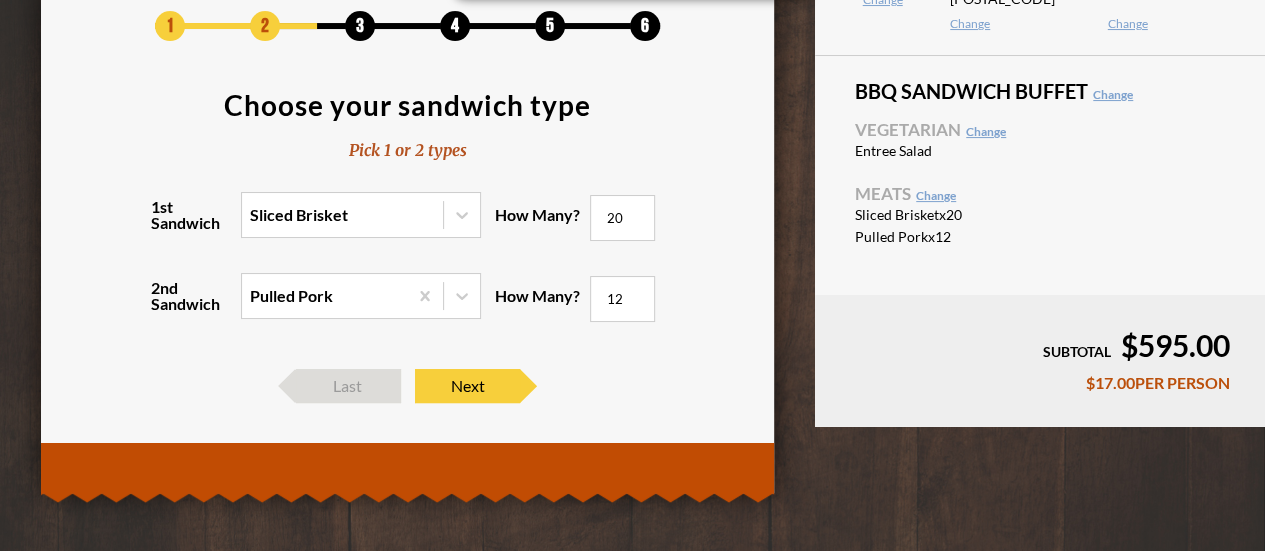 click on "12" at bounding box center (622, 299) 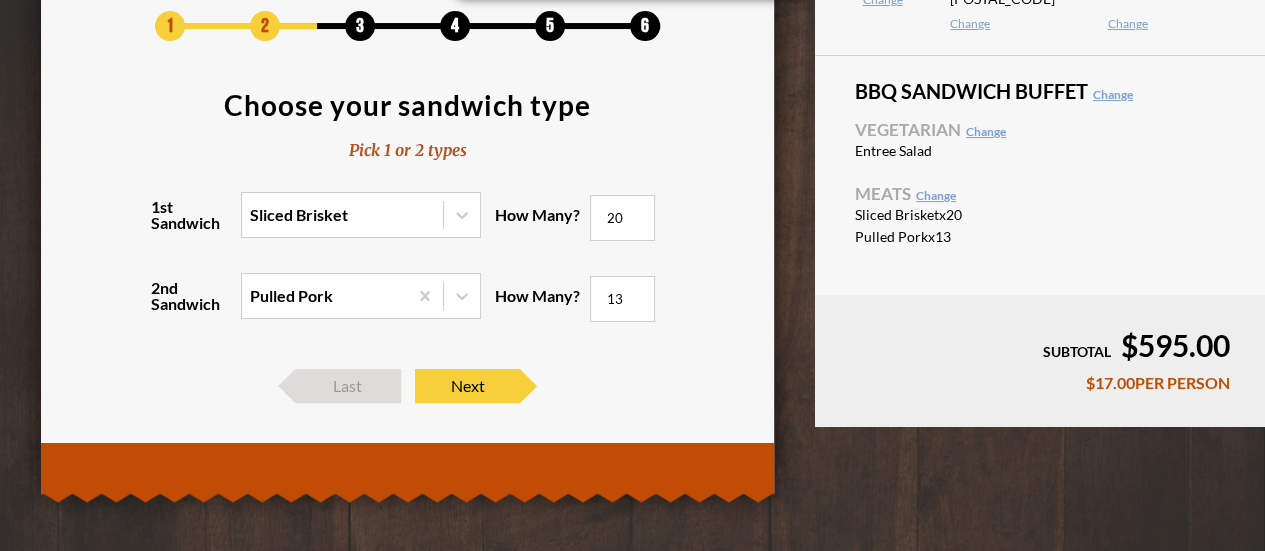 click on "13" at bounding box center (622, 299) 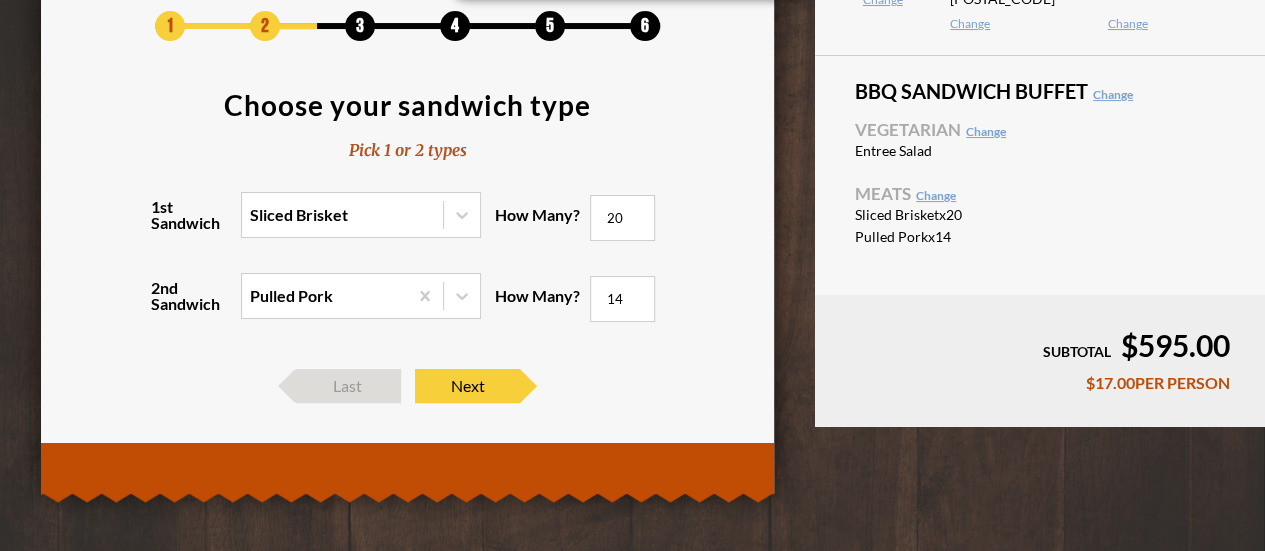 click on "14" at bounding box center (622, 299) 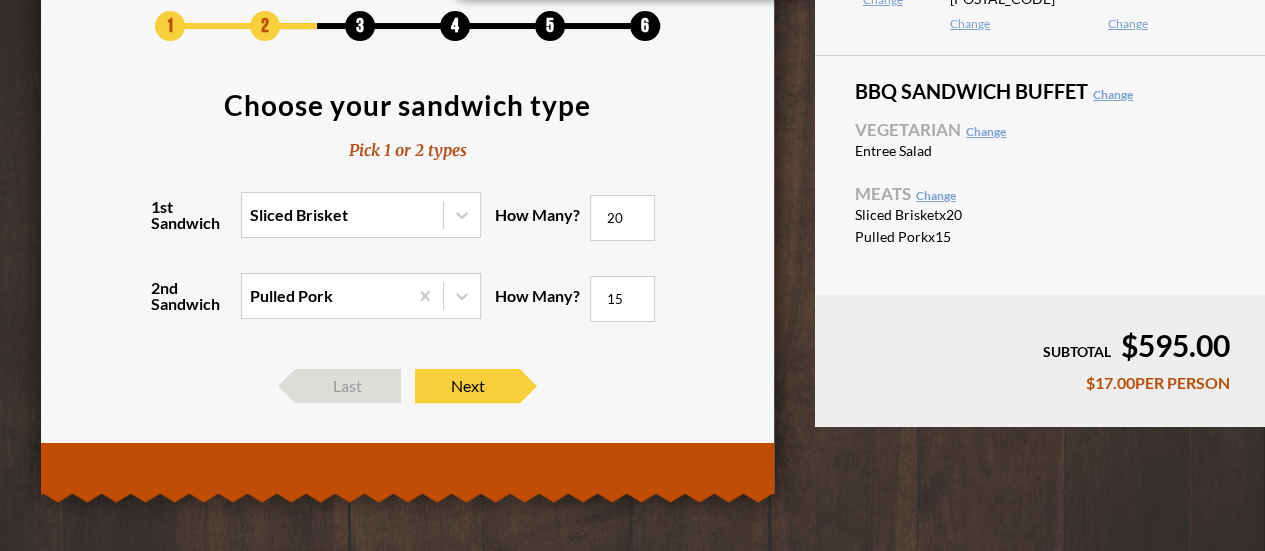 click on "15" at bounding box center [622, 299] 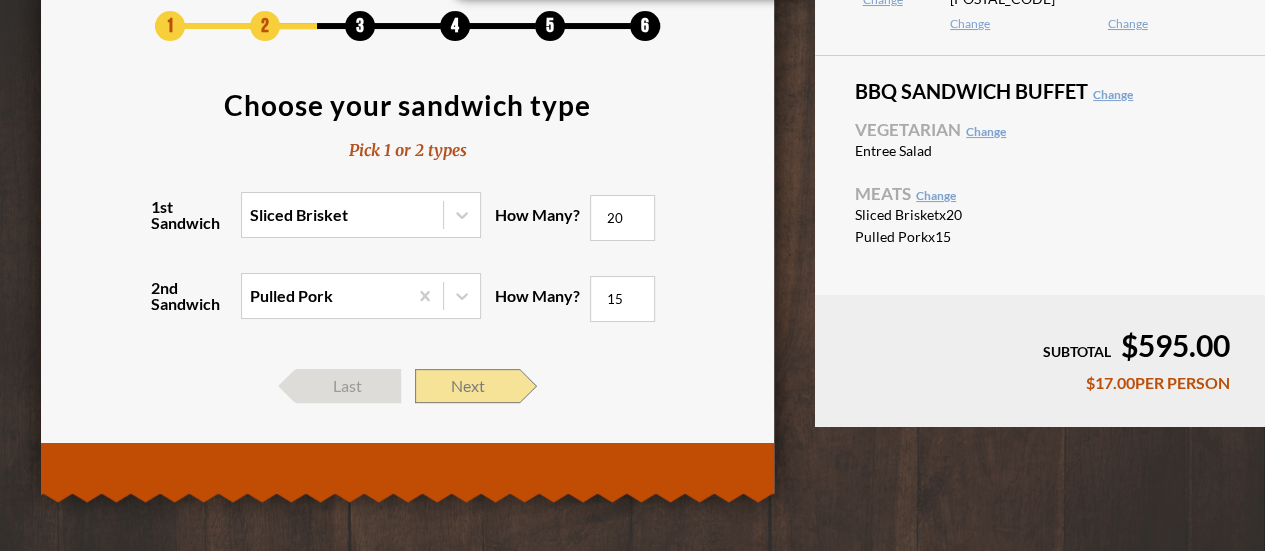 click on "Next" at bounding box center (467, 386) 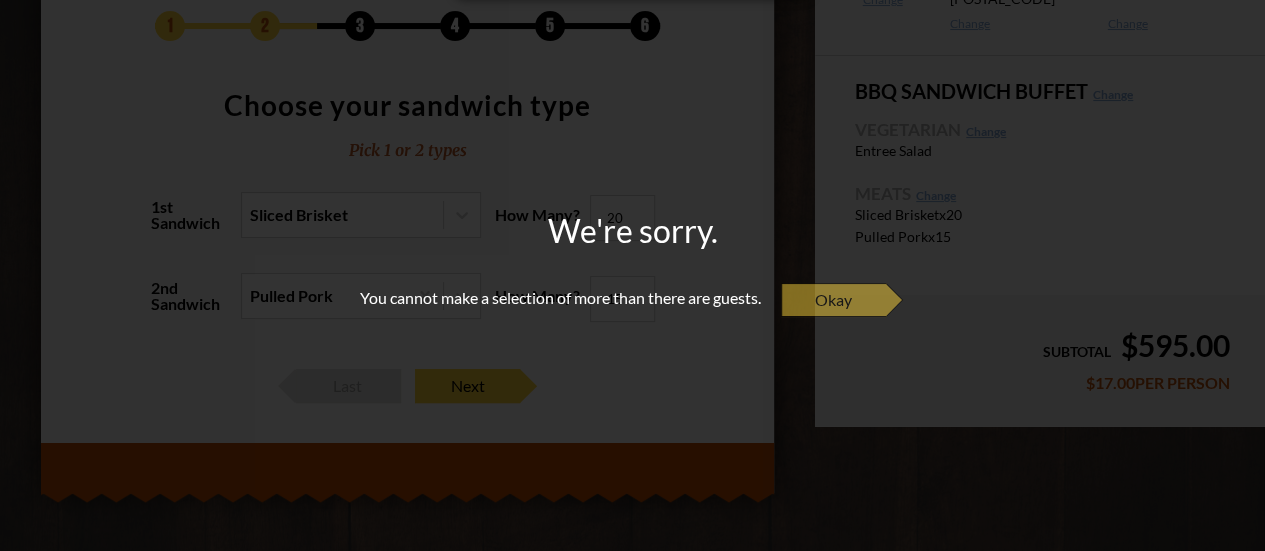 click on "Okay" at bounding box center [833, 300] 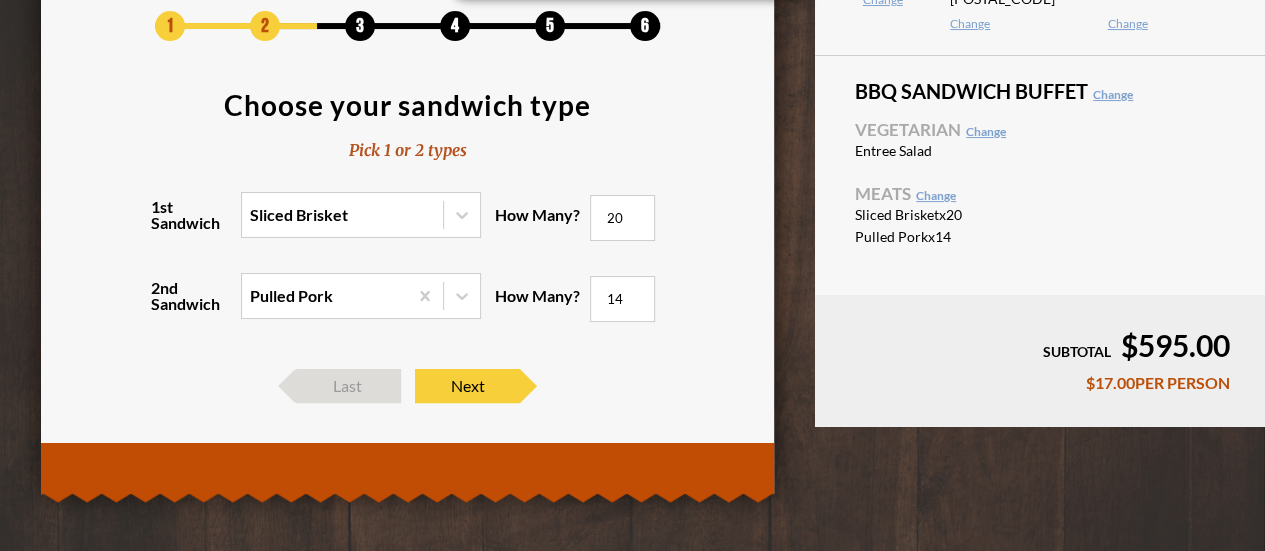 click on "14" at bounding box center [622, 299] 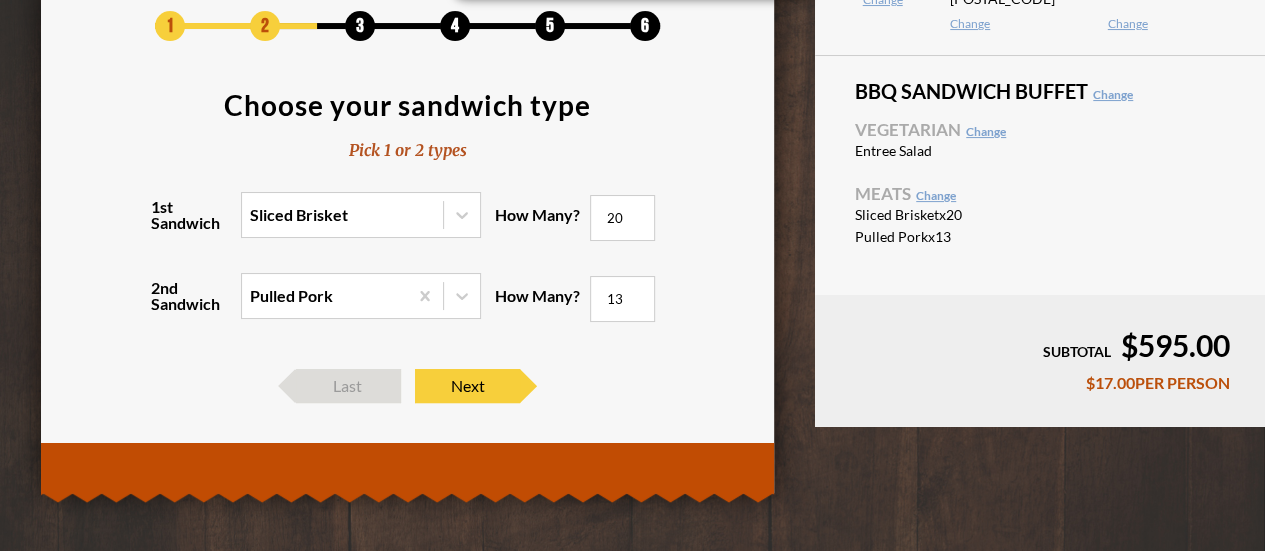 click on "13" at bounding box center (622, 299) 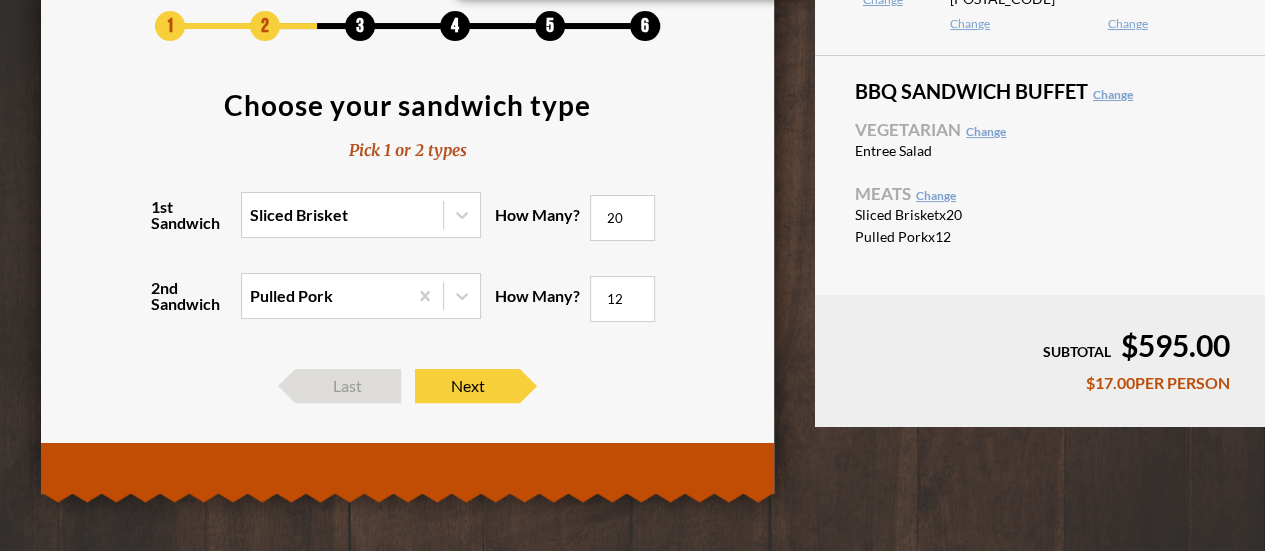 click on "12" at bounding box center (622, 299) 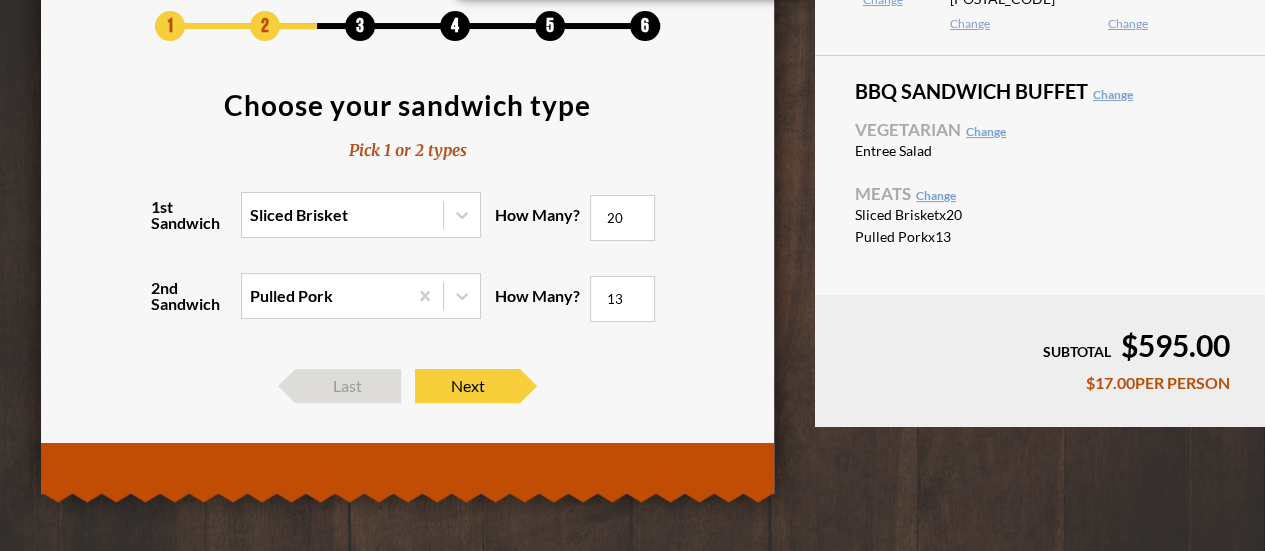 type on "13" 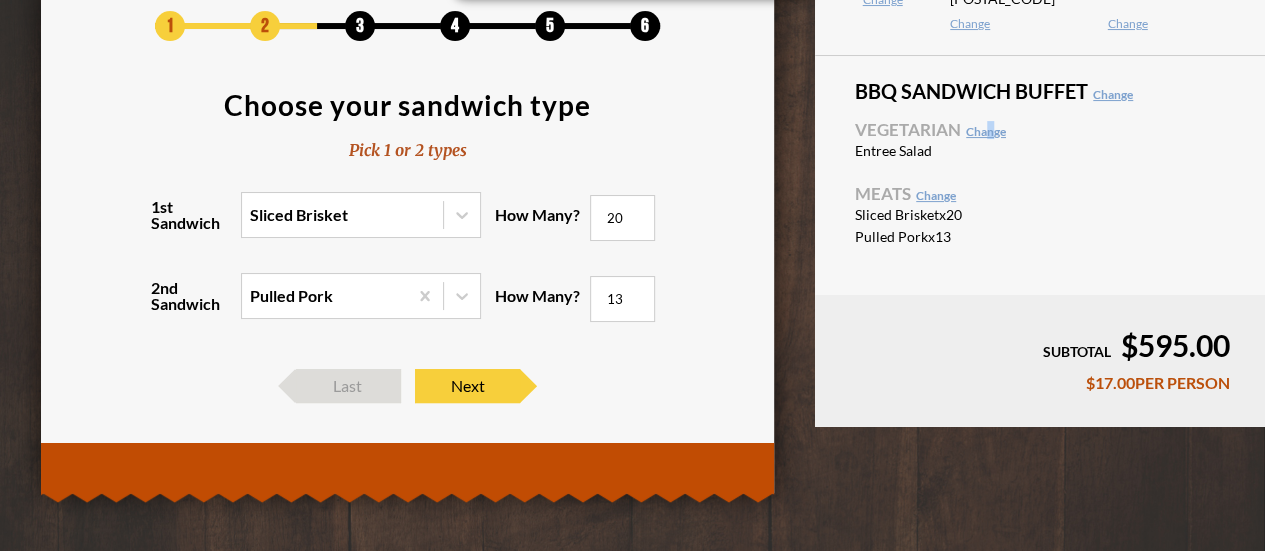 click on "Vegetarian Change" at bounding box center [1040, 129] 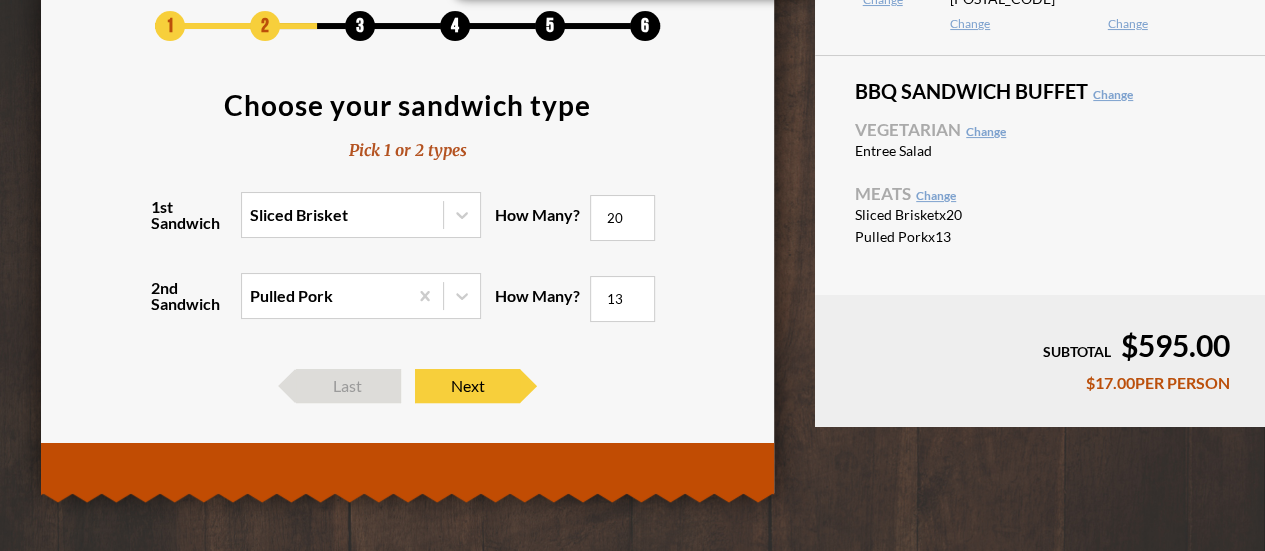 click on "Change" at bounding box center [986, 131] 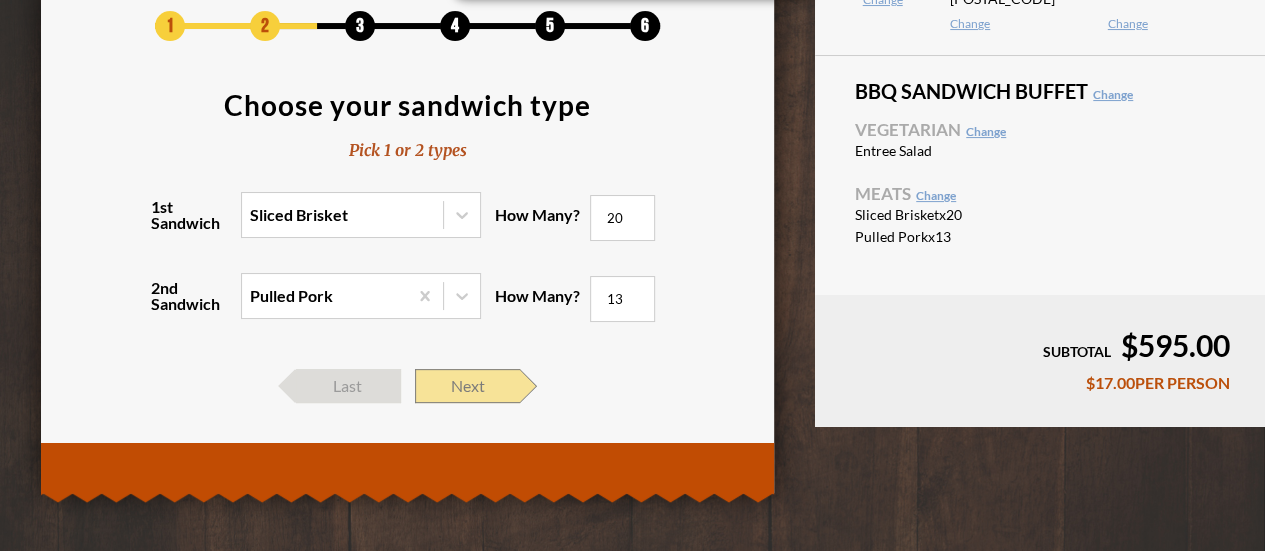 click on "Next" at bounding box center [467, 386] 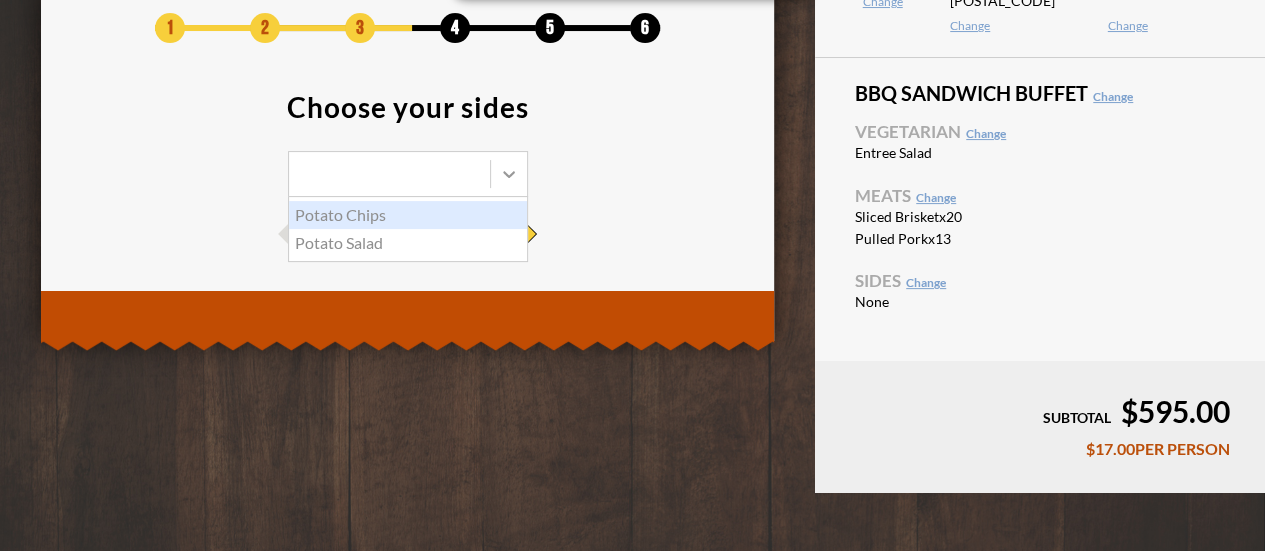 click 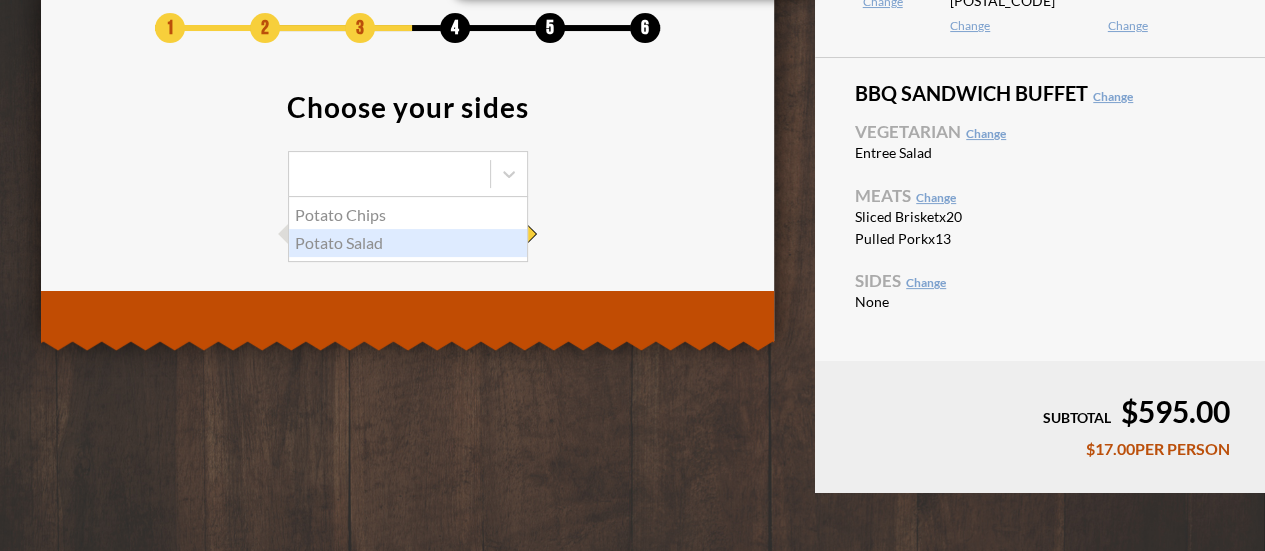 click on "Potato Salad" at bounding box center (408, 243) 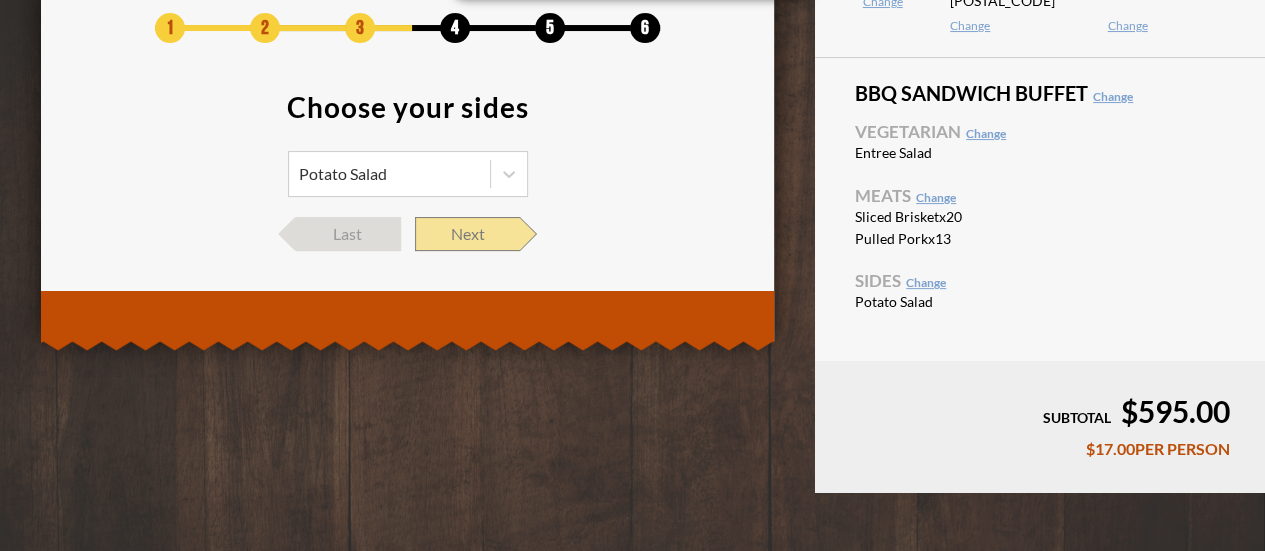 click on "Next" at bounding box center [467, 234] 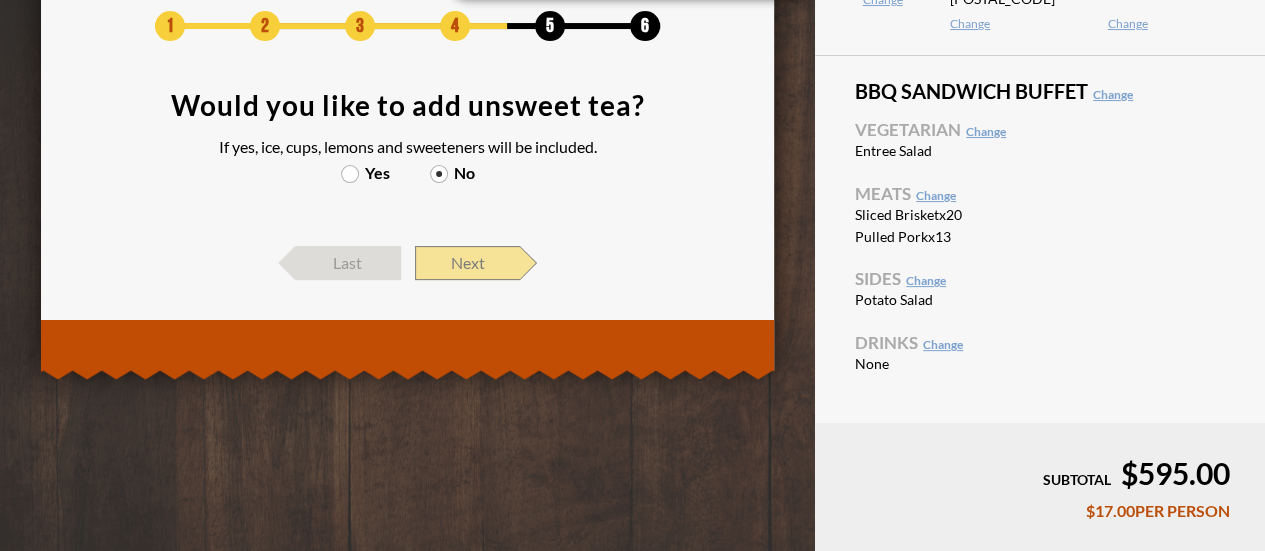 click on "Next" at bounding box center [467, 263] 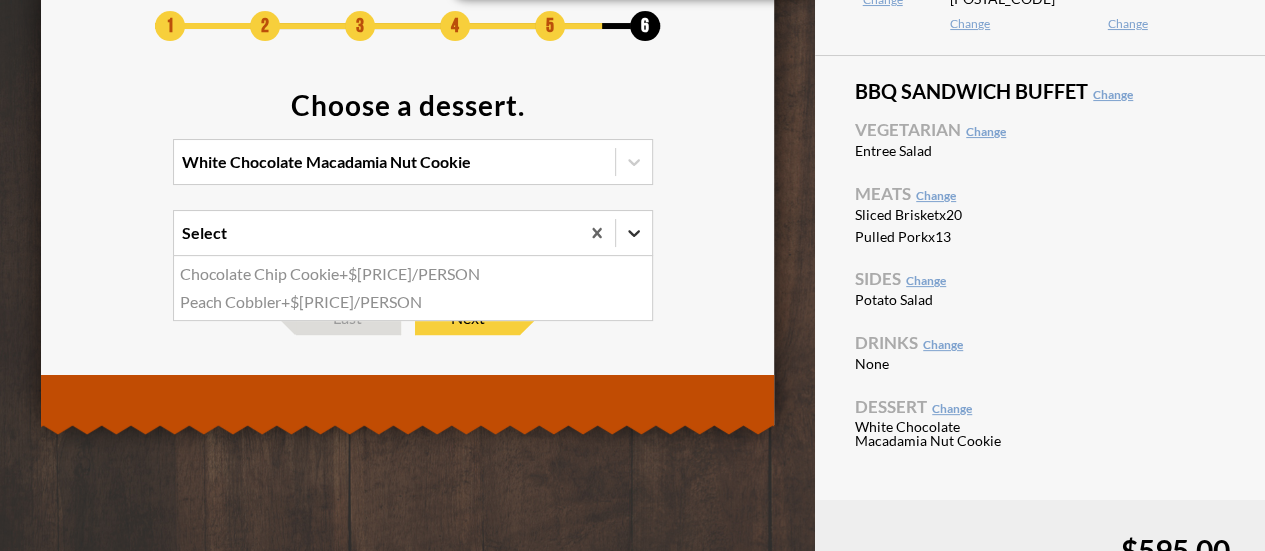 click 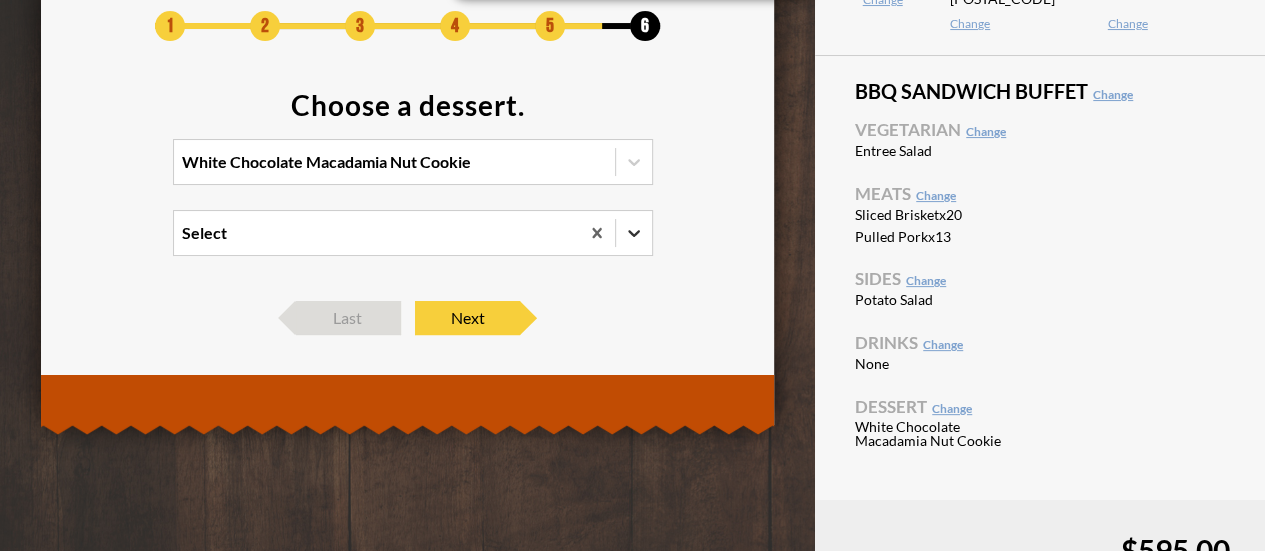 click 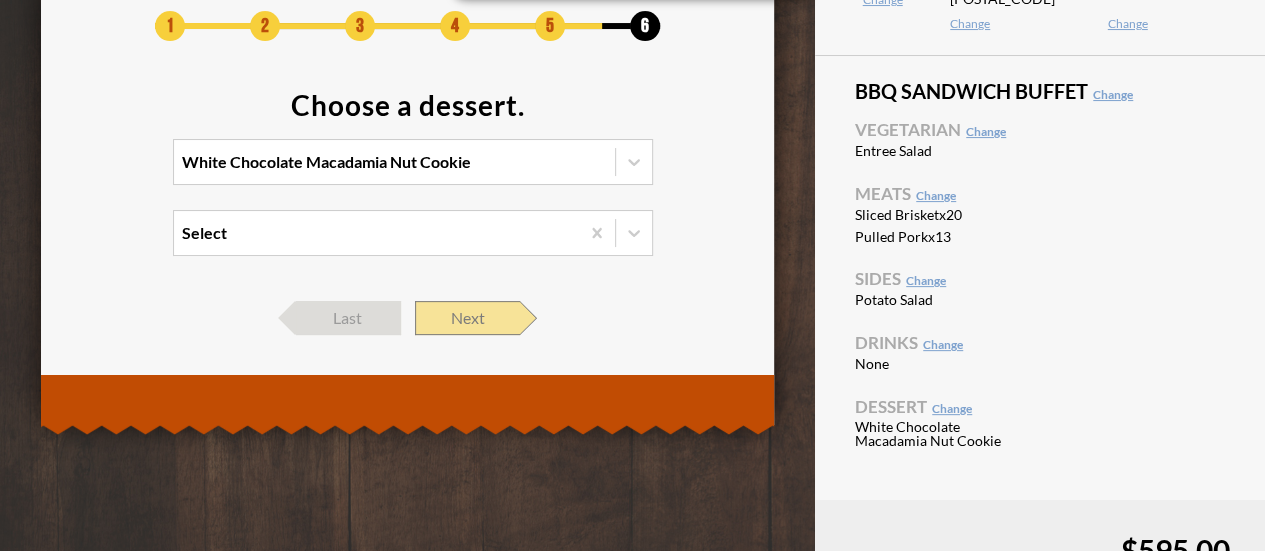 click on "Next" at bounding box center (467, 318) 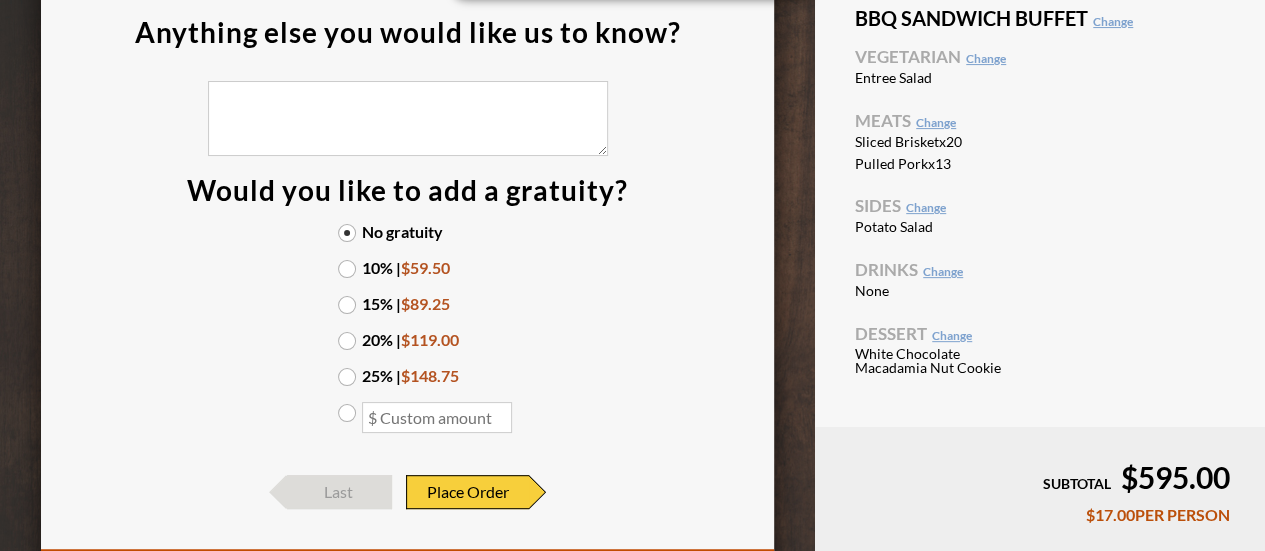 scroll, scrollTop: 248, scrollLeft: 0, axis: vertical 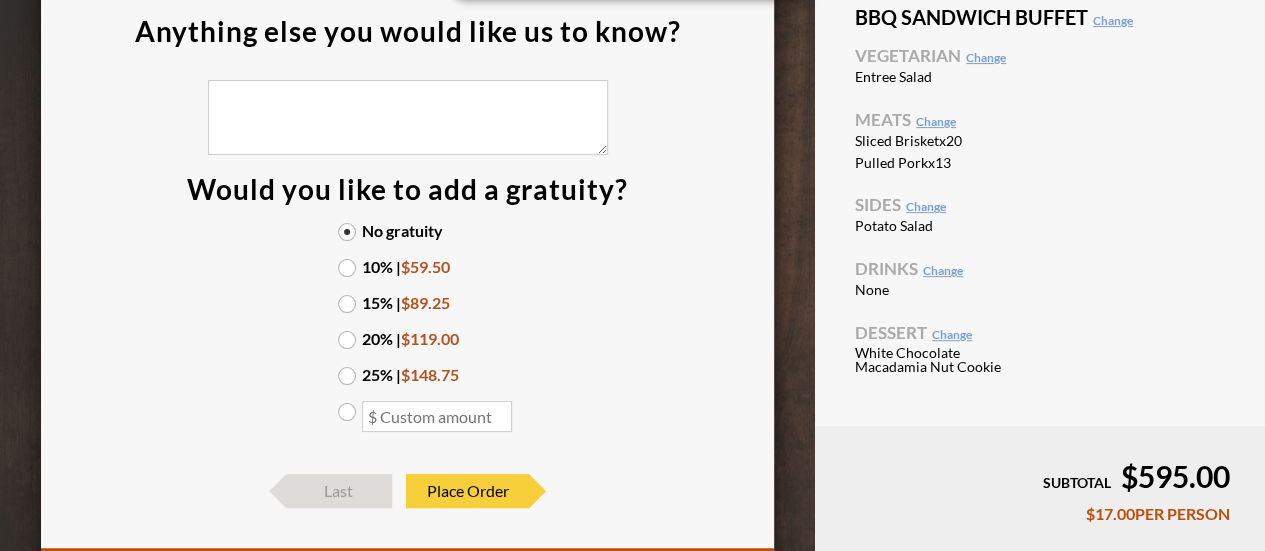 click on "Change" at bounding box center (952, 334) 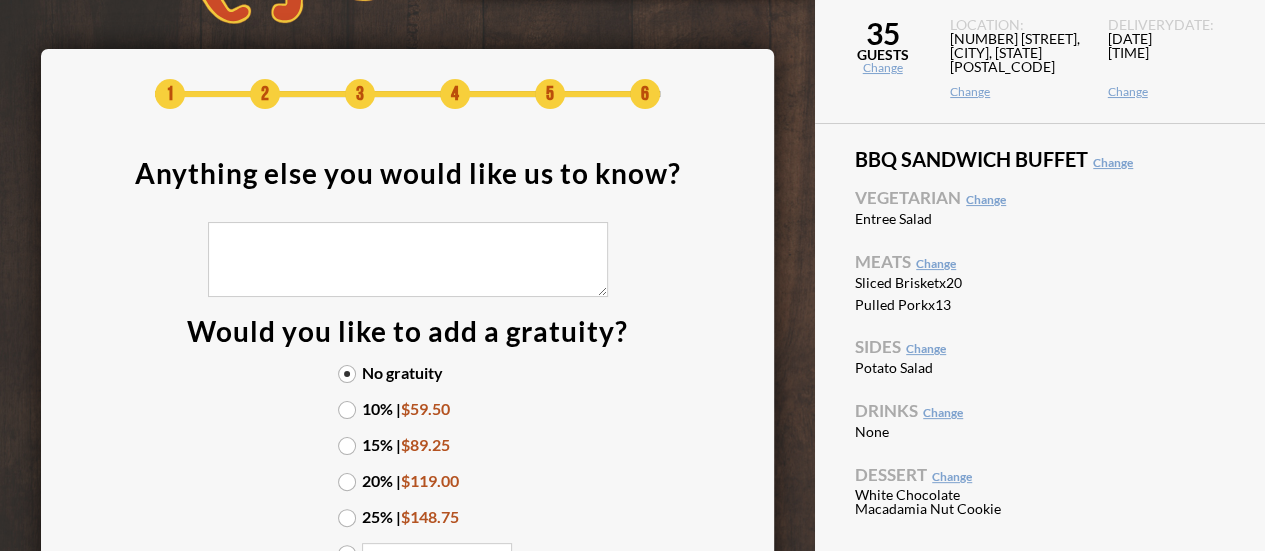 scroll, scrollTop: 0, scrollLeft: 0, axis: both 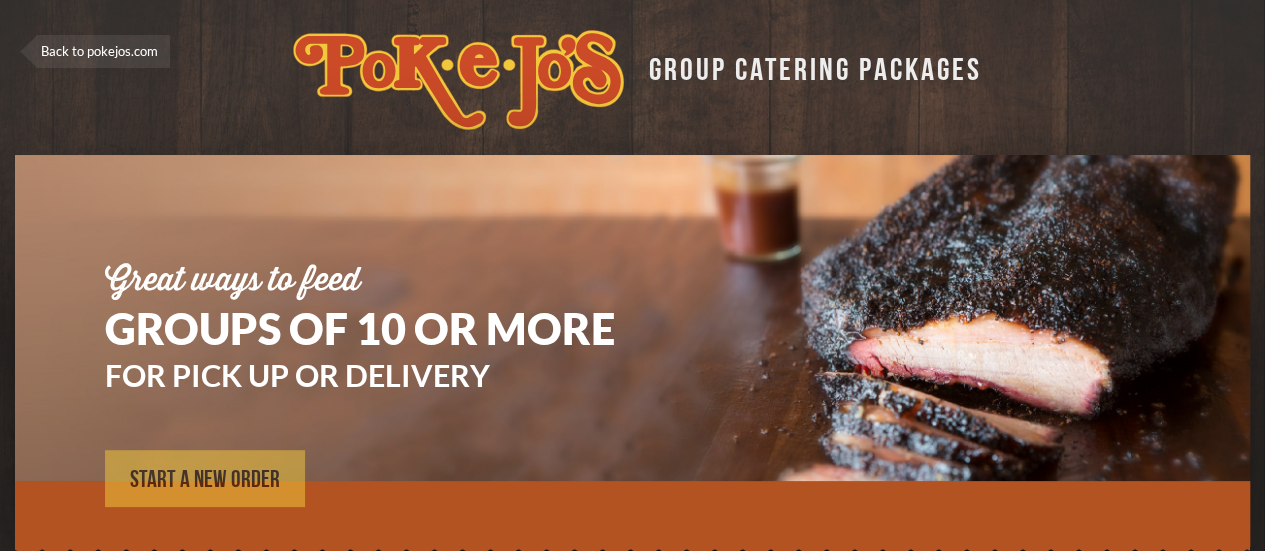 click on "START A NEW ORDER" at bounding box center (205, 480) 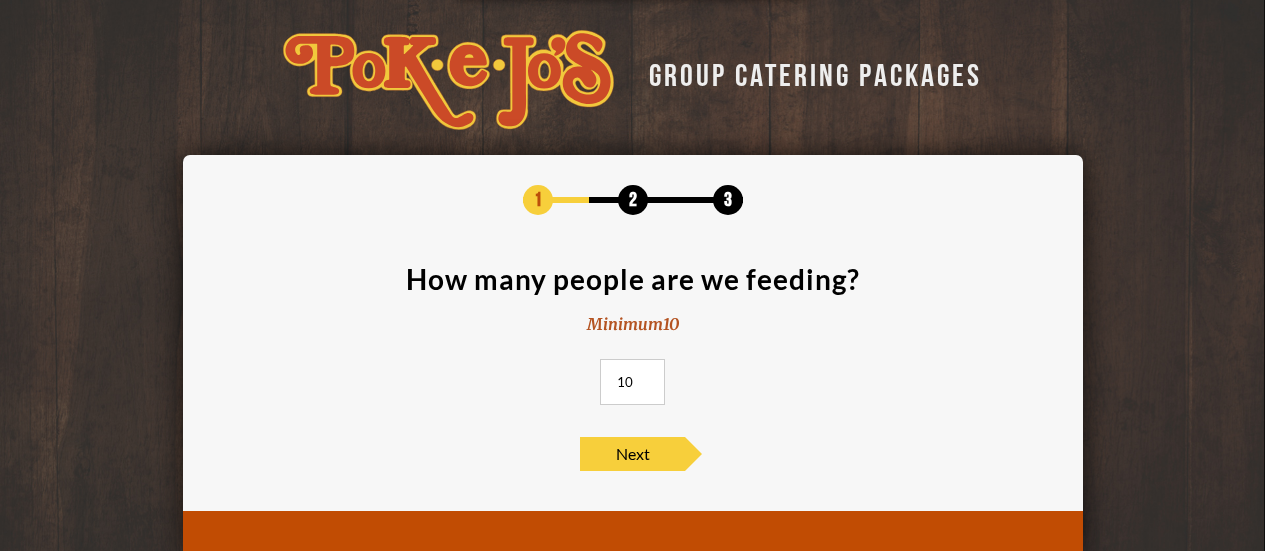 scroll, scrollTop: 0, scrollLeft: 0, axis: both 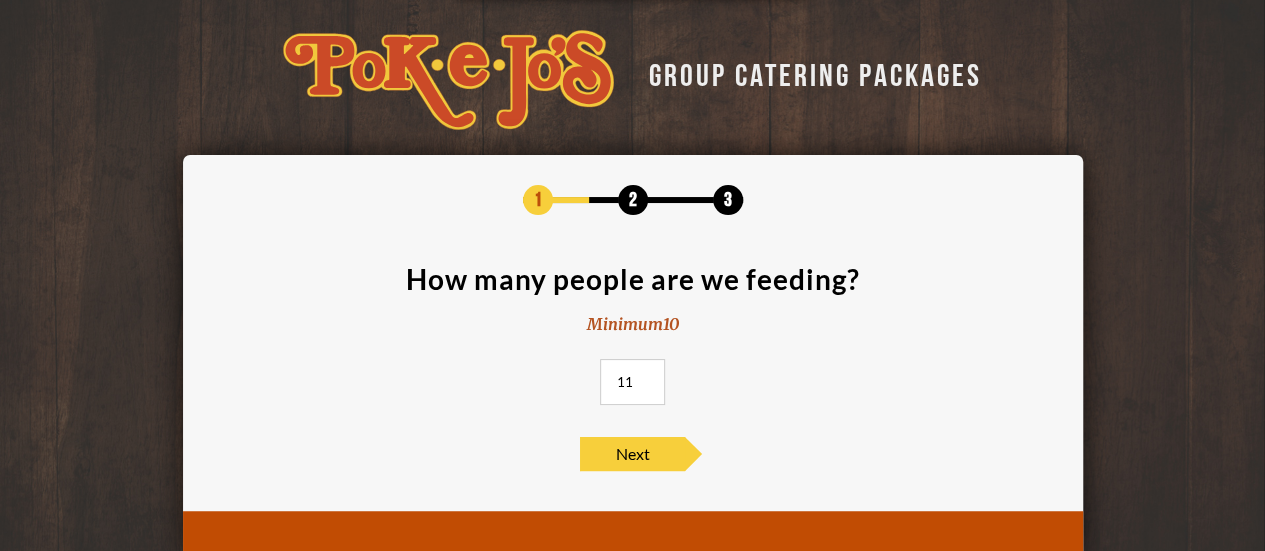 click on "11" at bounding box center (632, 382) 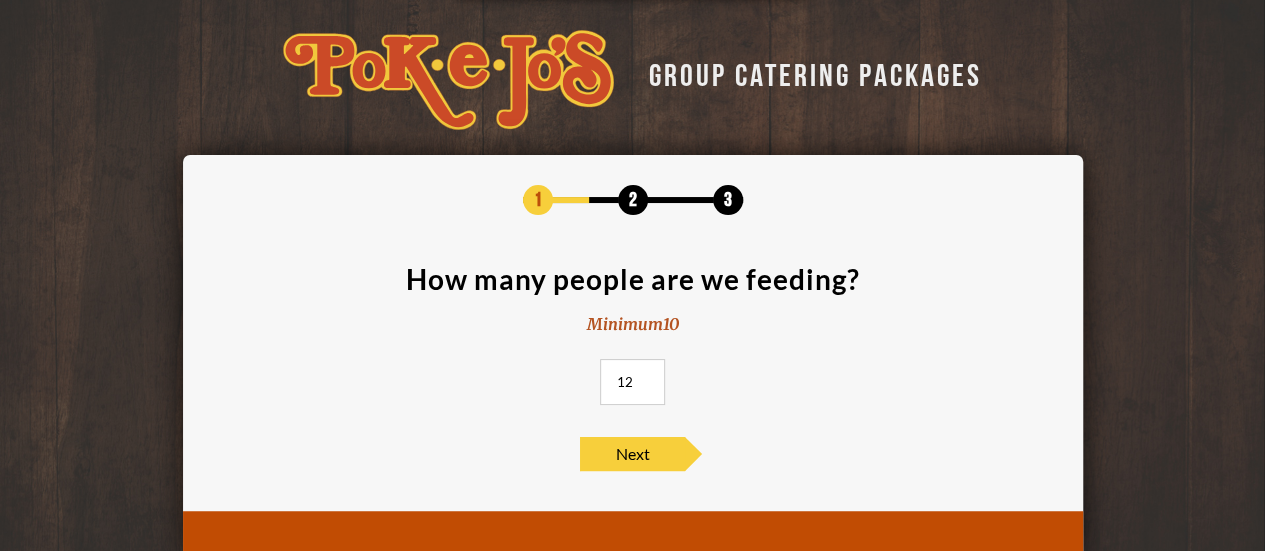 click on "12" at bounding box center (632, 382) 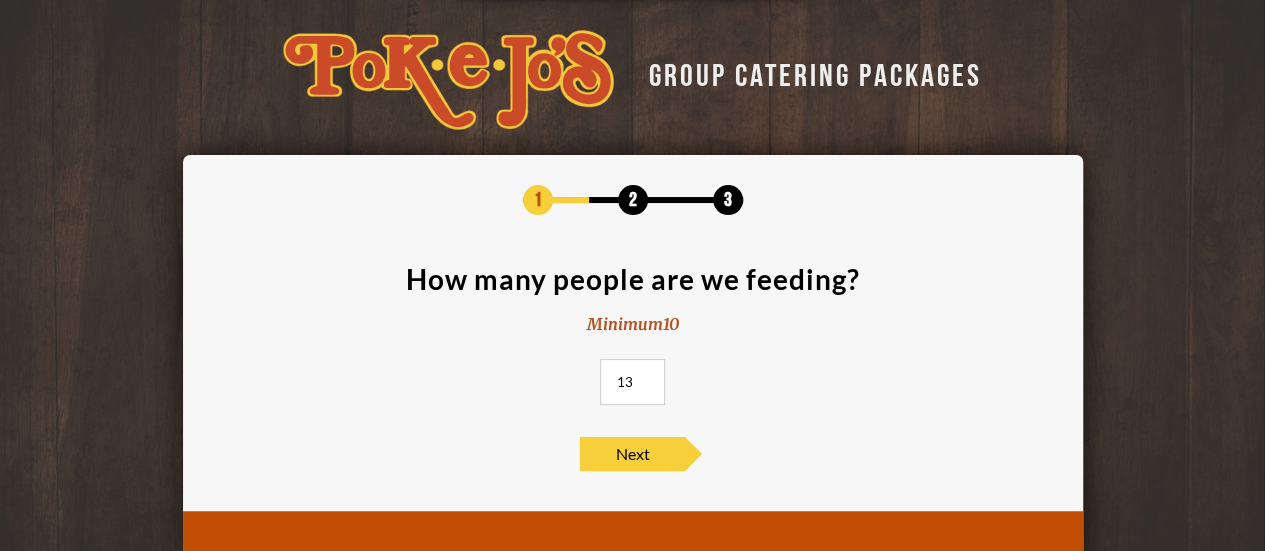 click on "13" at bounding box center (632, 382) 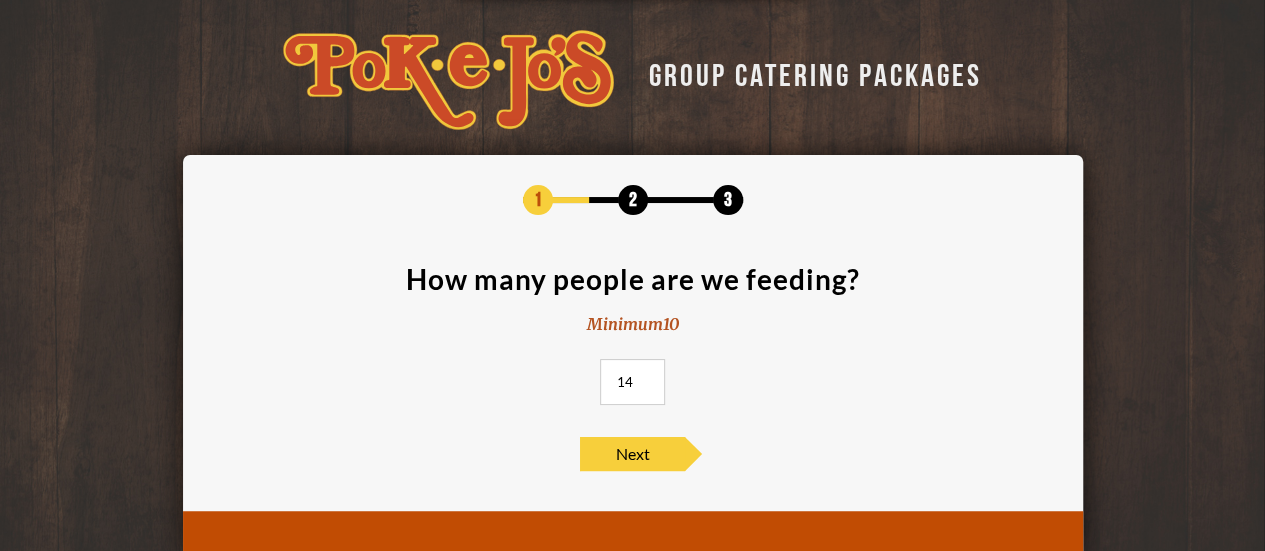 click on "14" at bounding box center (632, 382) 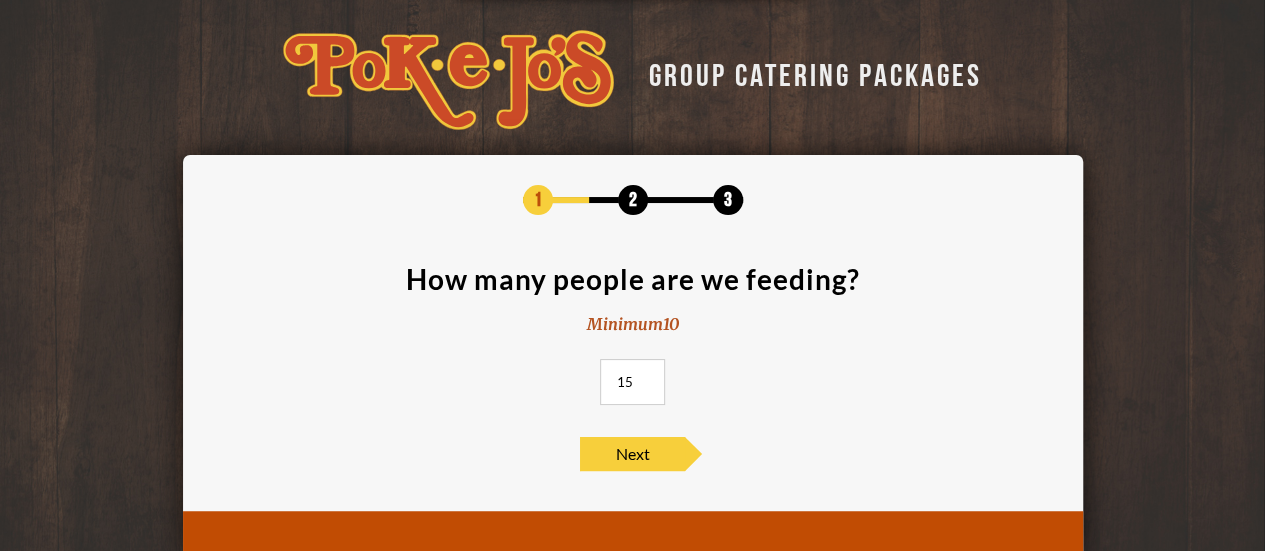 click on "15" at bounding box center (632, 382) 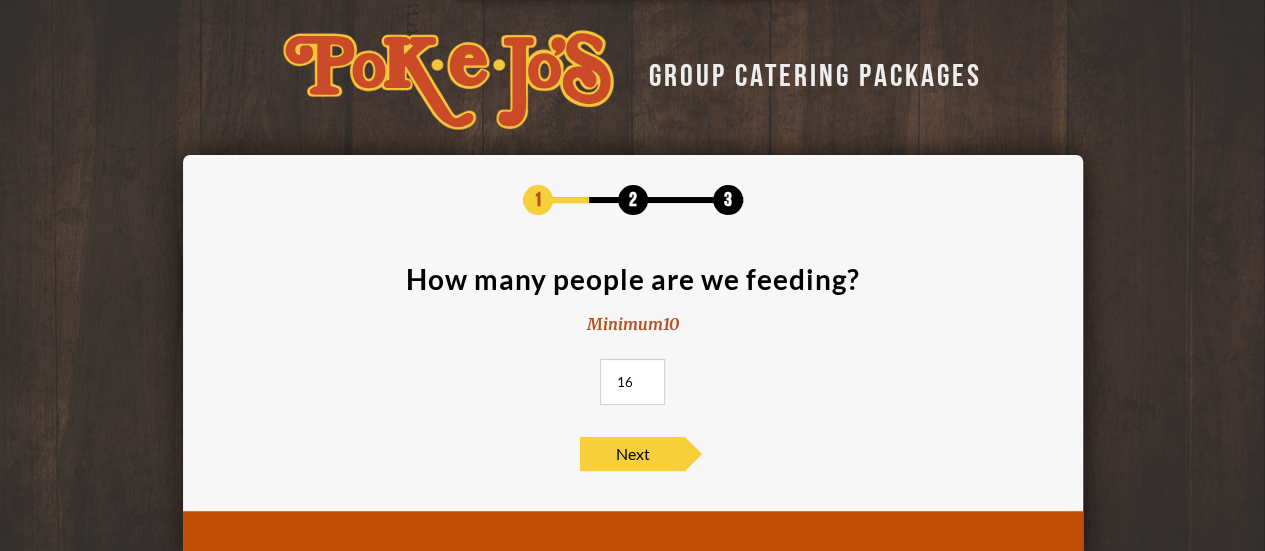 click on "16" at bounding box center [632, 382] 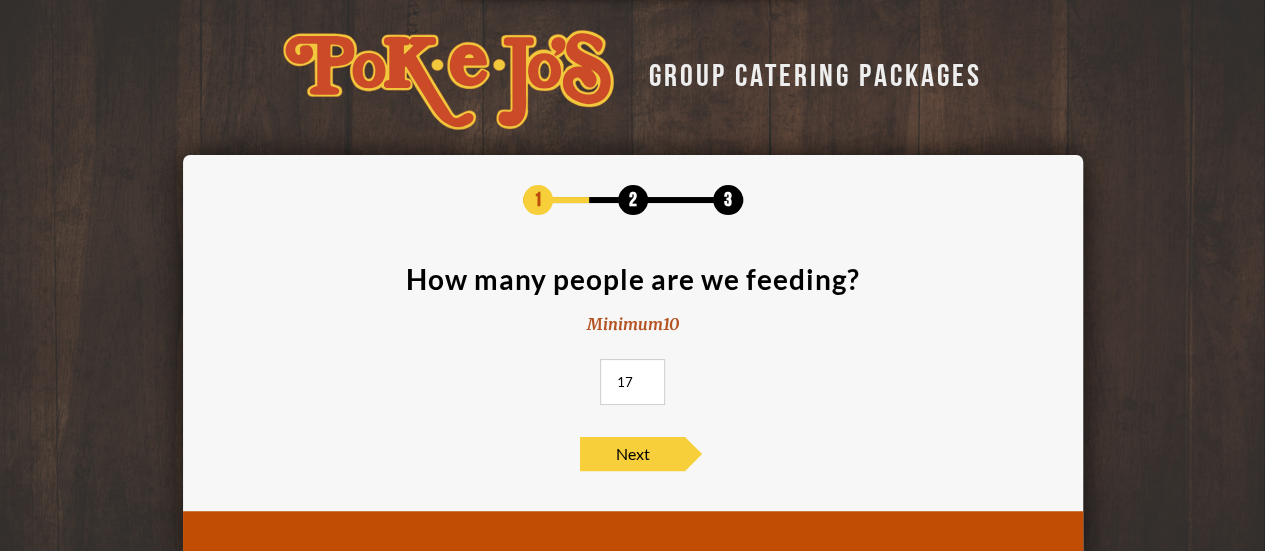 click on "17" at bounding box center (632, 382) 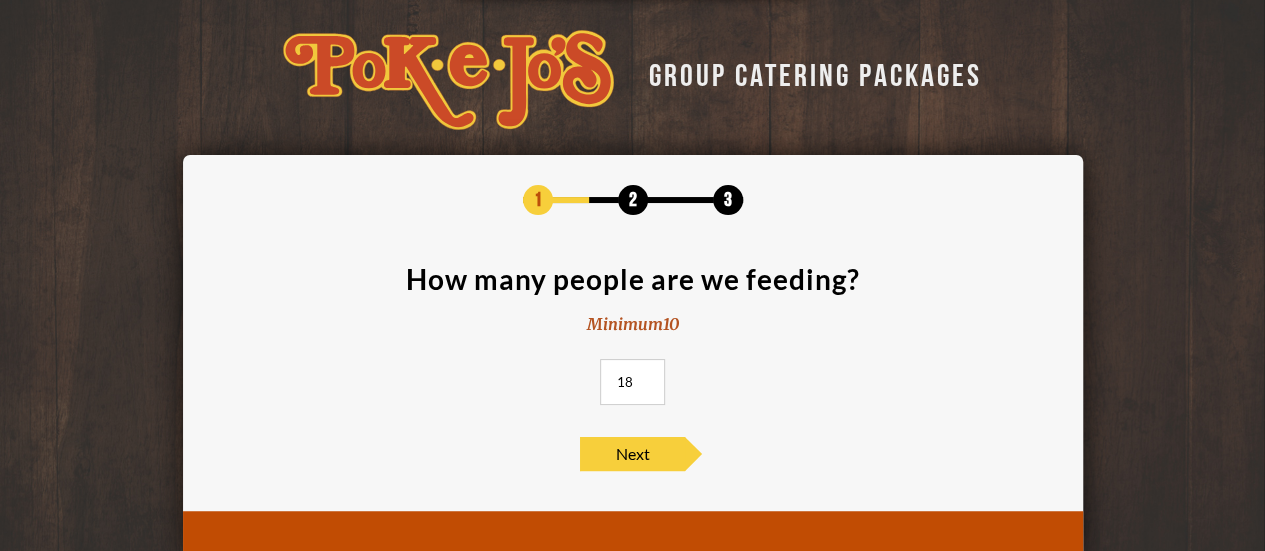 click on "18" at bounding box center [632, 382] 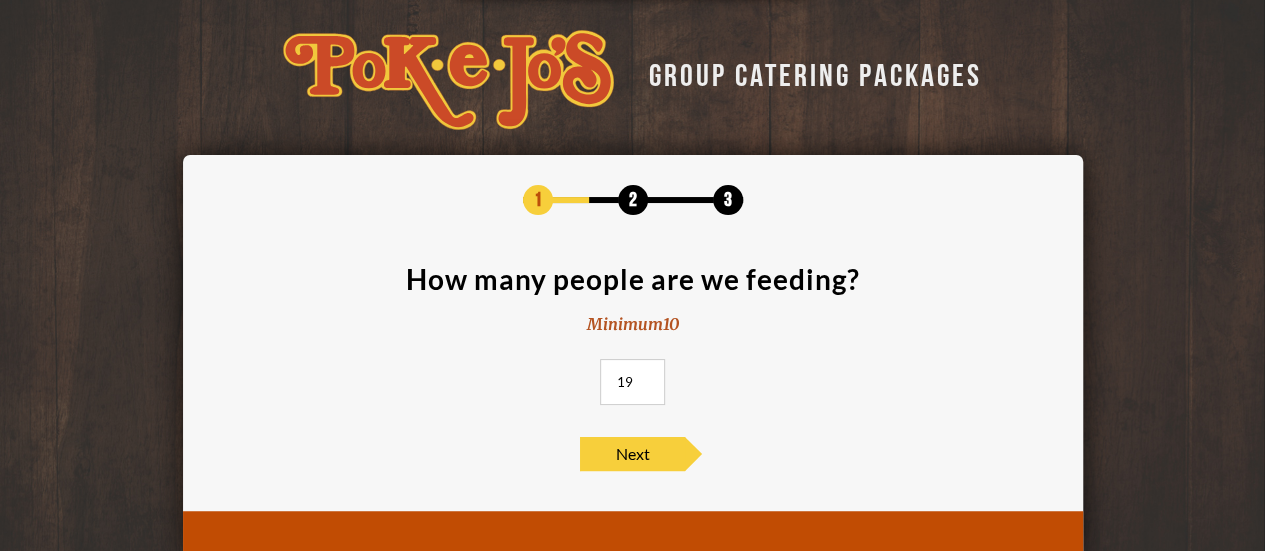 click on "19" at bounding box center [632, 382] 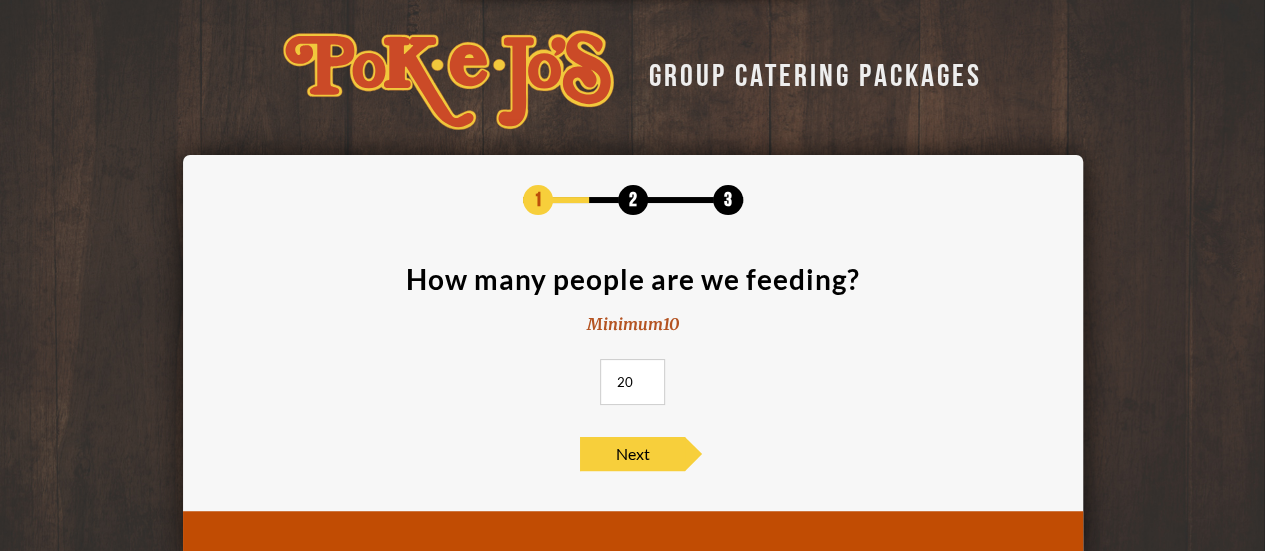 click on "20" at bounding box center (632, 382) 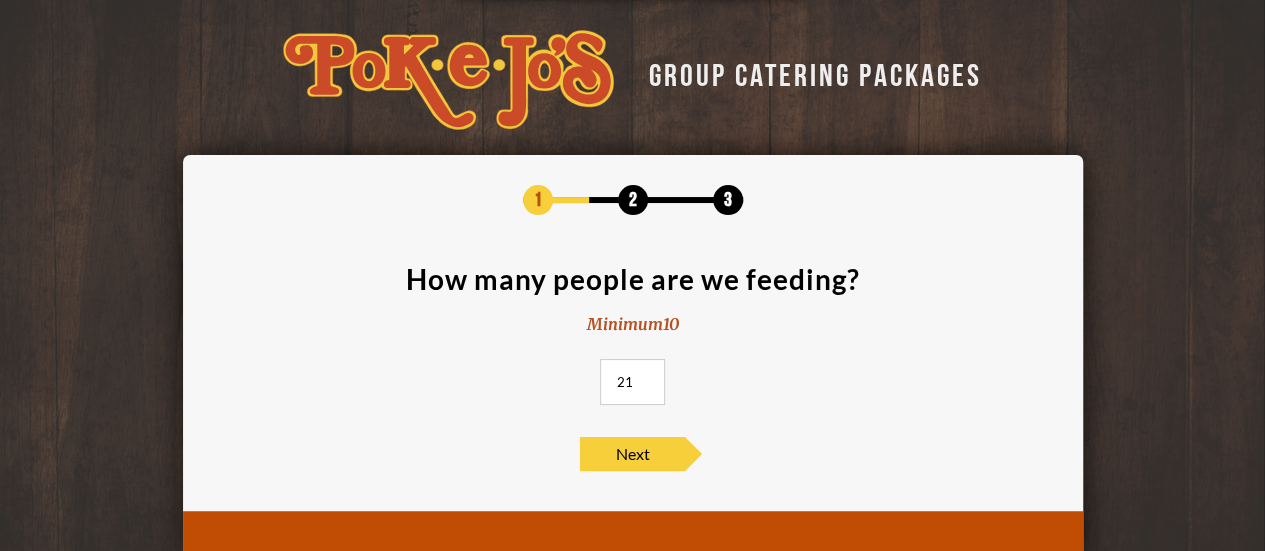 click on "21" at bounding box center (632, 382) 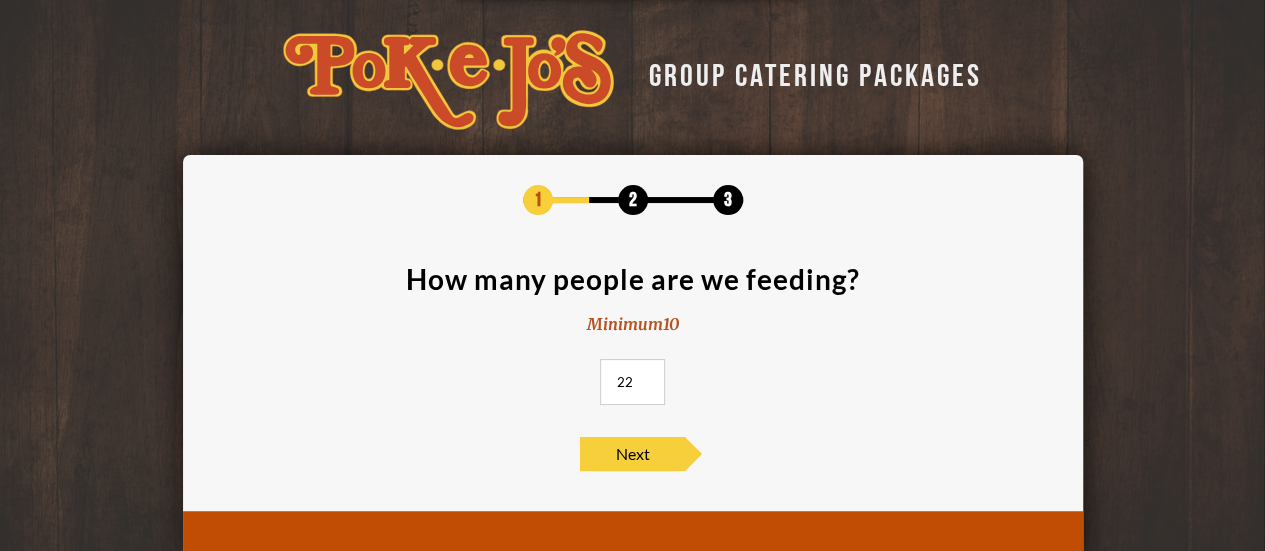 click on "22" at bounding box center [632, 382] 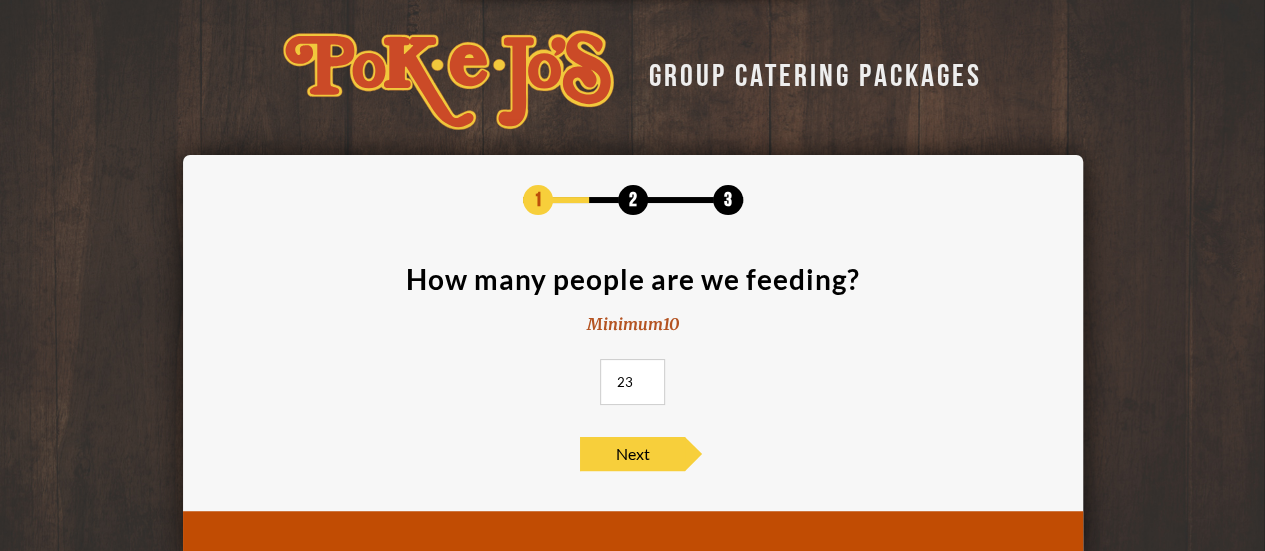 click on "23" at bounding box center (632, 382) 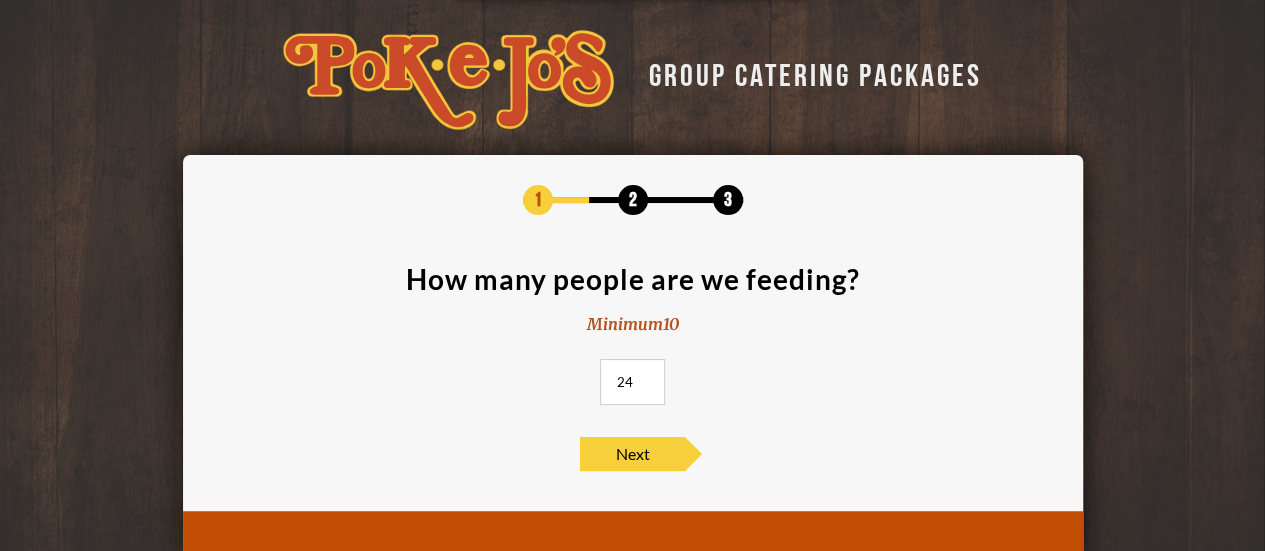 click on "24" at bounding box center [632, 382] 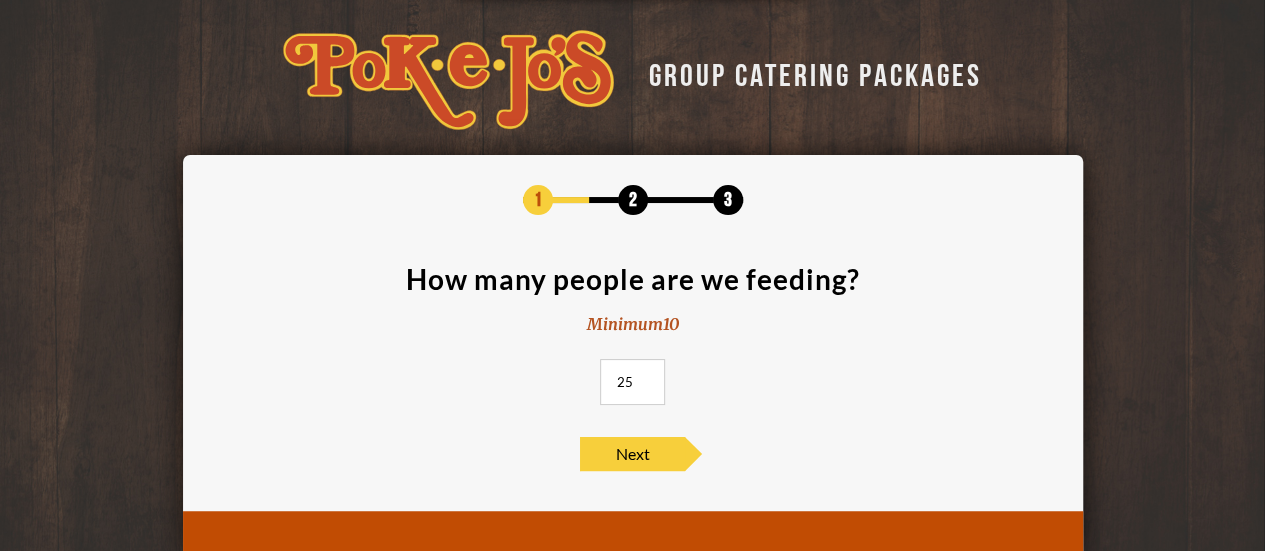 click on "25" at bounding box center (632, 382) 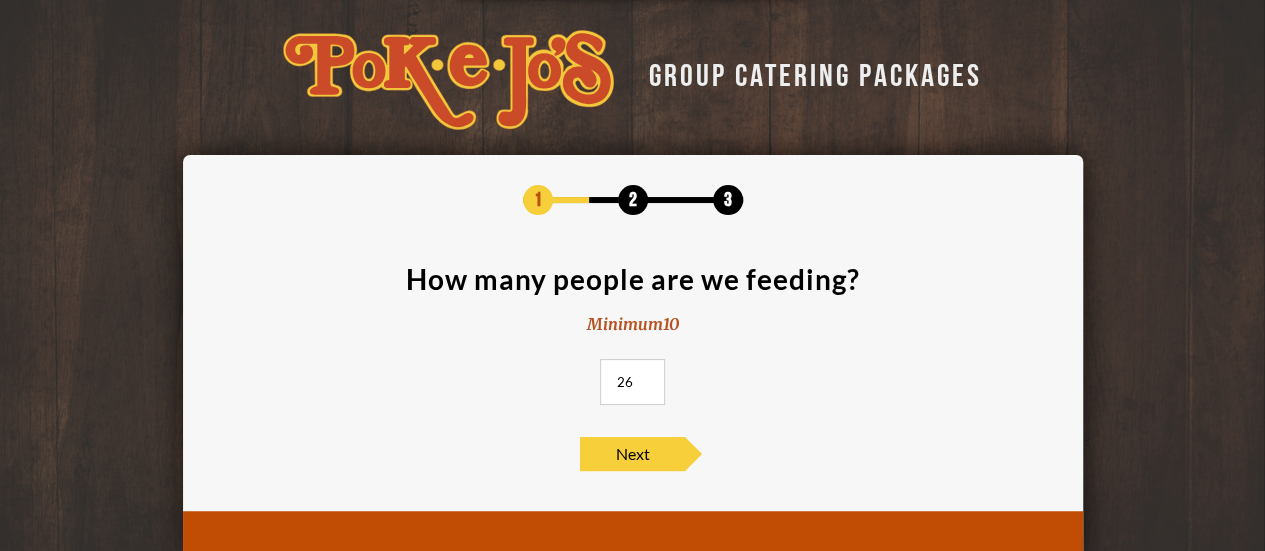 click on "26" at bounding box center [632, 382] 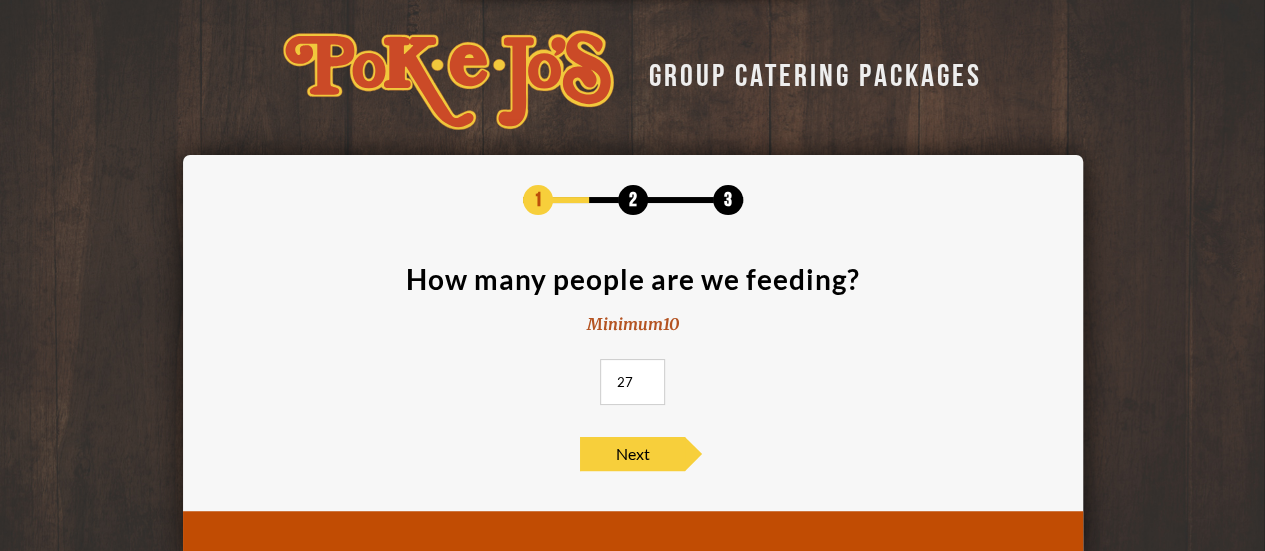 click on "27" at bounding box center [632, 382] 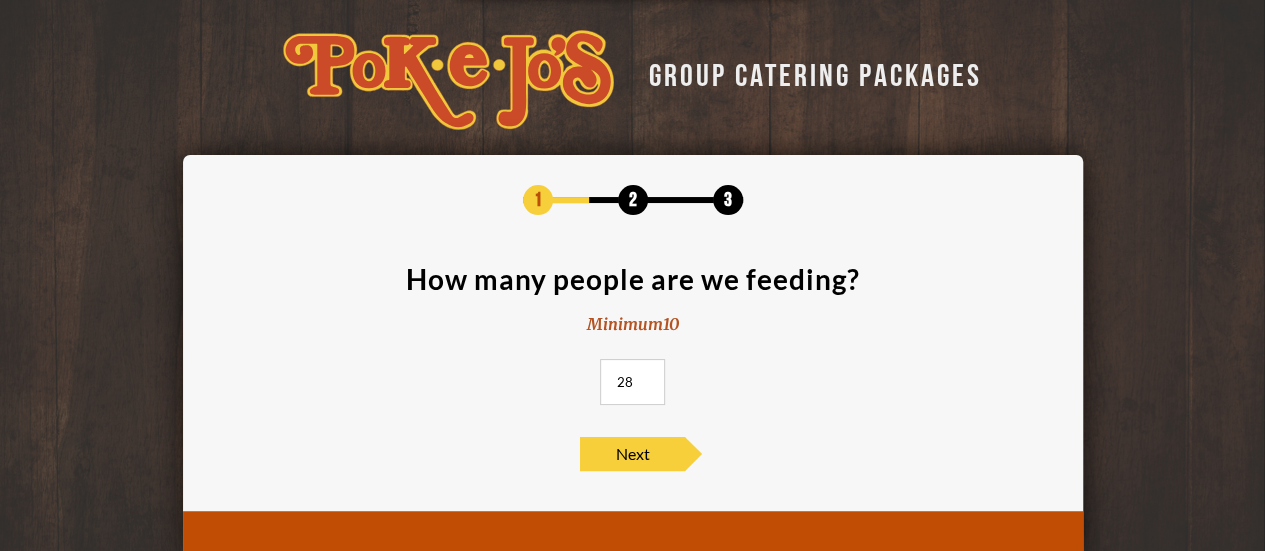 click on "28" at bounding box center (632, 382) 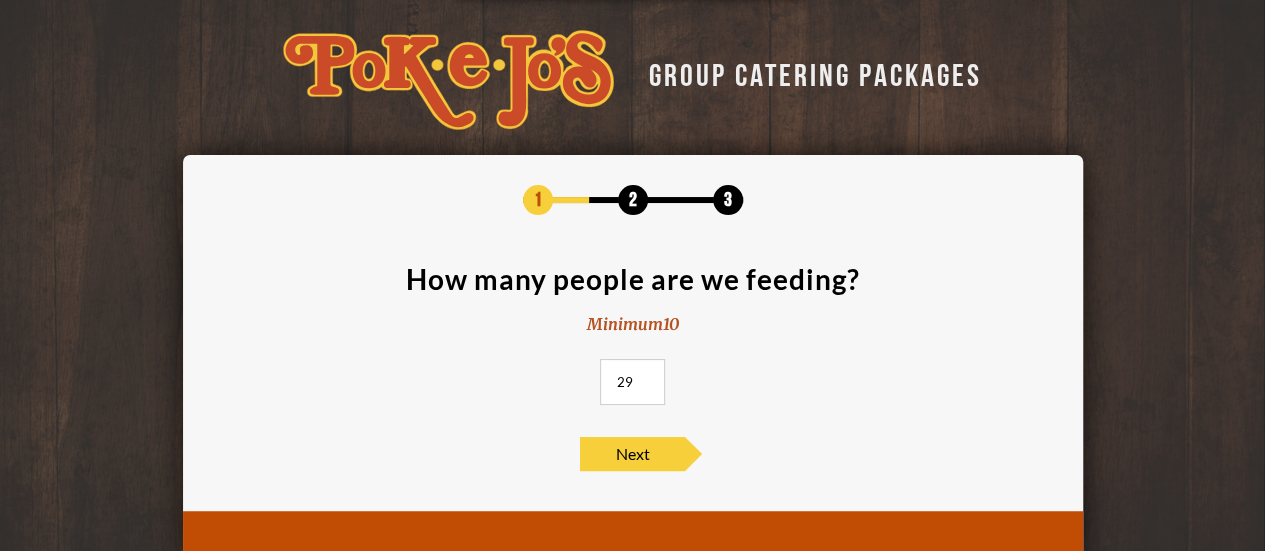click on "29" at bounding box center [632, 382] 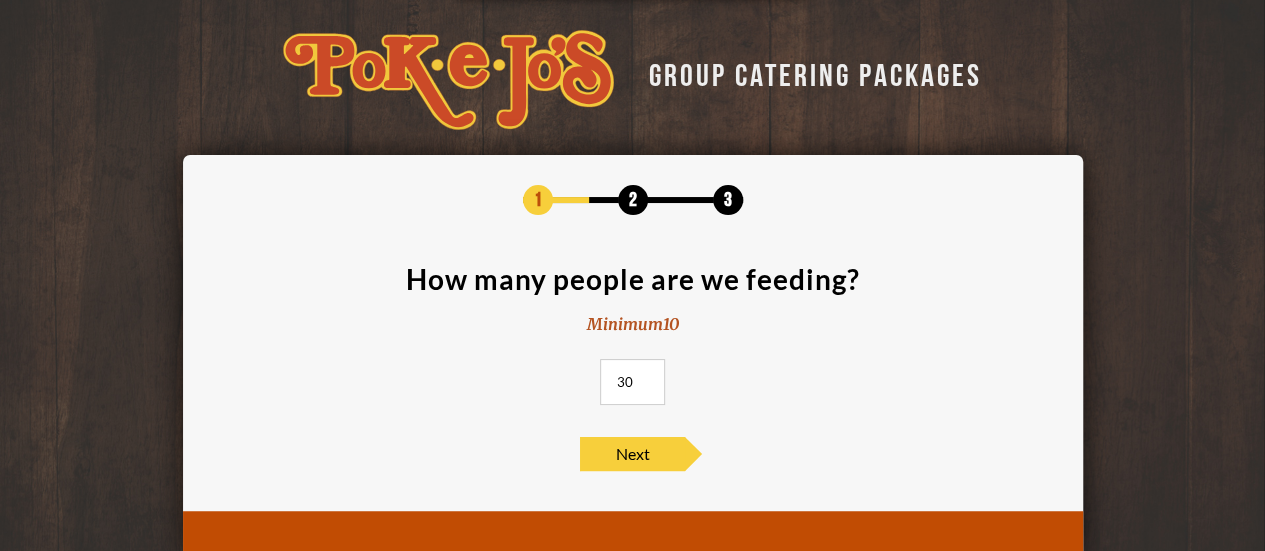 click on "30" at bounding box center (632, 382) 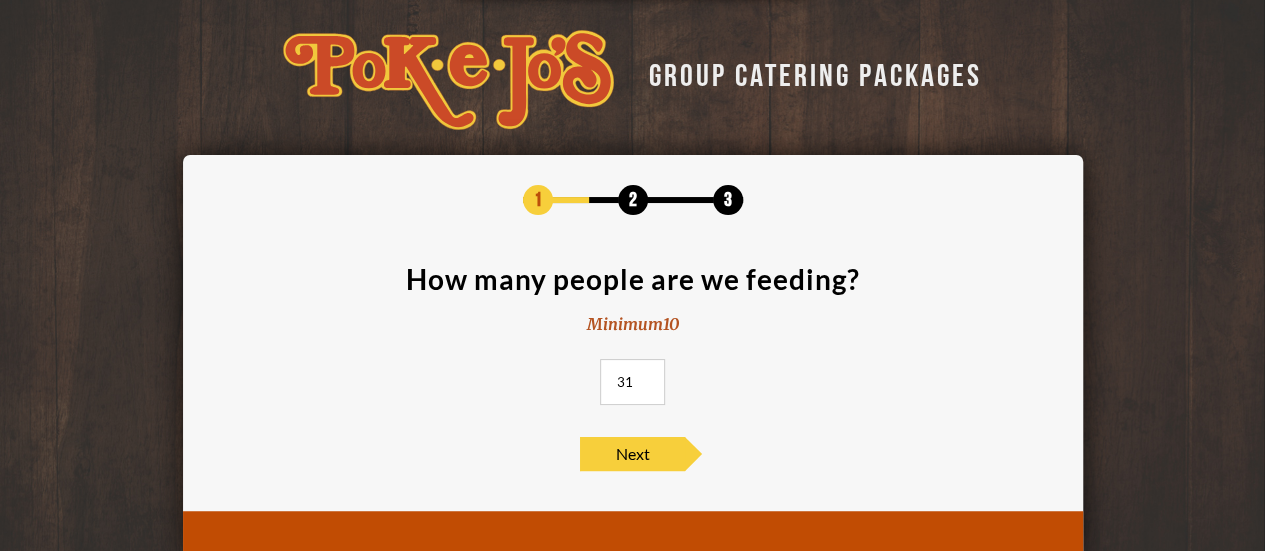 click on "31" at bounding box center [632, 382] 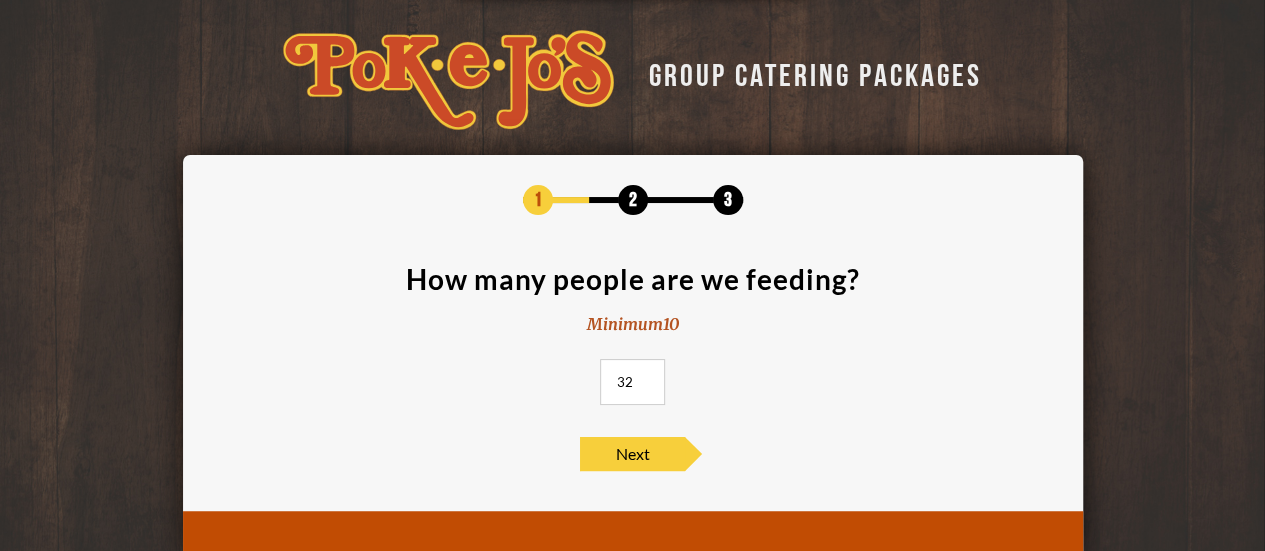 click on "32" at bounding box center (632, 382) 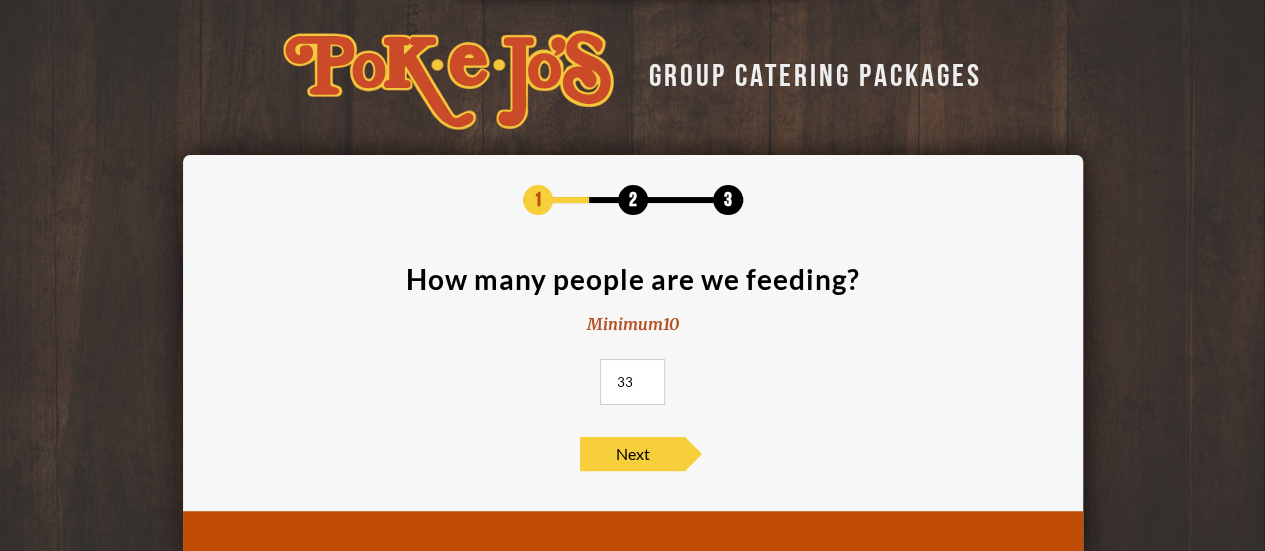 click on "33" at bounding box center [632, 382] 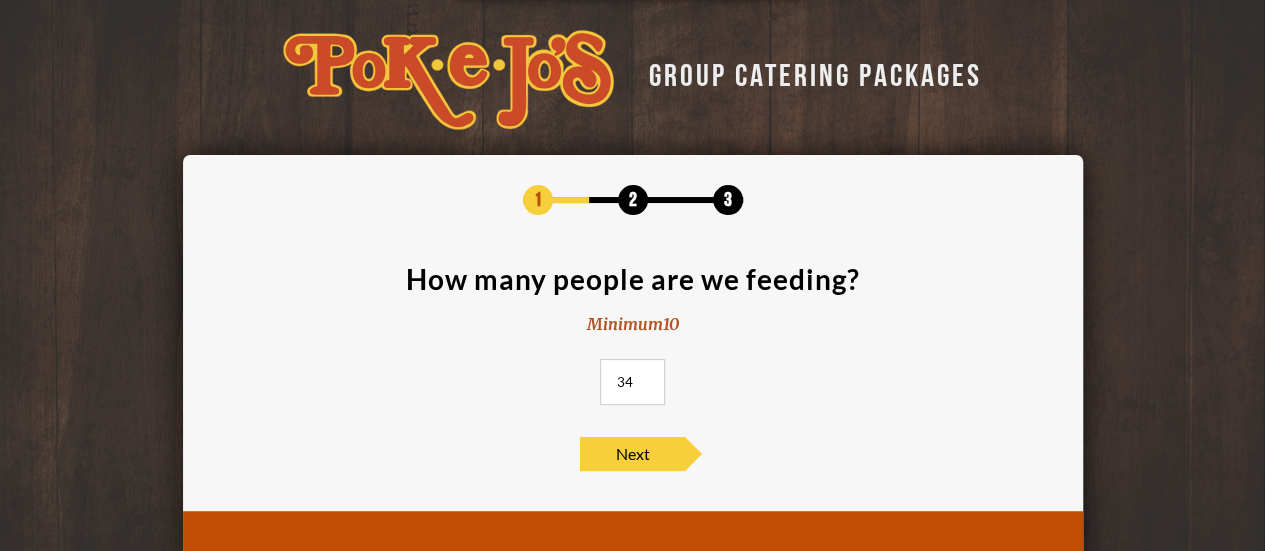 click on "34" at bounding box center [632, 382] 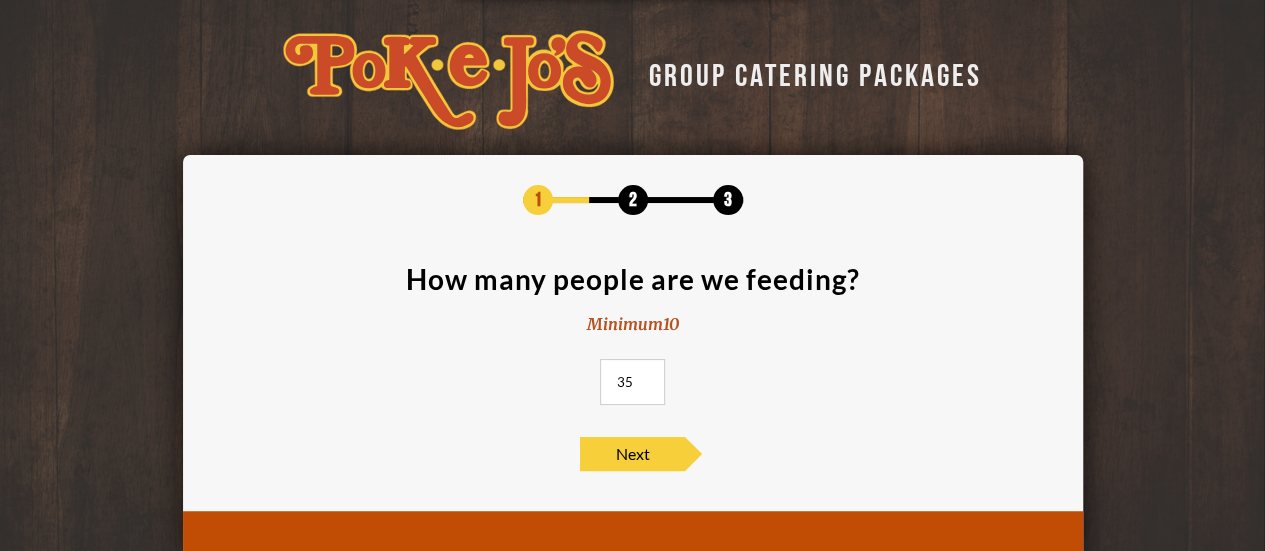 type on "35" 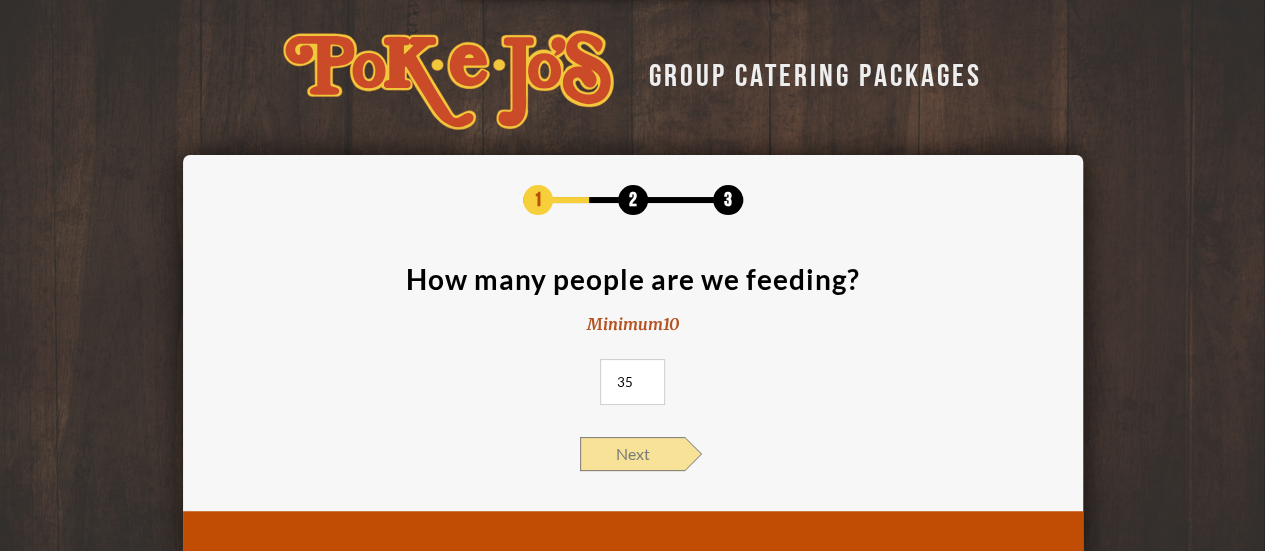 click on "Next" at bounding box center [632, 454] 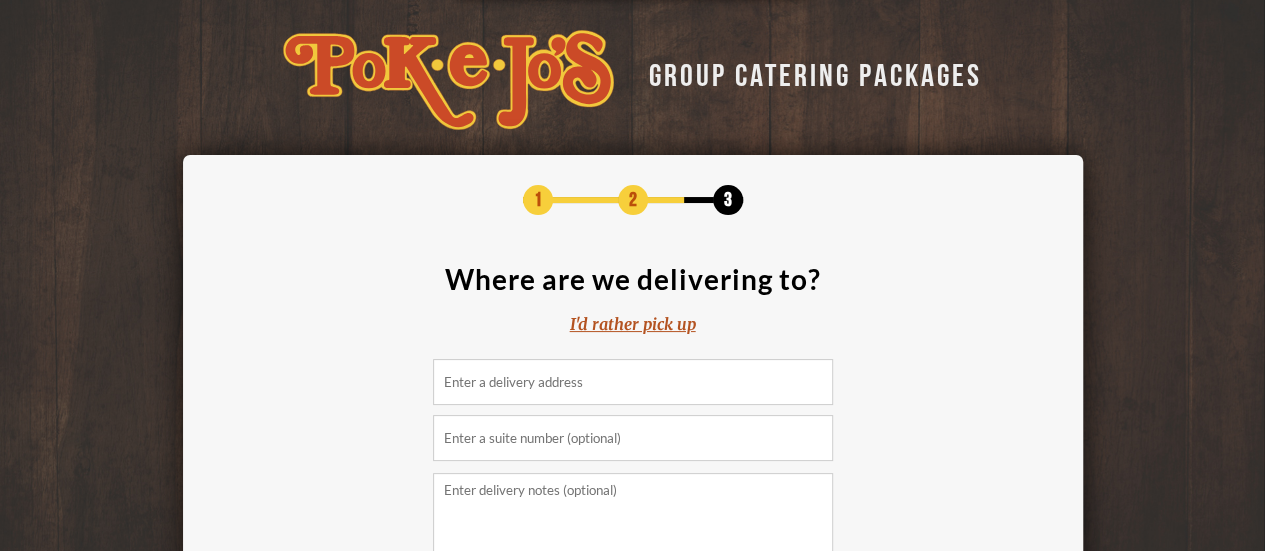 click at bounding box center (633, 382) 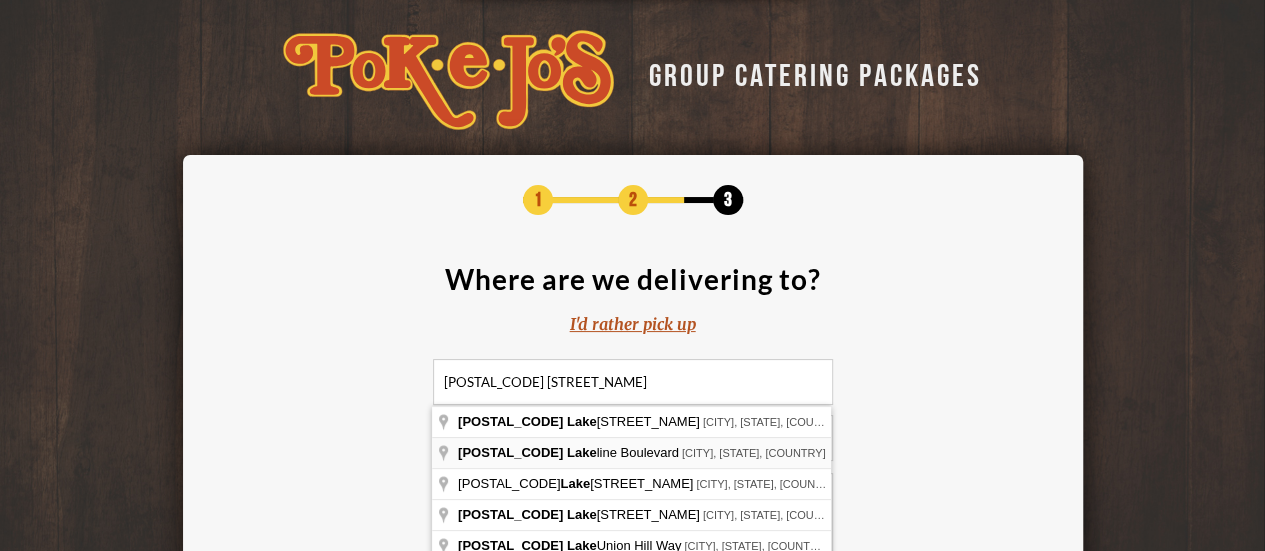 type on "[POSTAL_CODE] [STREET_NAME], [CITY], [STATE], [COUNTRY]" 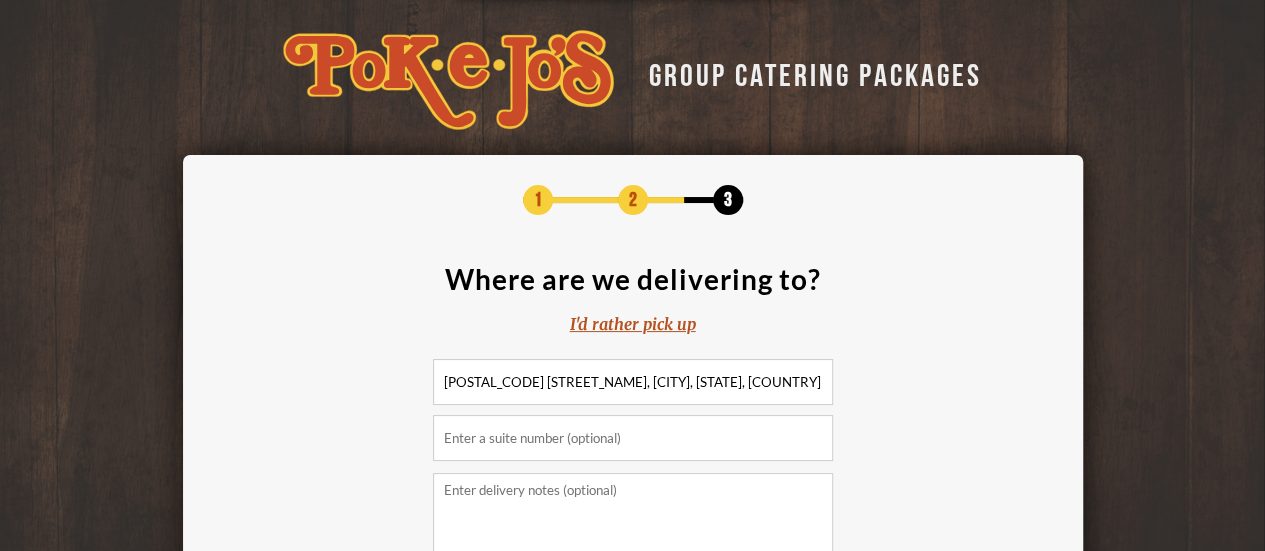 click at bounding box center [633, 438] 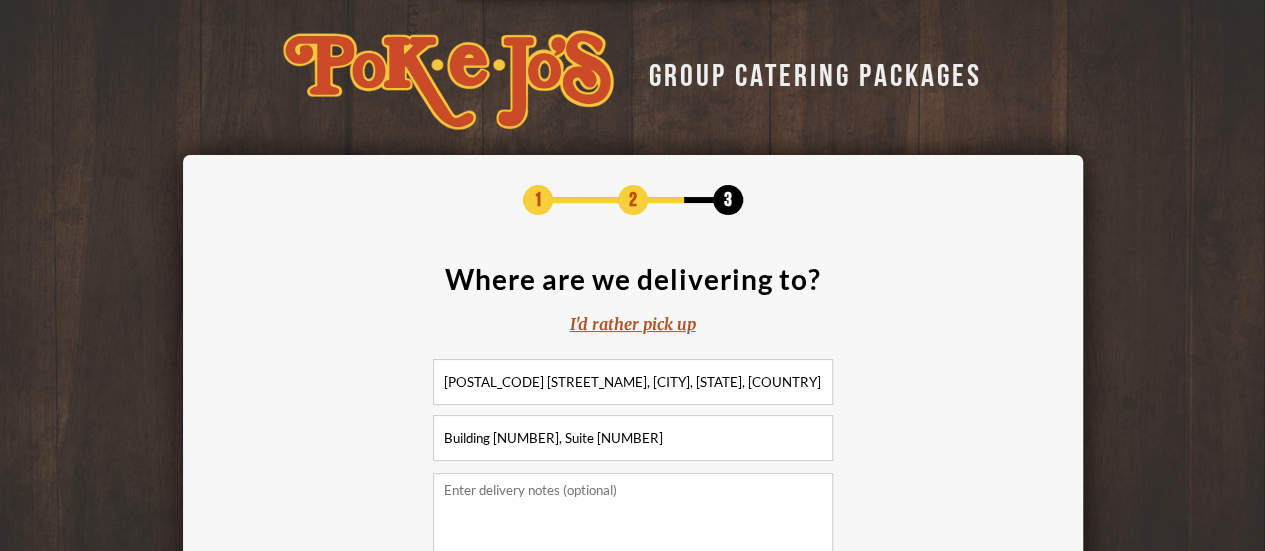 scroll, scrollTop: 269, scrollLeft: 0, axis: vertical 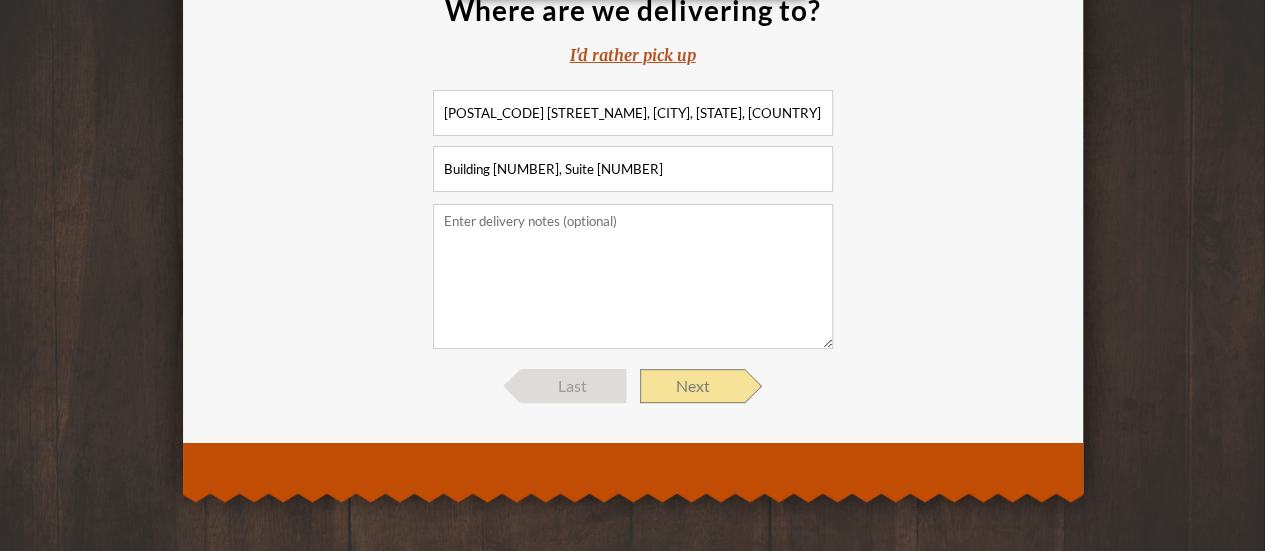 click on "Next" at bounding box center [692, 386] 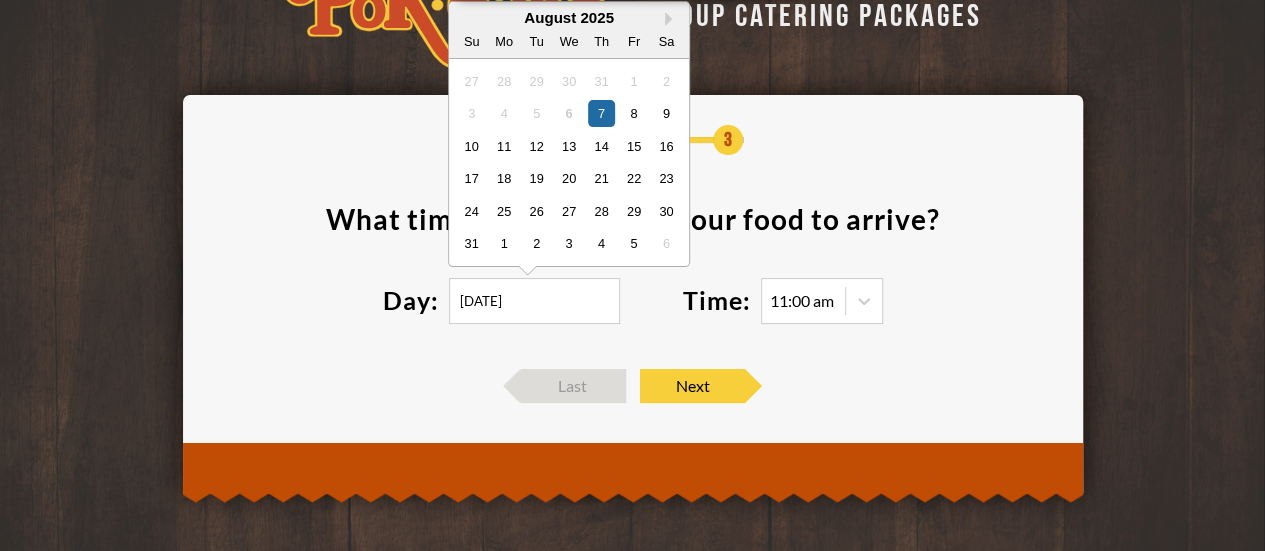 click on "[DATE]" at bounding box center (534, 301) 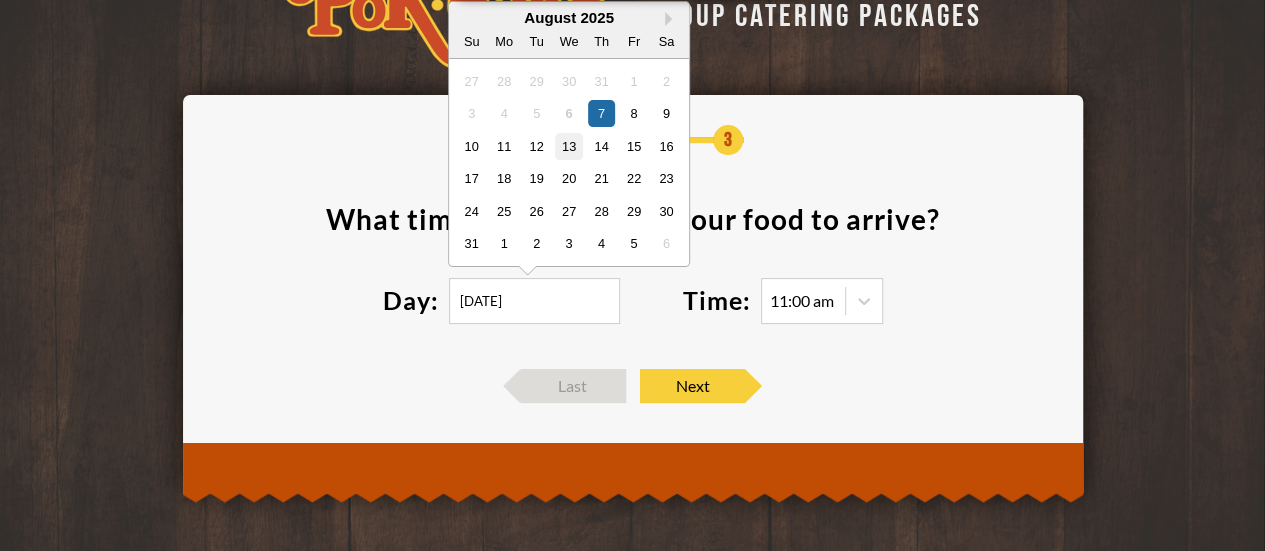 click on "13" at bounding box center [568, 145] 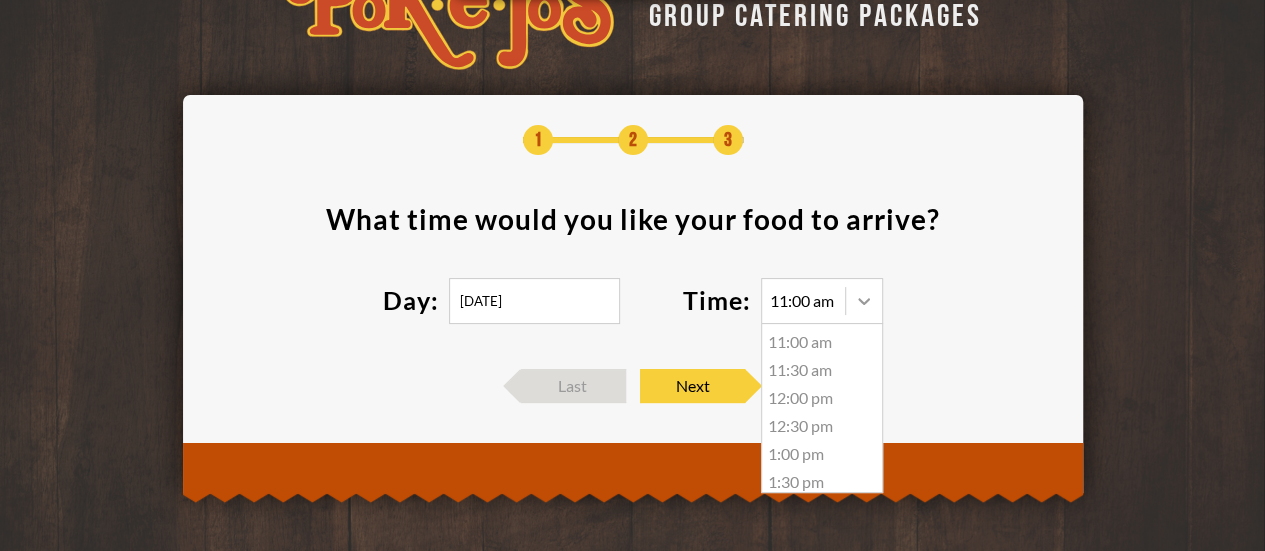 click 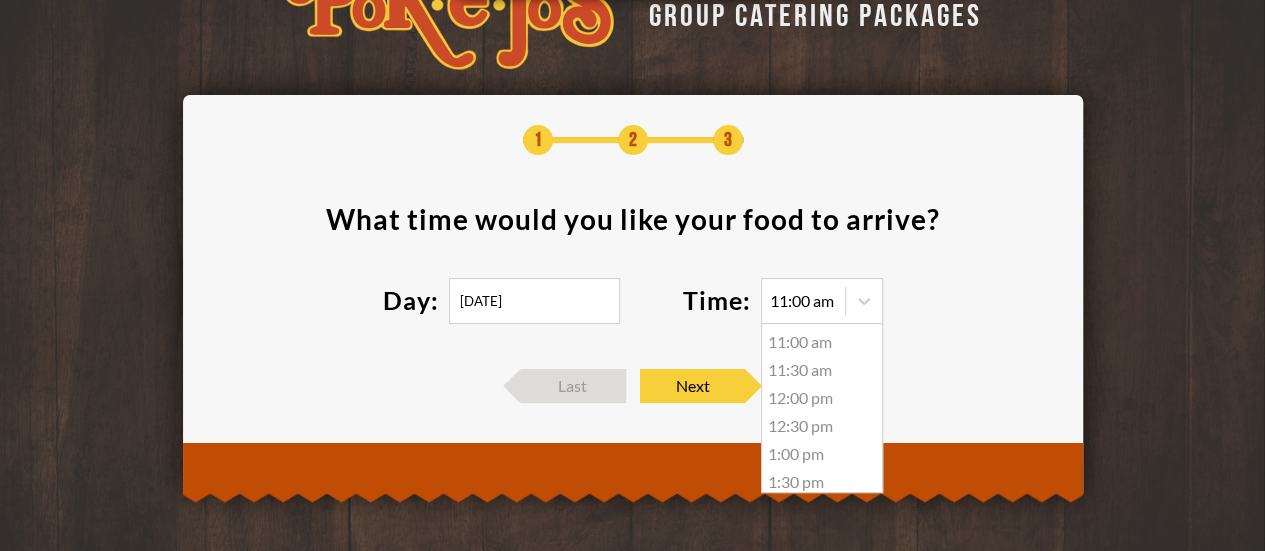 click on "11:30 am" at bounding box center [822, 370] 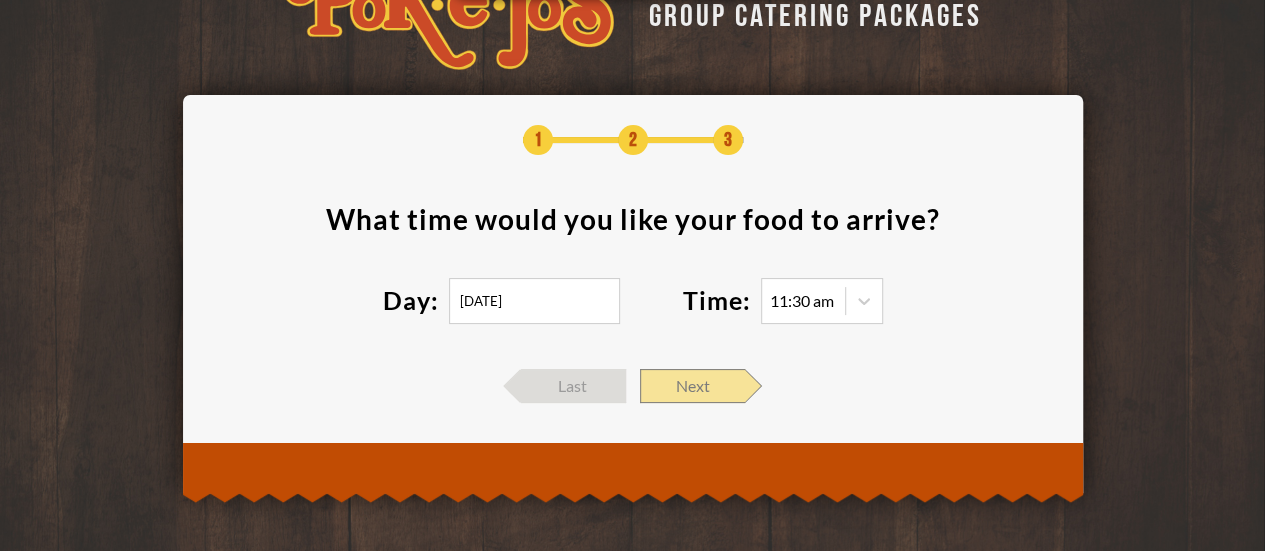 click on "Next" at bounding box center (692, 386) 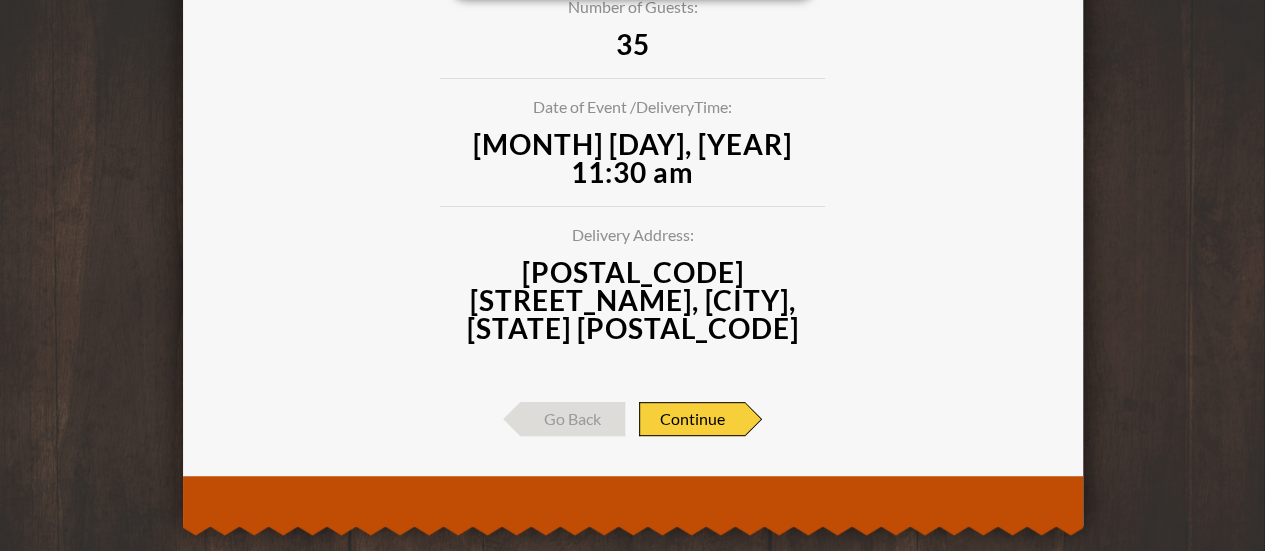 scroll, scrollTop: 268, scrollLeft: 0, axis: vertical 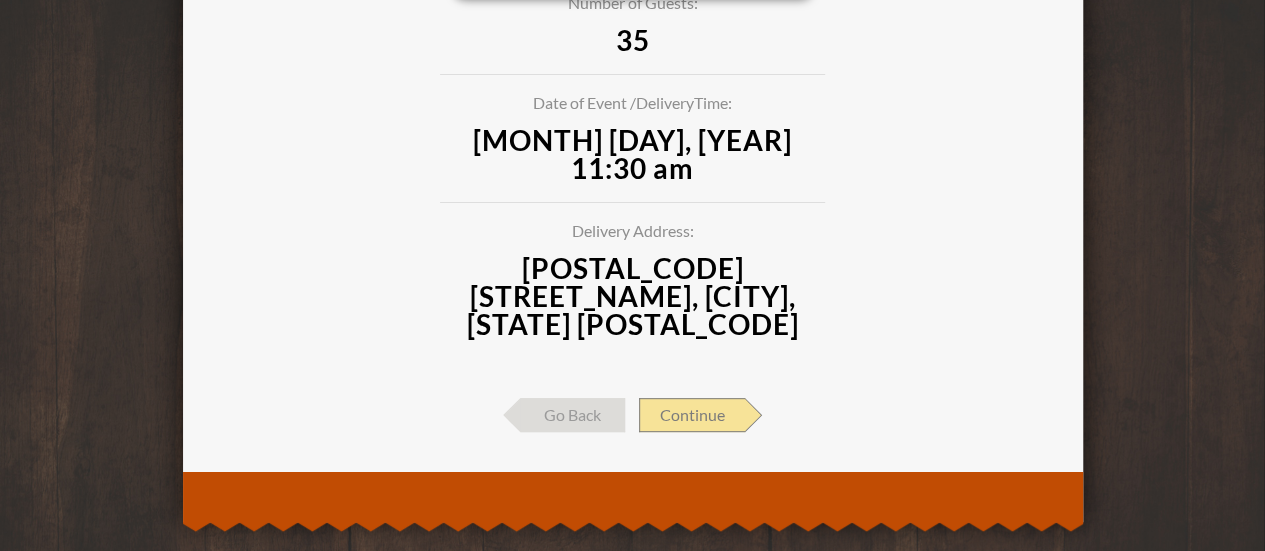 click on "Continue" at bounding box center (692, 415) 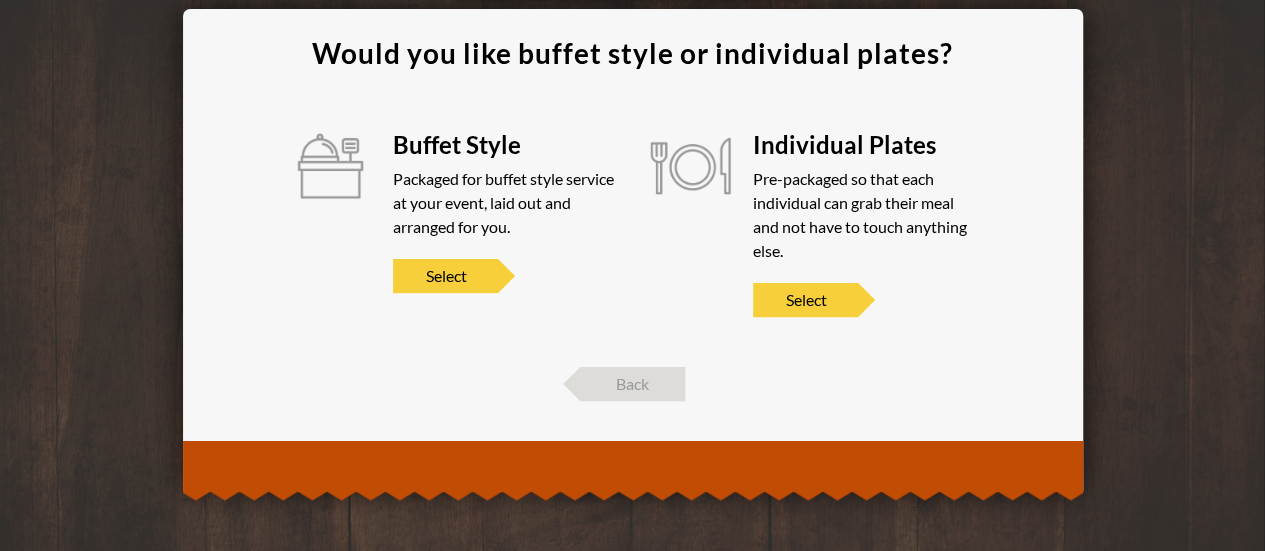 scroll, scrollTop: 144, scrollLeft: 0, axis: vertical 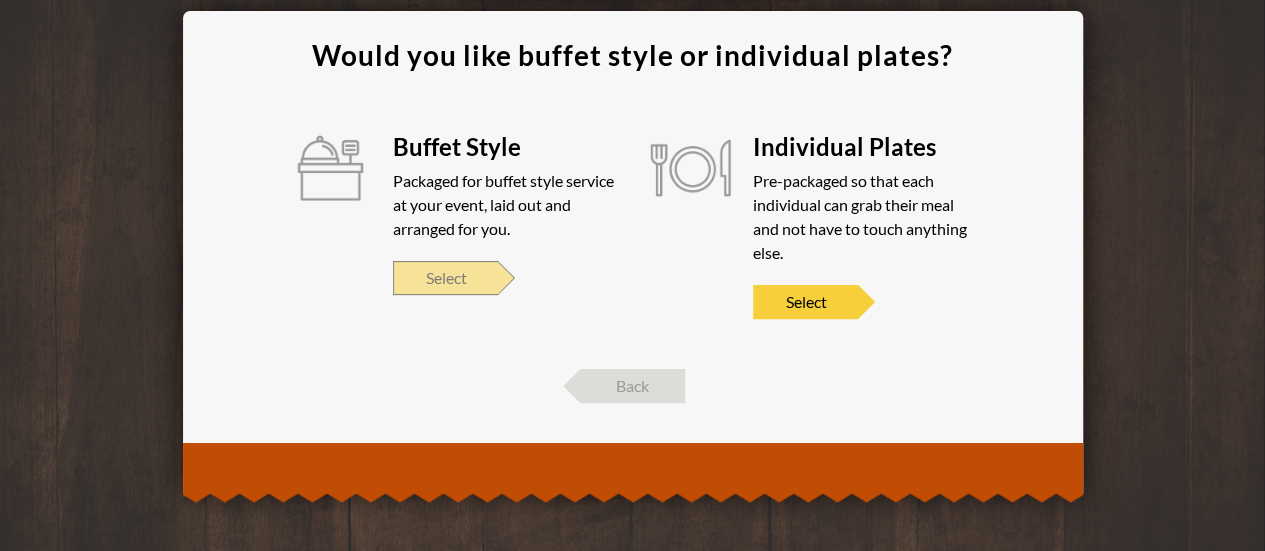 click on "Select" at bounding box center [445, 278] 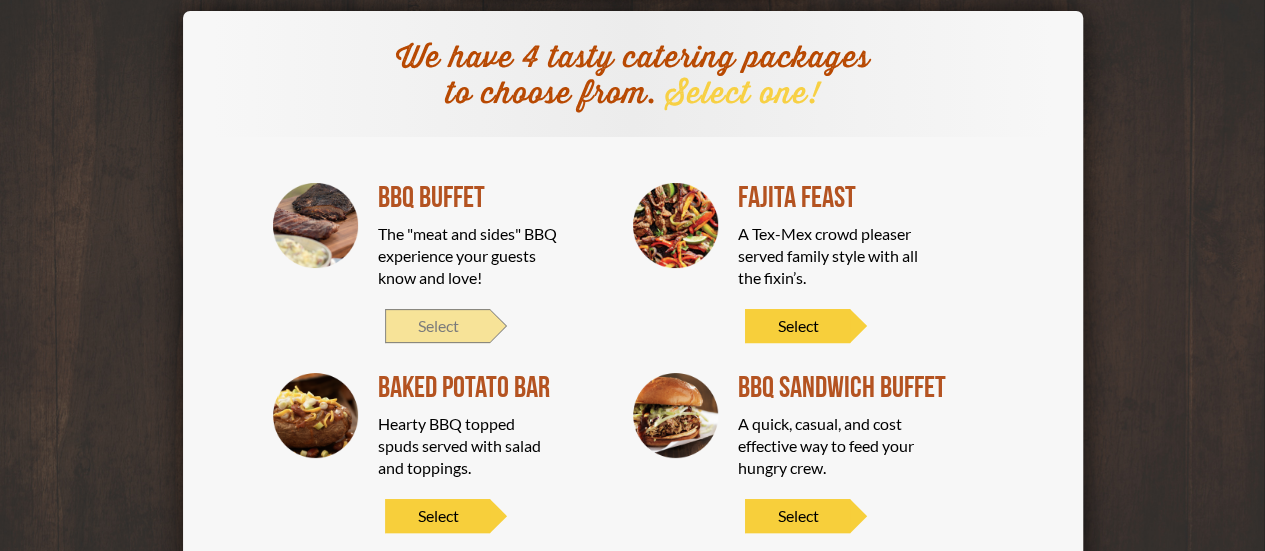 click on "Select" at bounding box center [437, 326] 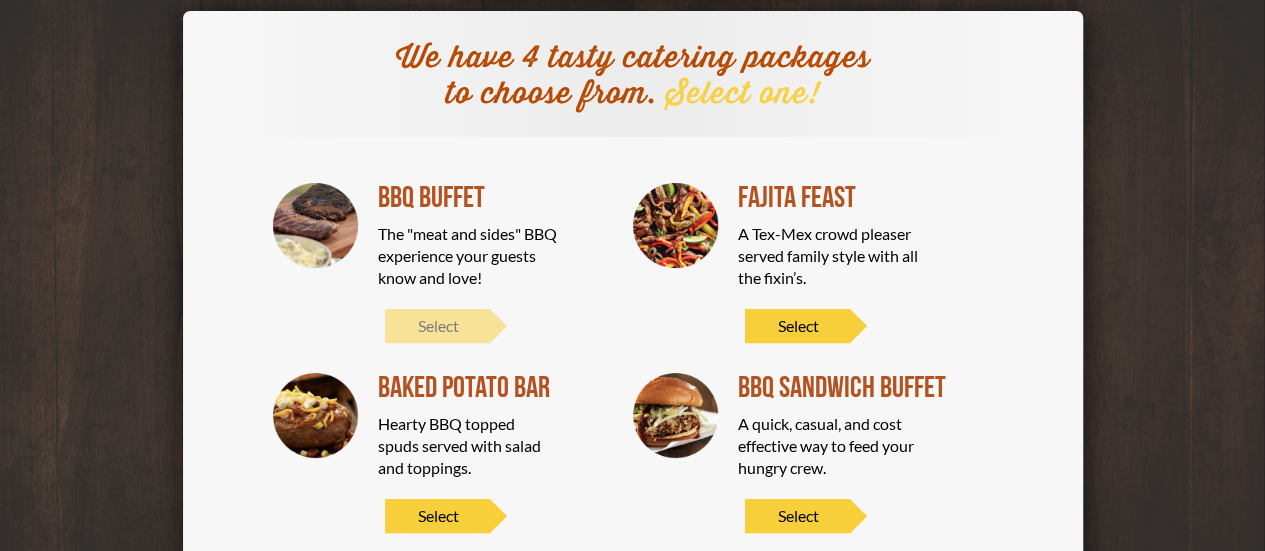 scroll, scrollTop: 25, scrollLeft: 0, axis: vertical 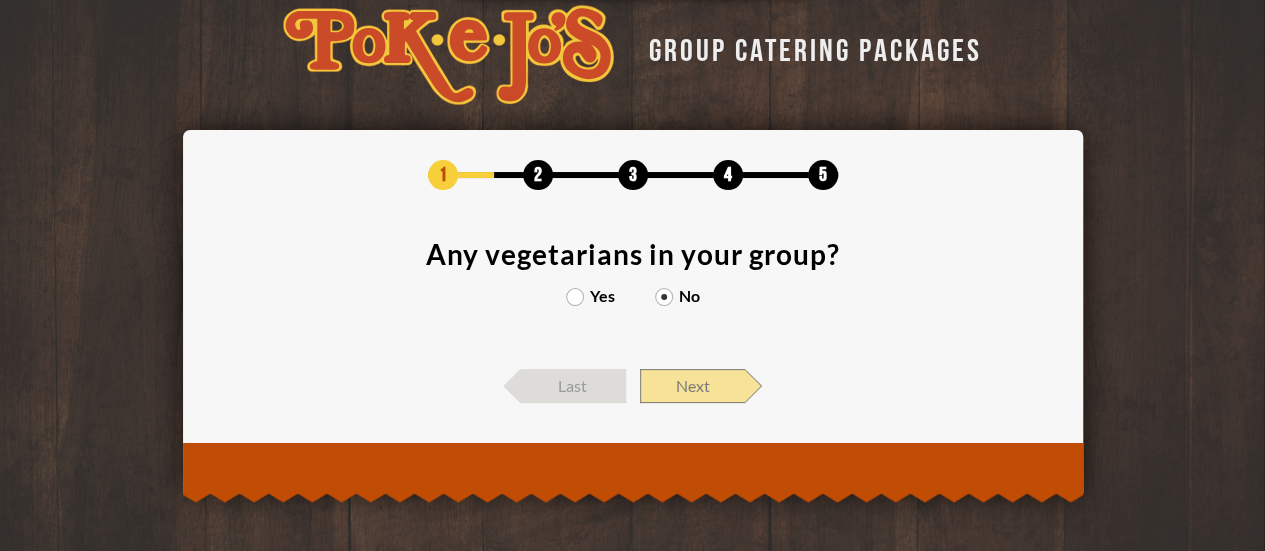 click on "Next" at bounding box center (692, 386) 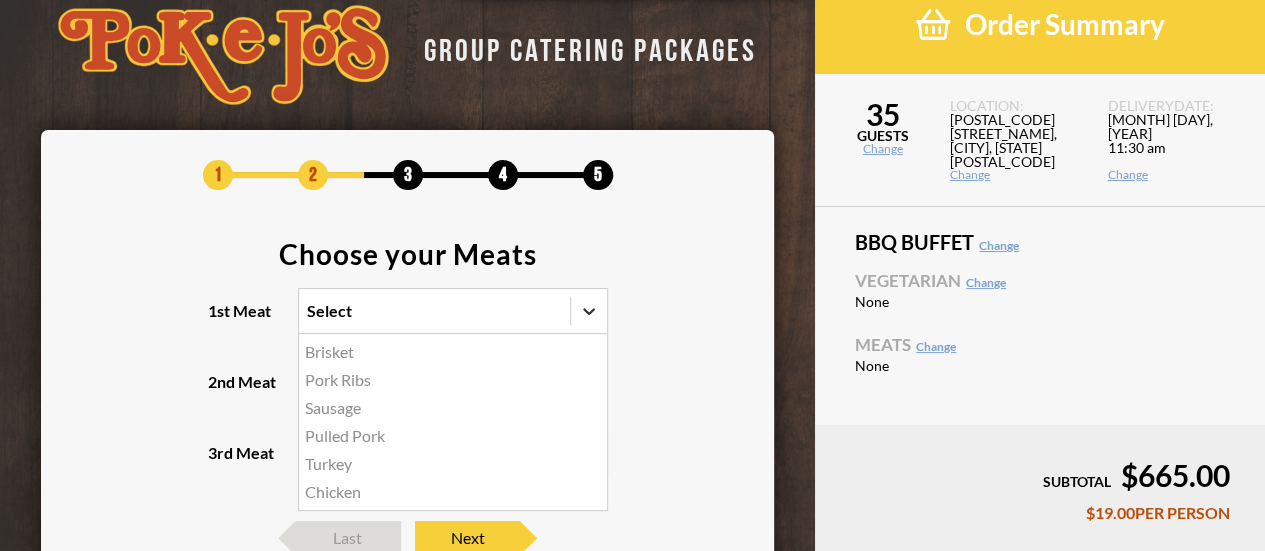 click 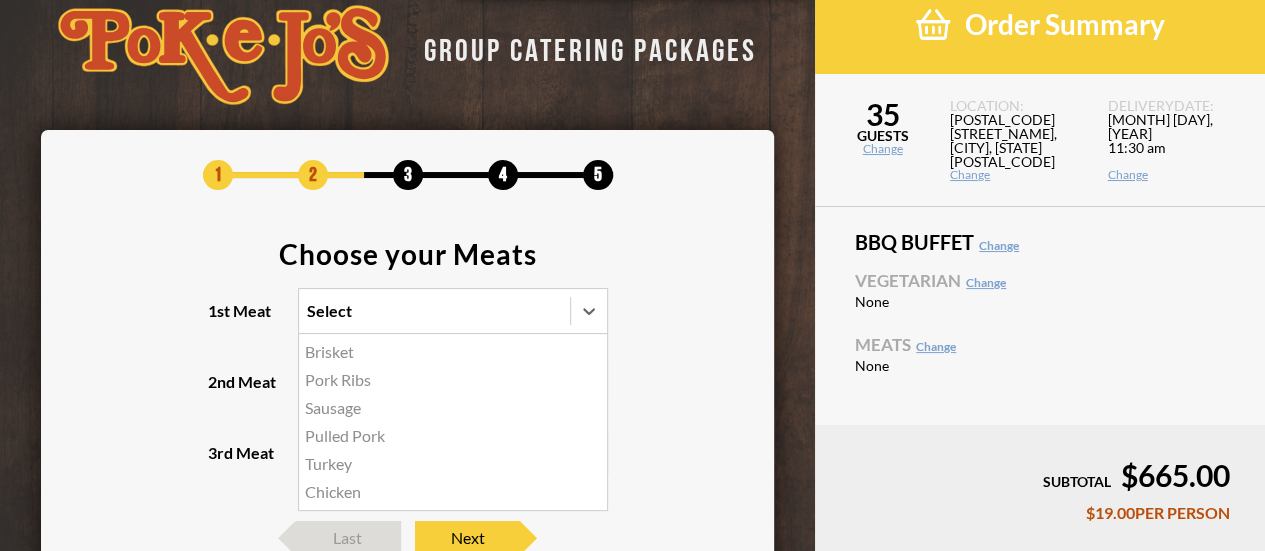 click on "Brisket" at bounding box center (453, 352) 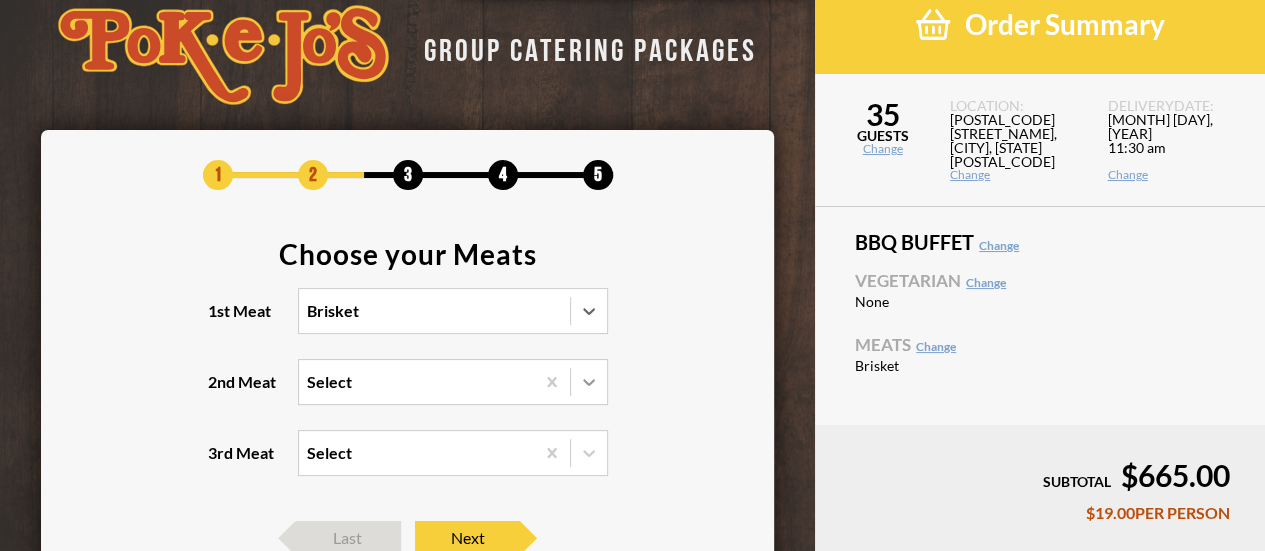 scroll, scrollTop: 26, scrollLeft: 0, axis: vertical 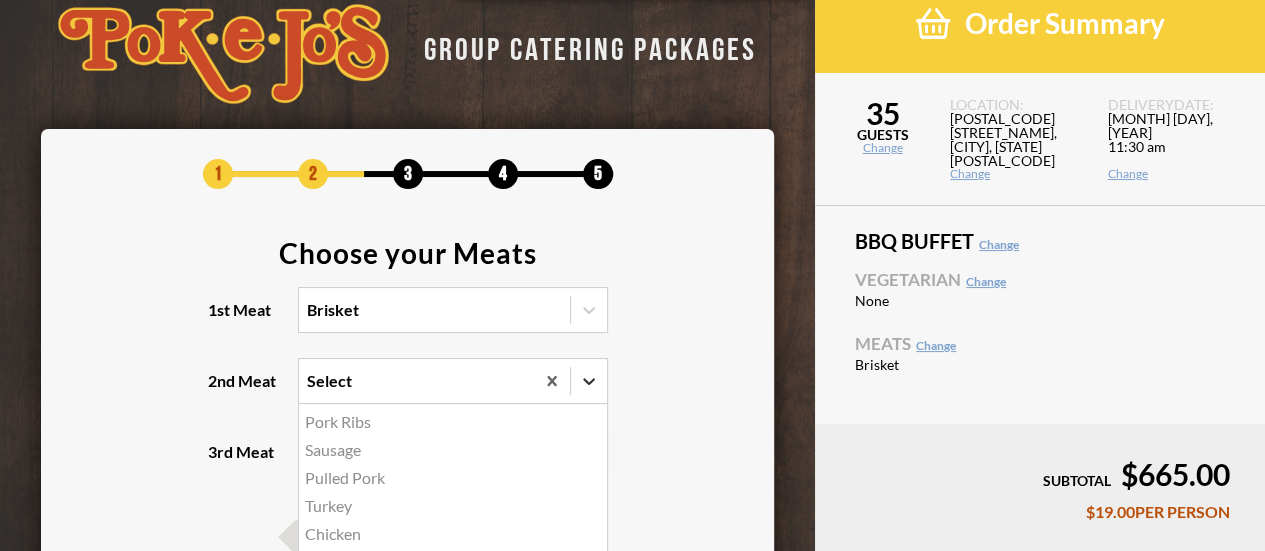 click 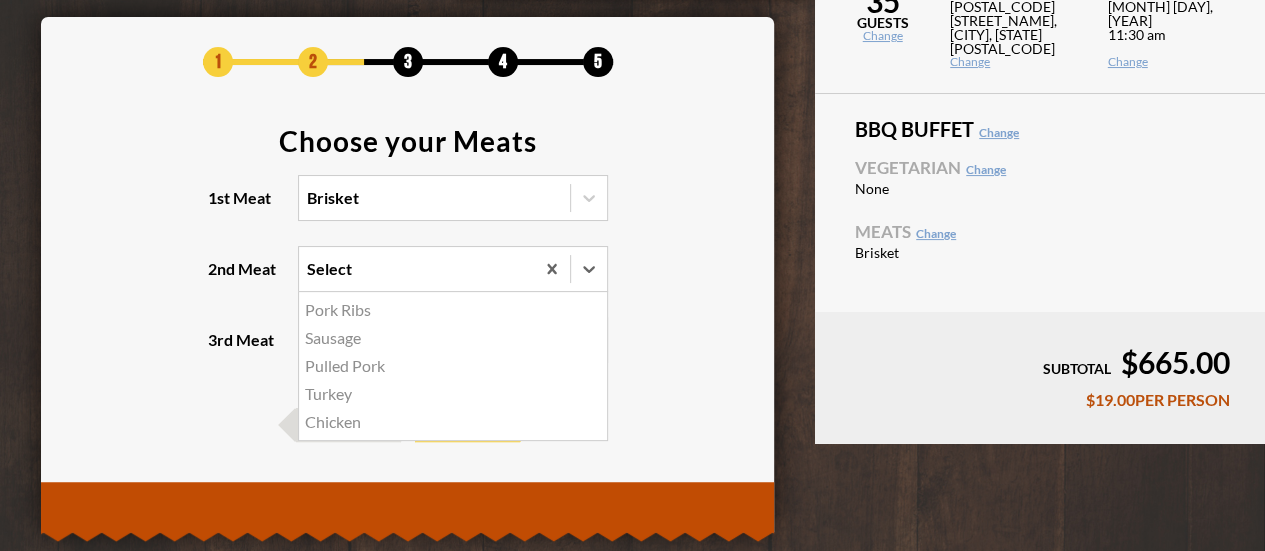 scroll, scrollTop: 137, scrollLeft: 0, axis: vertical 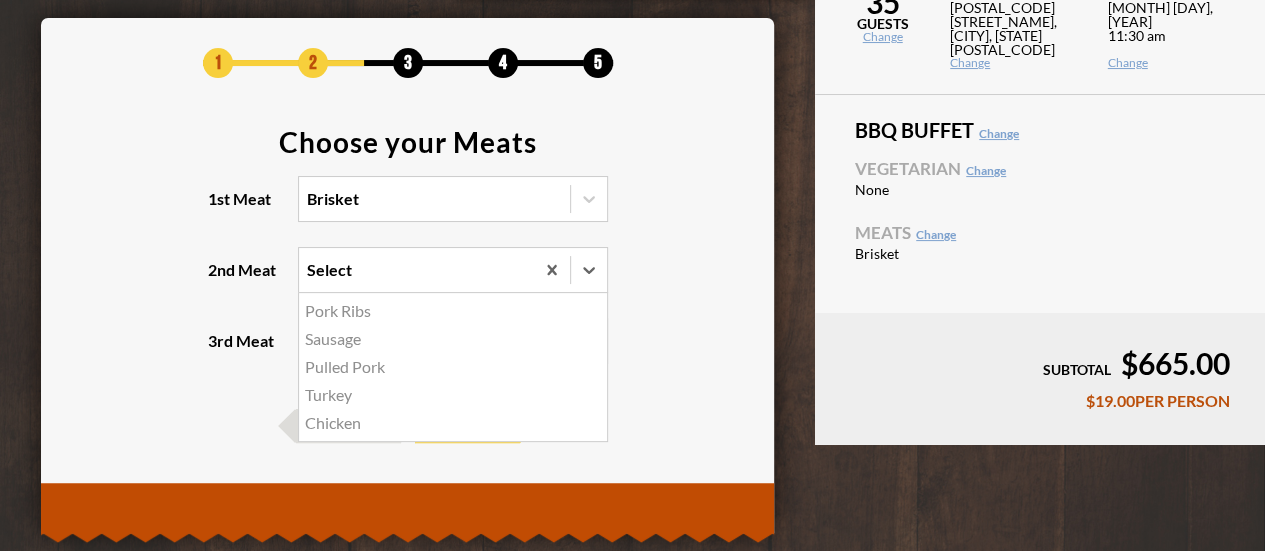 click on "Pulled Pork" at bounding box center (453, 367) 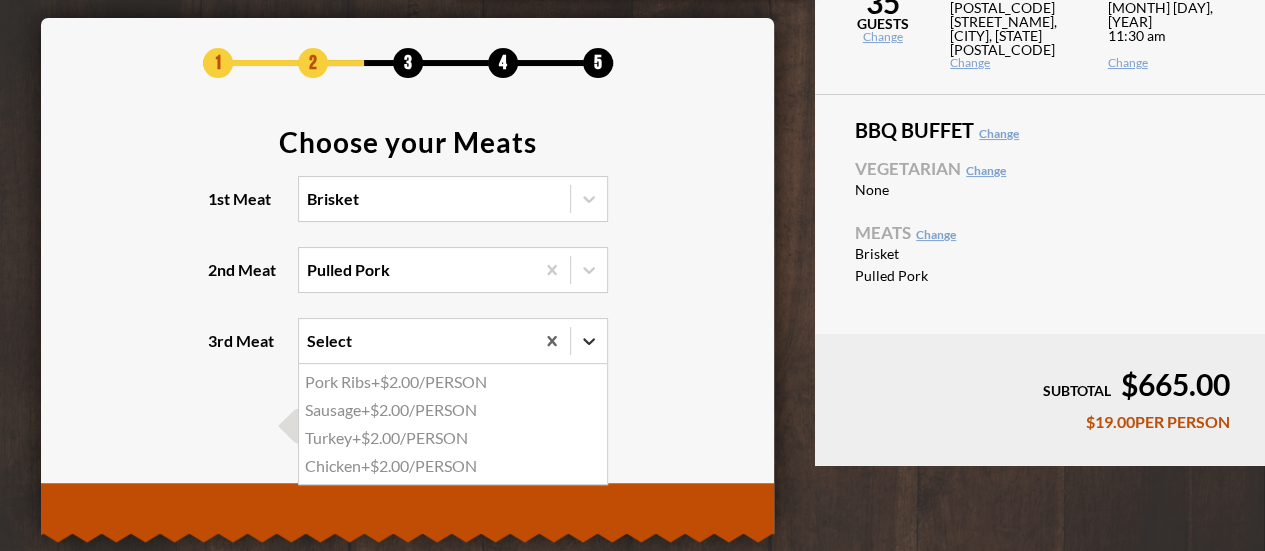 click 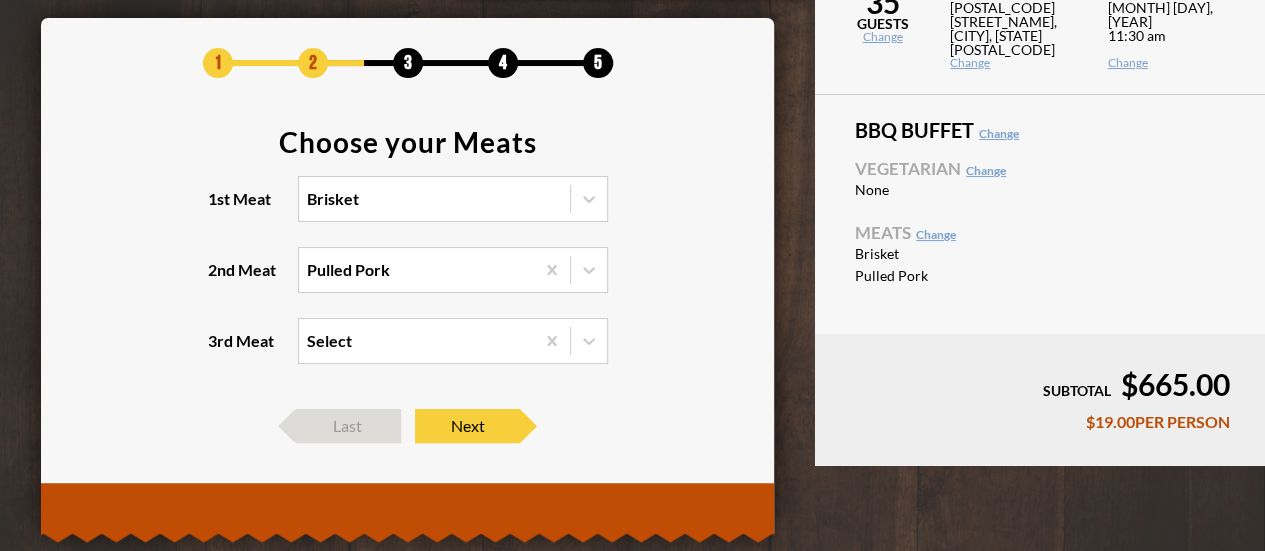 click on "Choose your Meats 1st Meat Brisket 2nd Meat Pulled Pork 3rd Meat Select" at bounding box center [408, 258] 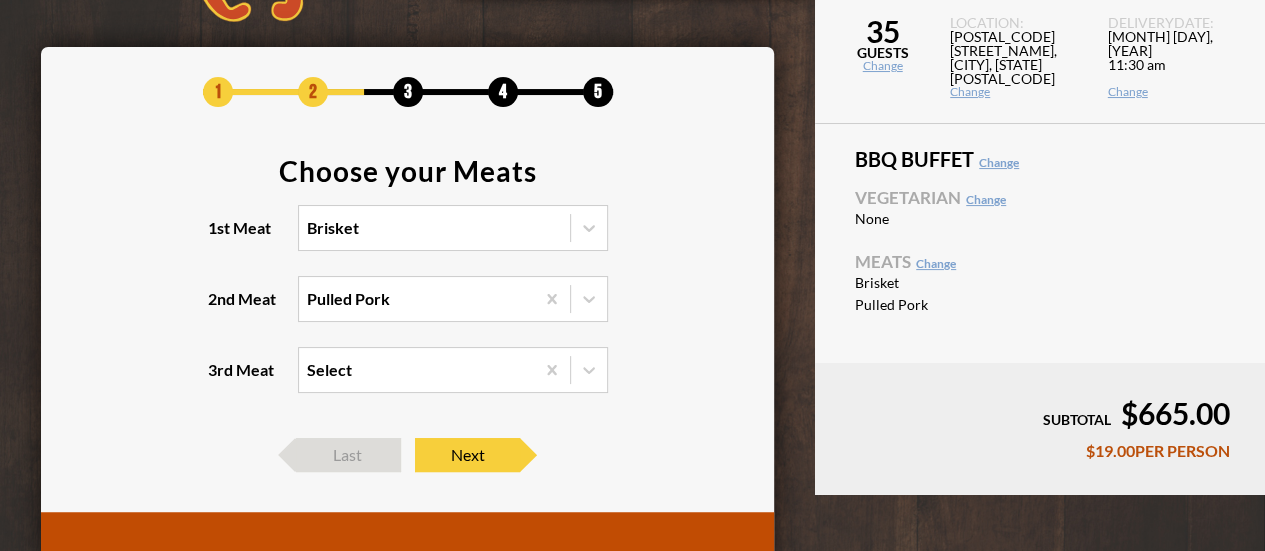 scroll, scrollTop: 108, scrollLeft: 0, axis: vertical 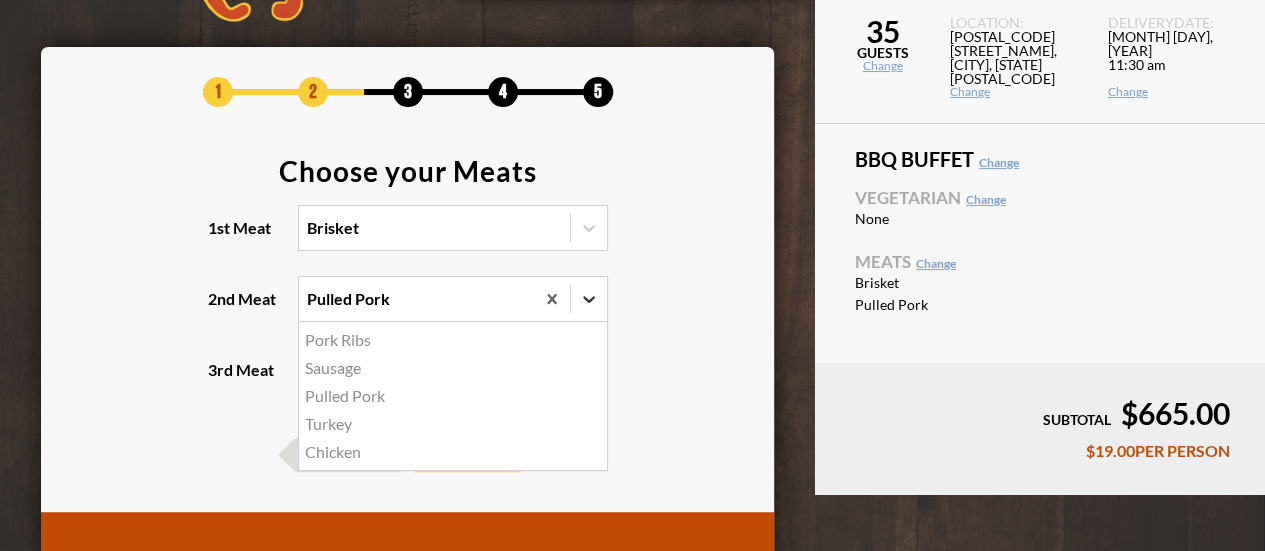 click 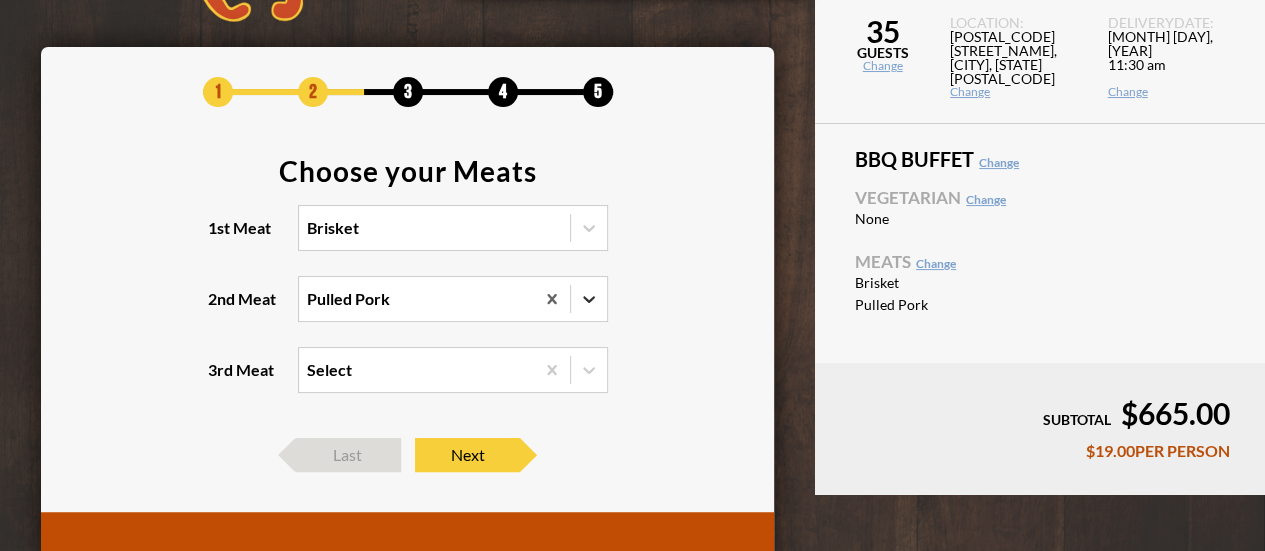 click 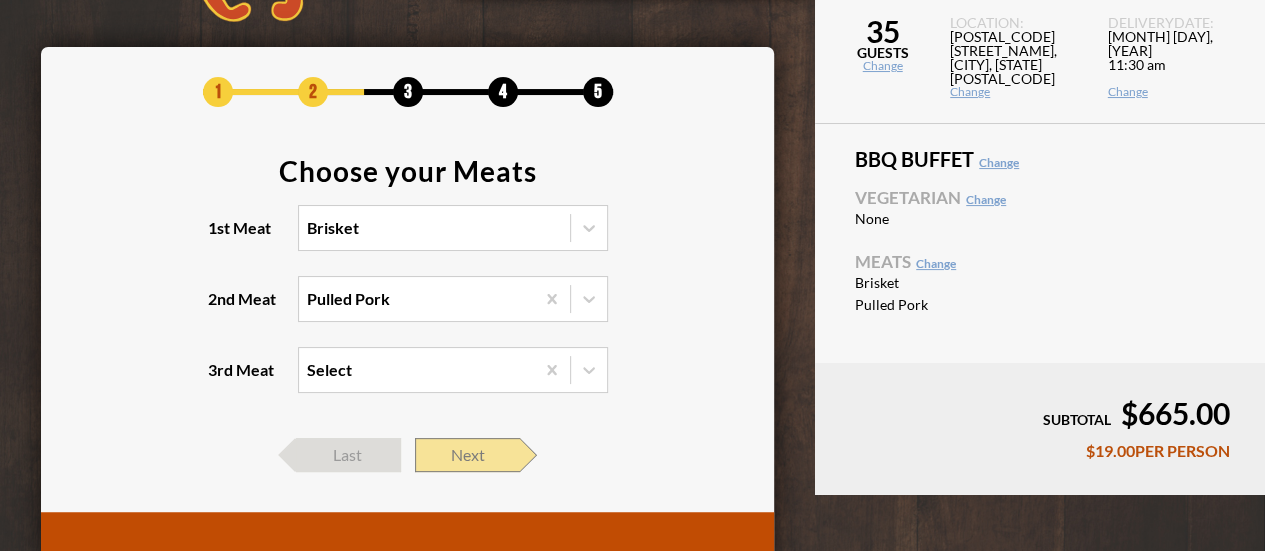click on "Next" at bounding box center (467, 455) 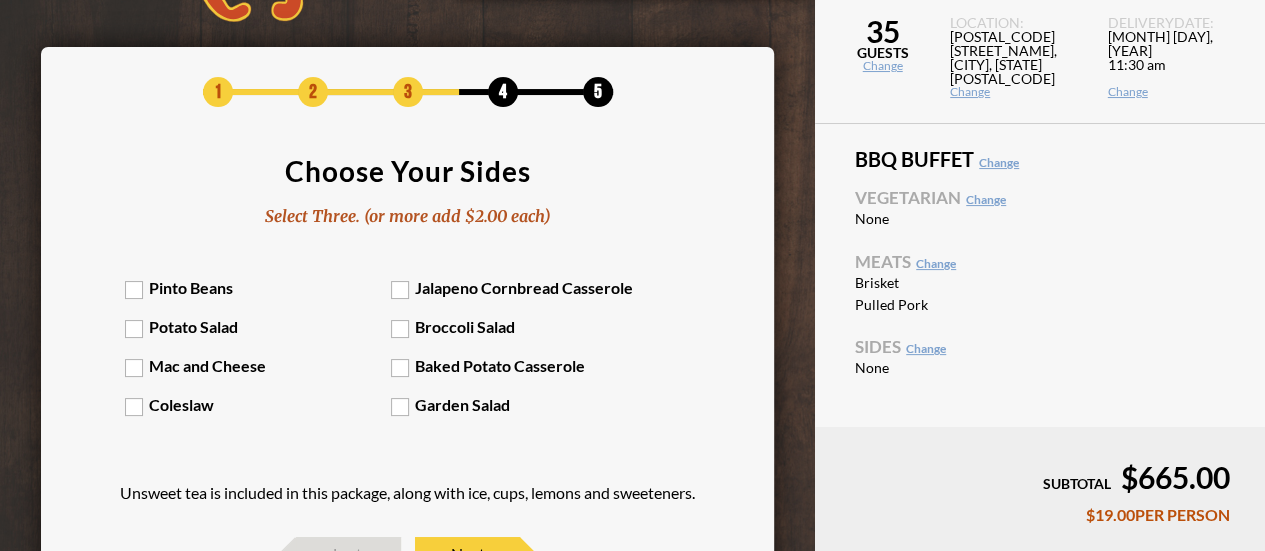 click on "Potato Salad" at bounding box center [258, 326] 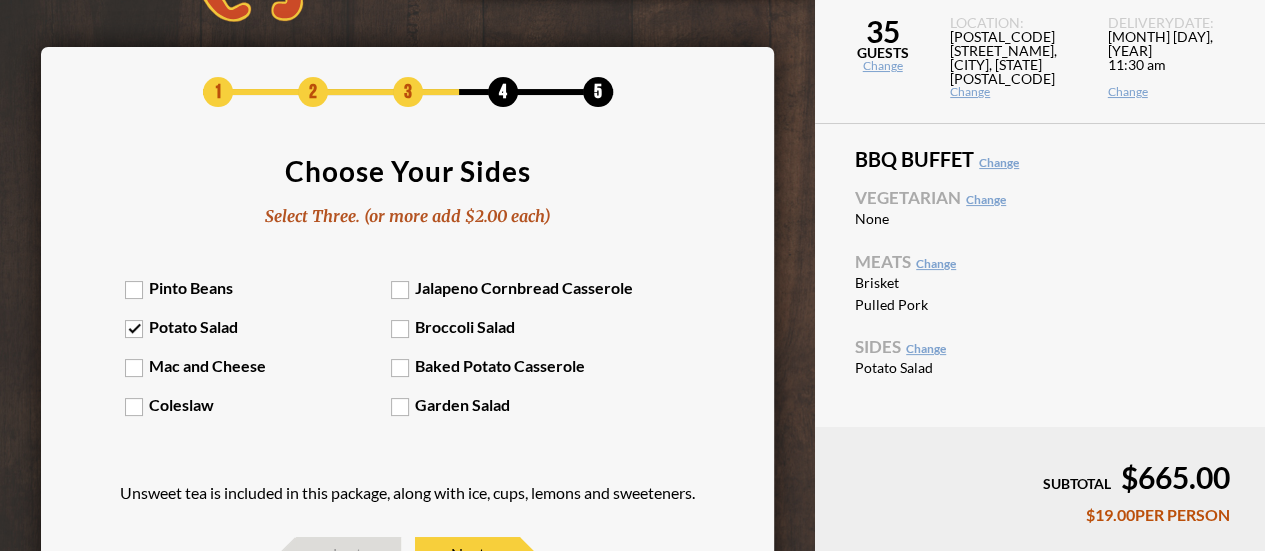 click on "Potato Salad" at bounding box center [258, 326] 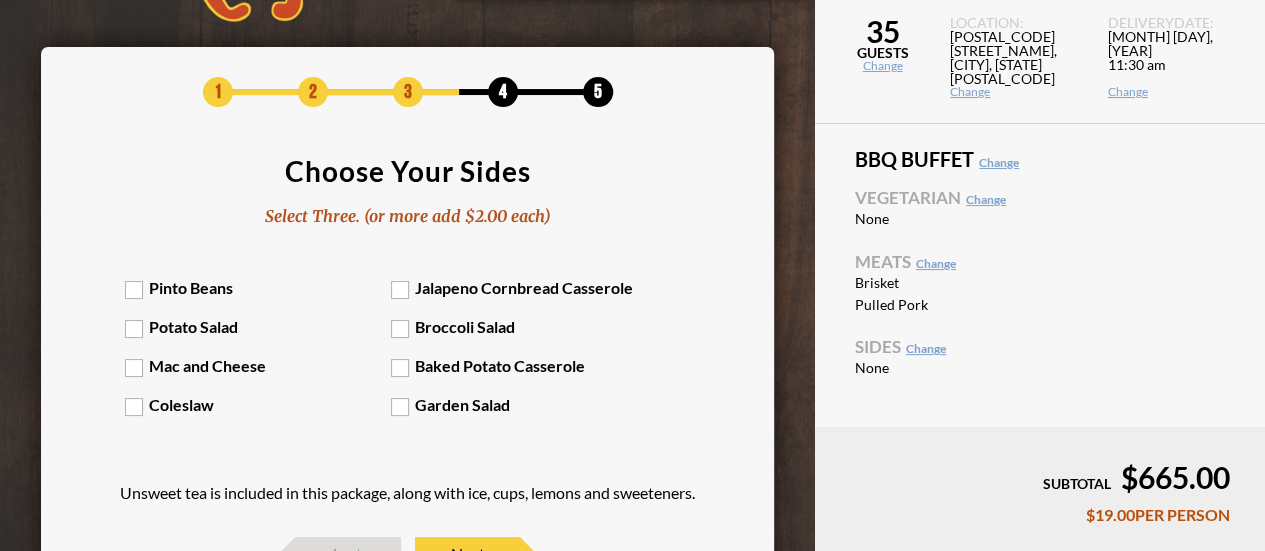 click on "Coleslaw" at bounding box center [258, 404] 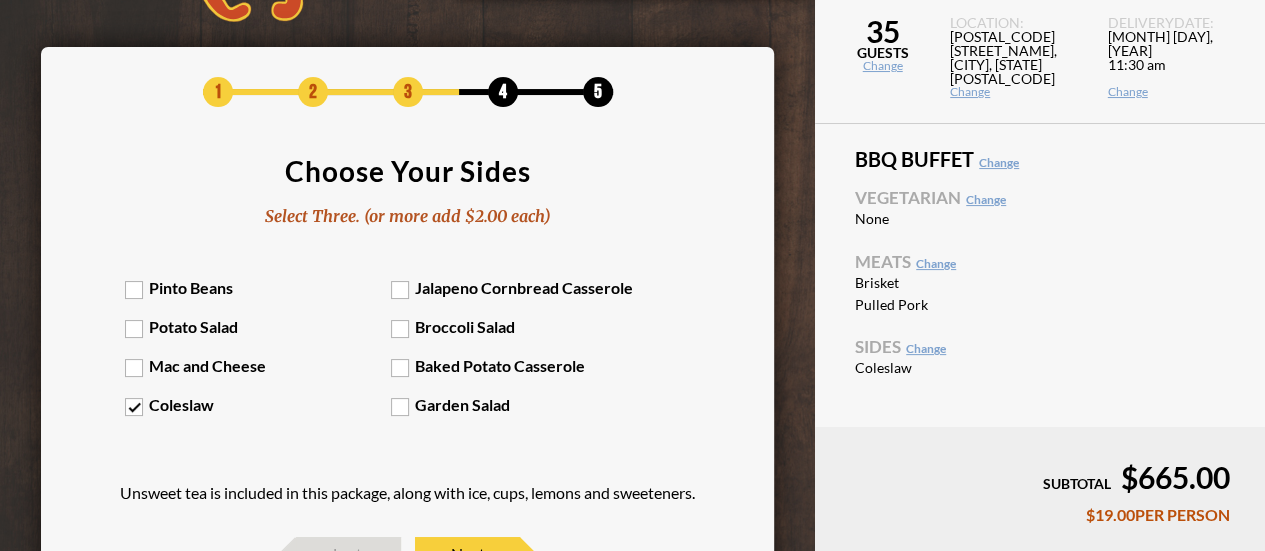 click on "Jalapeno Cornbread Casserole" at bounding box center (524, 287) 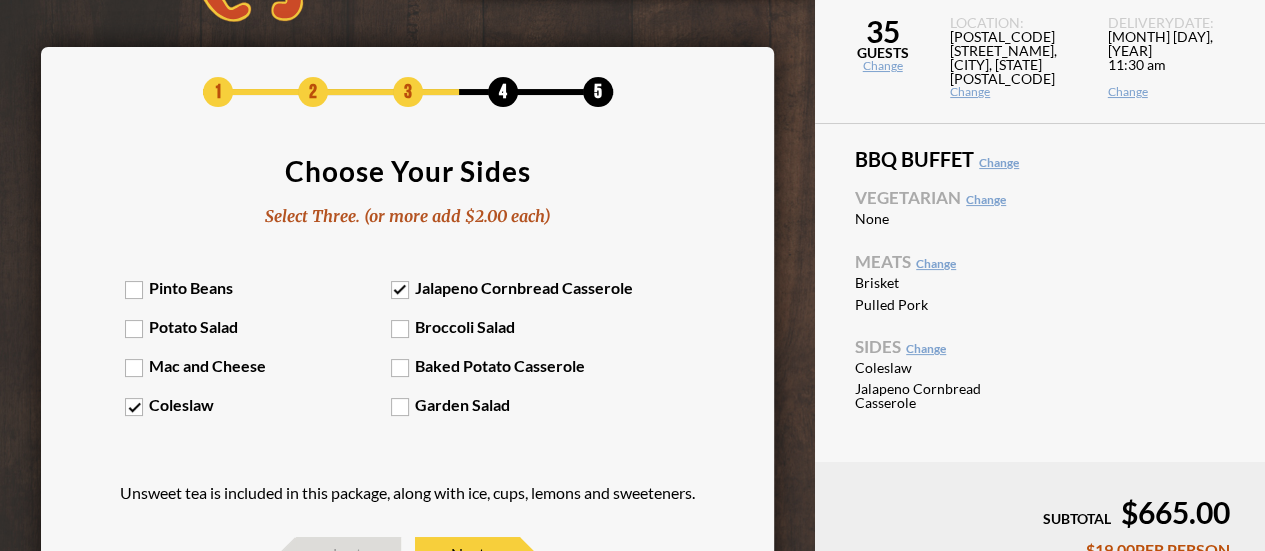 click on "Mac and Cheese" at bounding box center [258, 365] 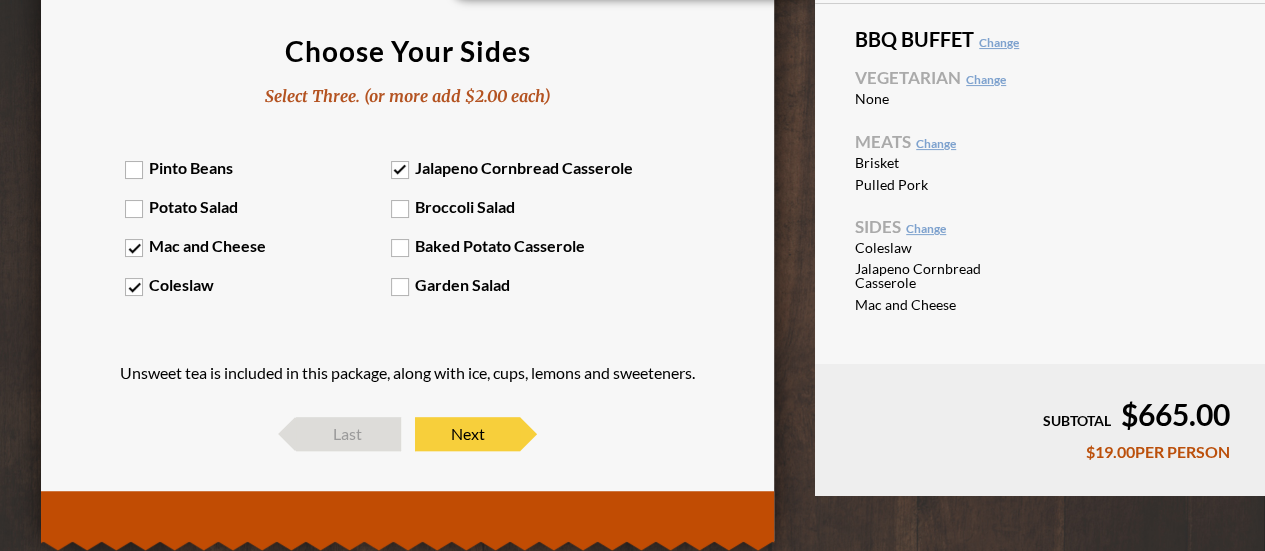 scroll, scrollTop: 226, scrollLeft: 0, axis: vertical 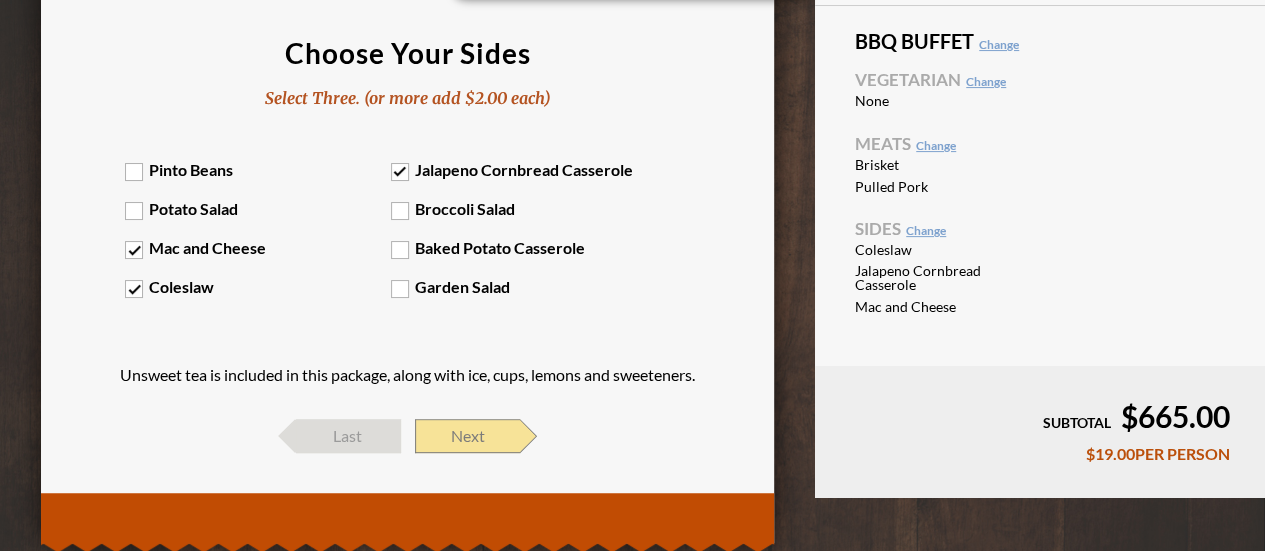 click on "Next" at bounding box center (467, 436) 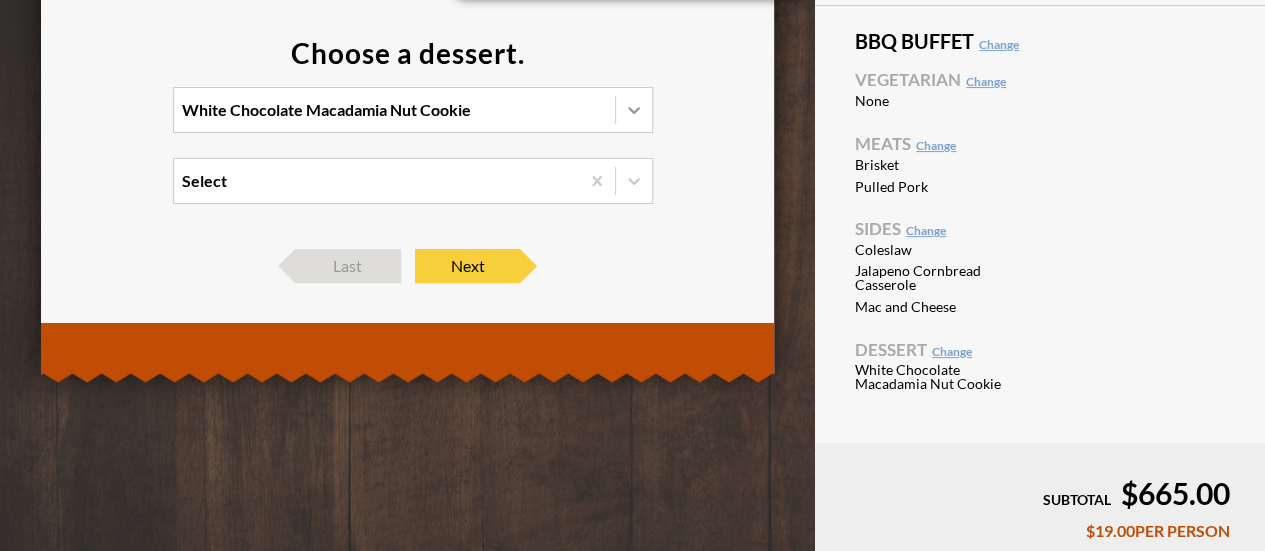 click 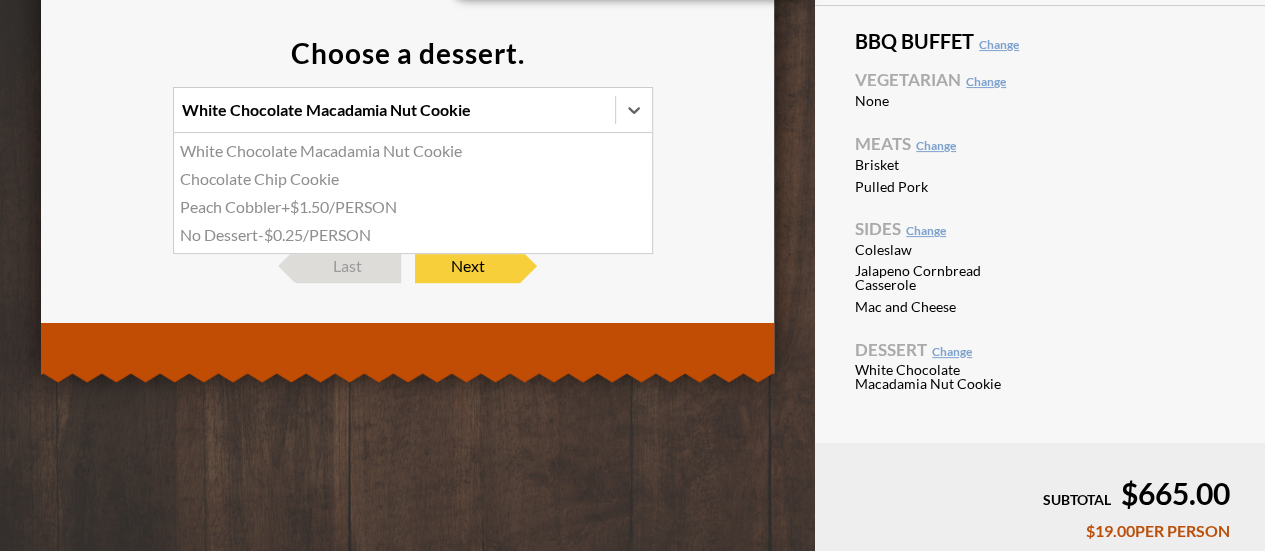 click on "Chocolate Chip Cookie" at bounding box center (413, 179) 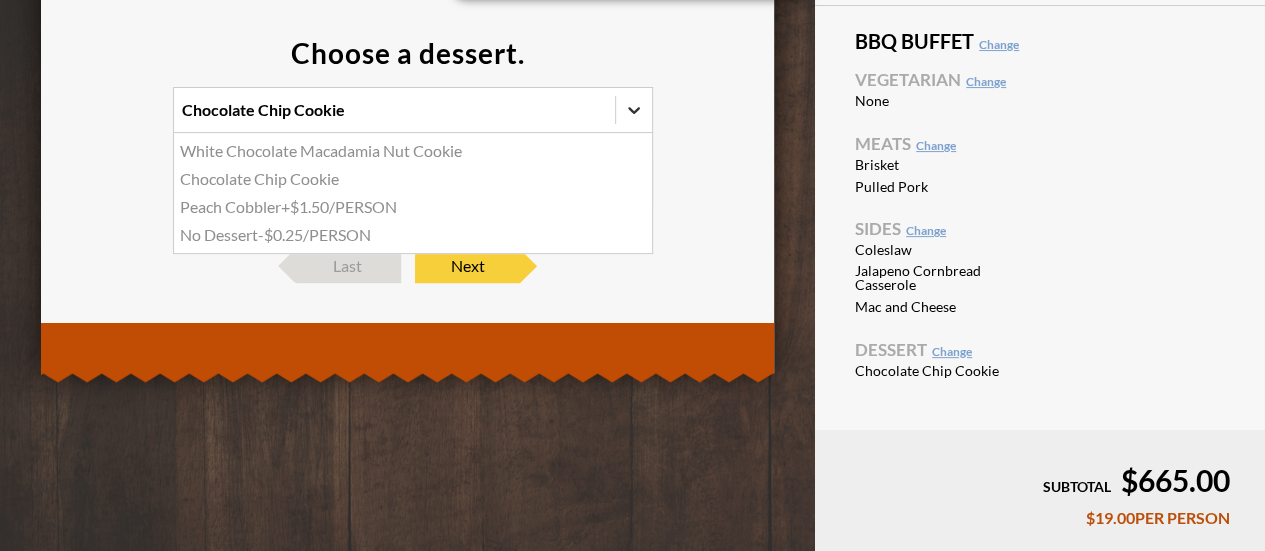 click 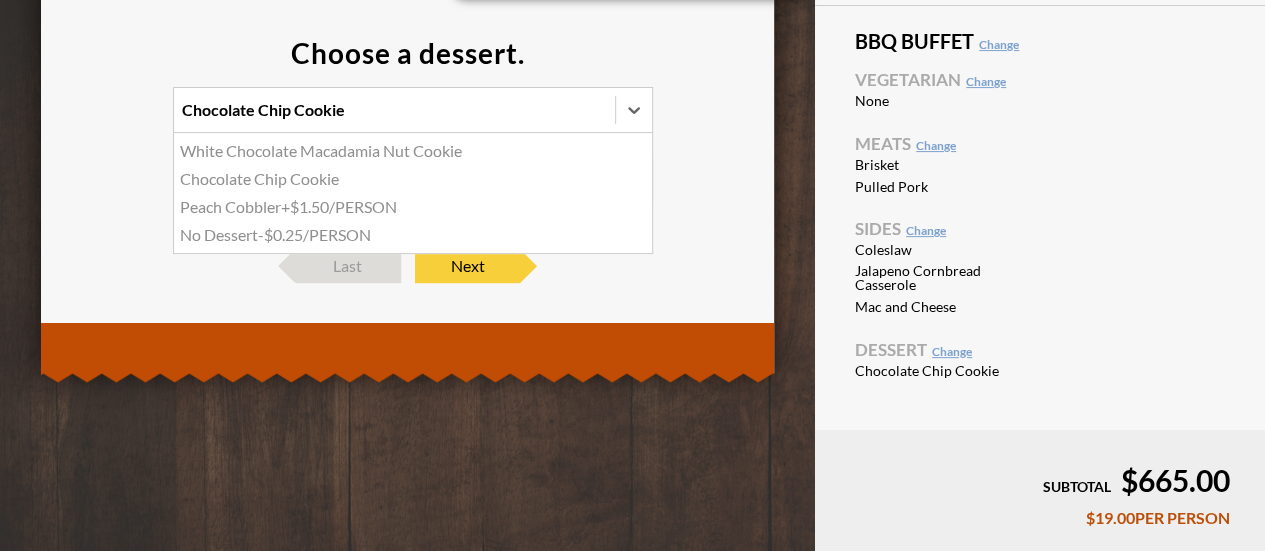 click on "No Dessert  -$0.25/PERSON" at bounding box center (413, 235) 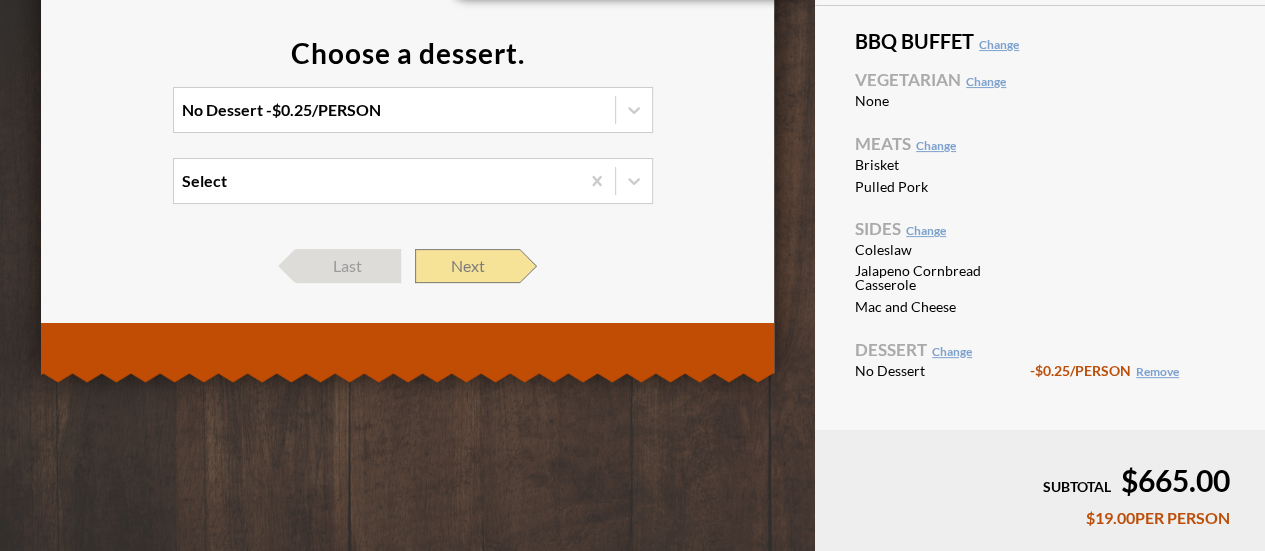 click on "Next" at bounding box center (467, 266) 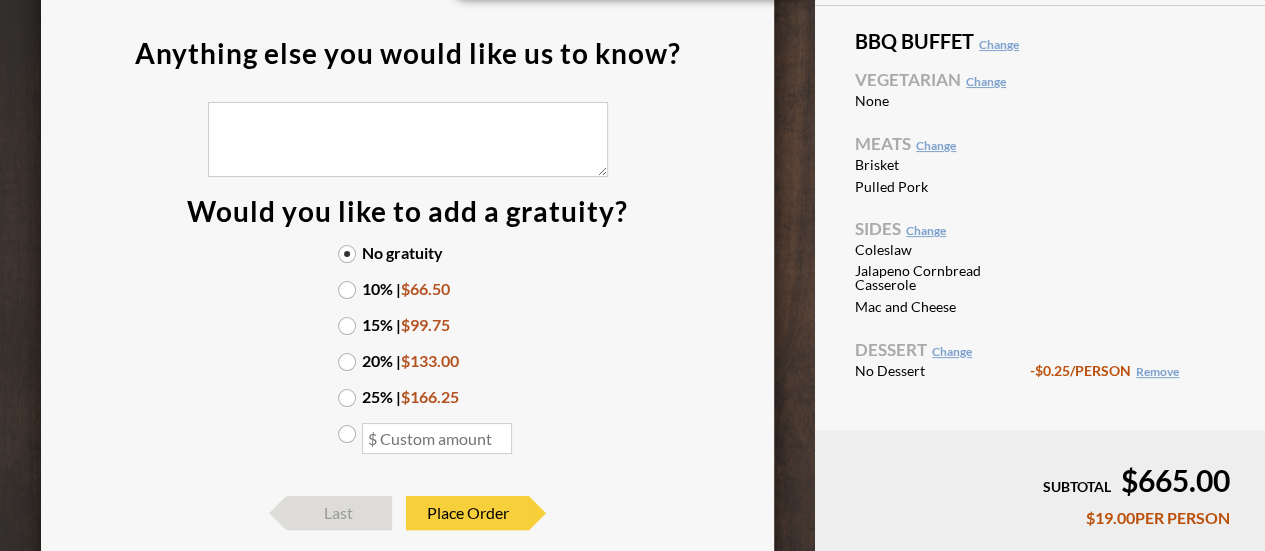 click at bounding box center [408, 440] 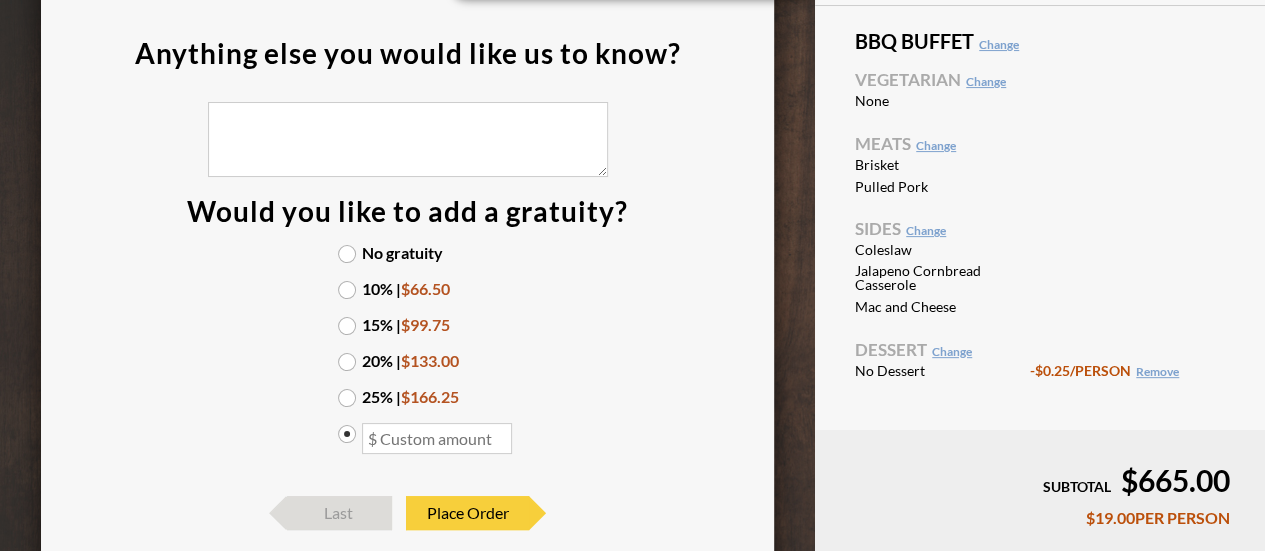 click at bounding box center [437, 438] 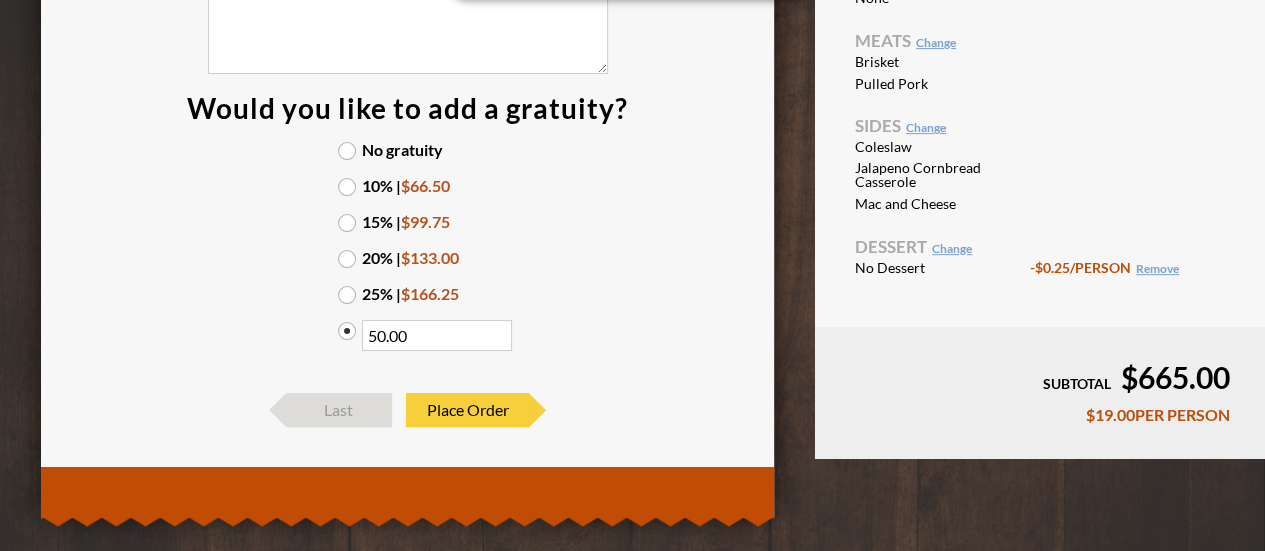 scroll, scrollTop: 318, scrollLeft: 0, axis: vertical 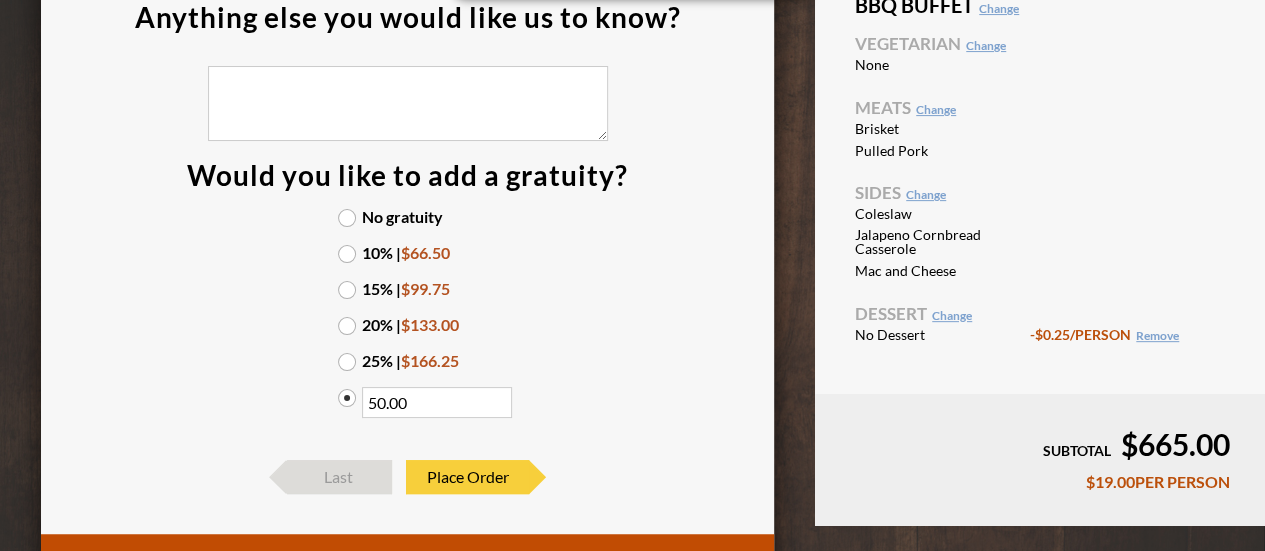 type on "50.00" 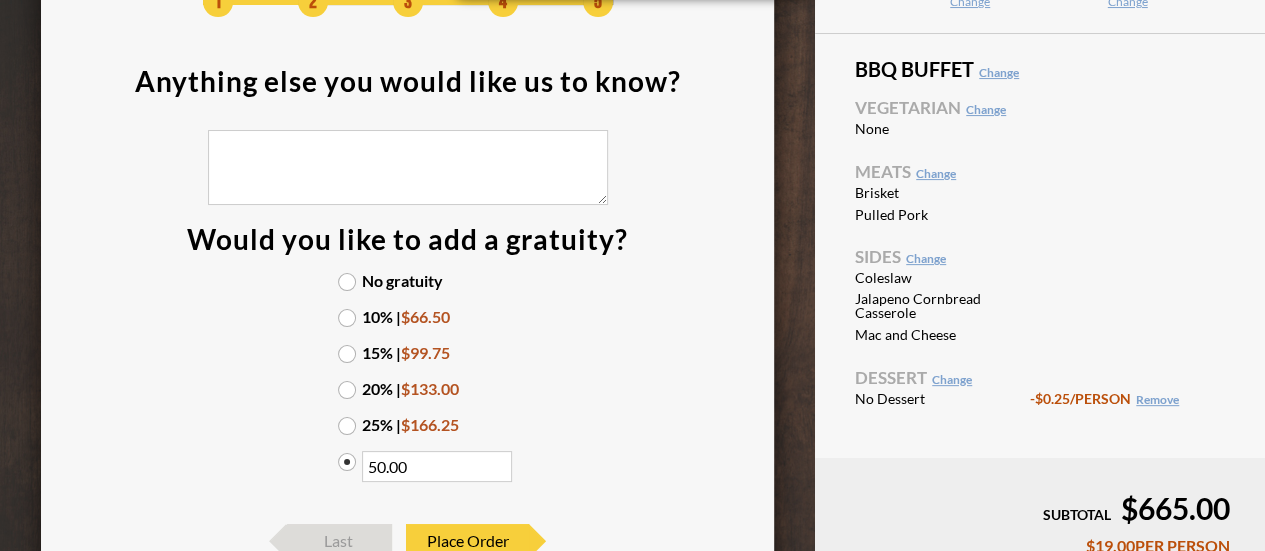 scroll, scrollTop: 353, scrollLeft: 0, axis: vertical 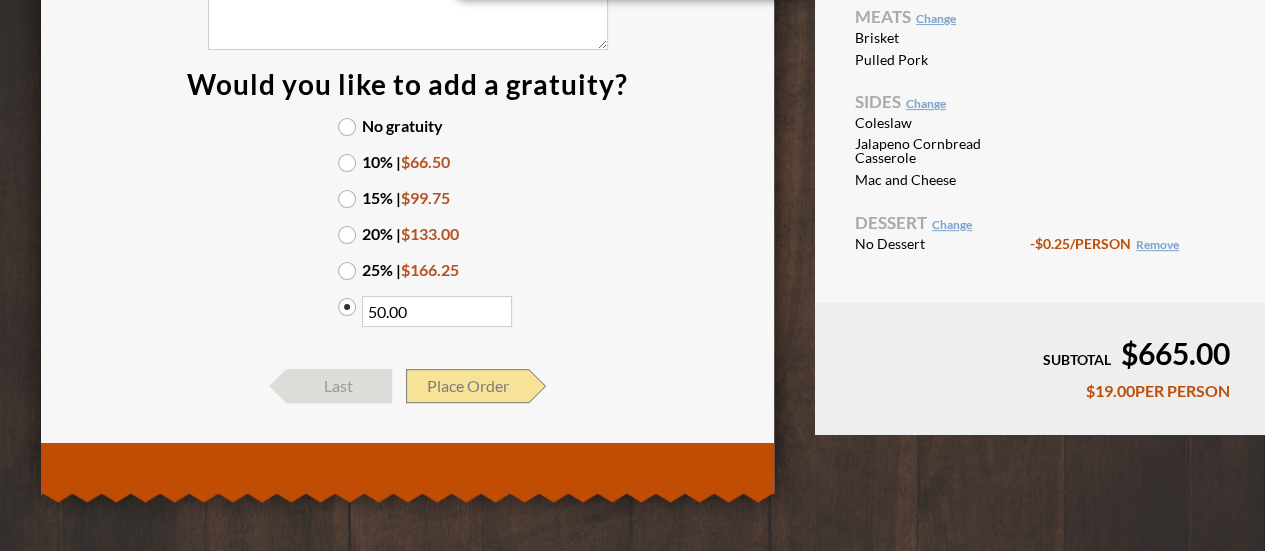 click on "Place Order" at bounding box center [467, 386] 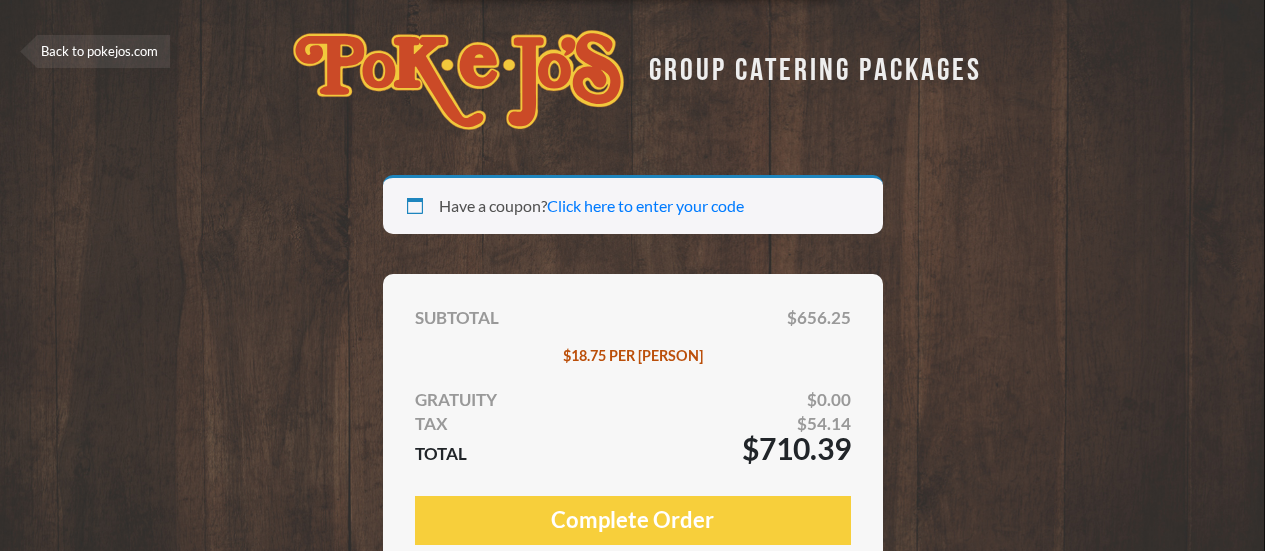 scroll, scrollTop: 0, scrollLeft: 0, axis: both 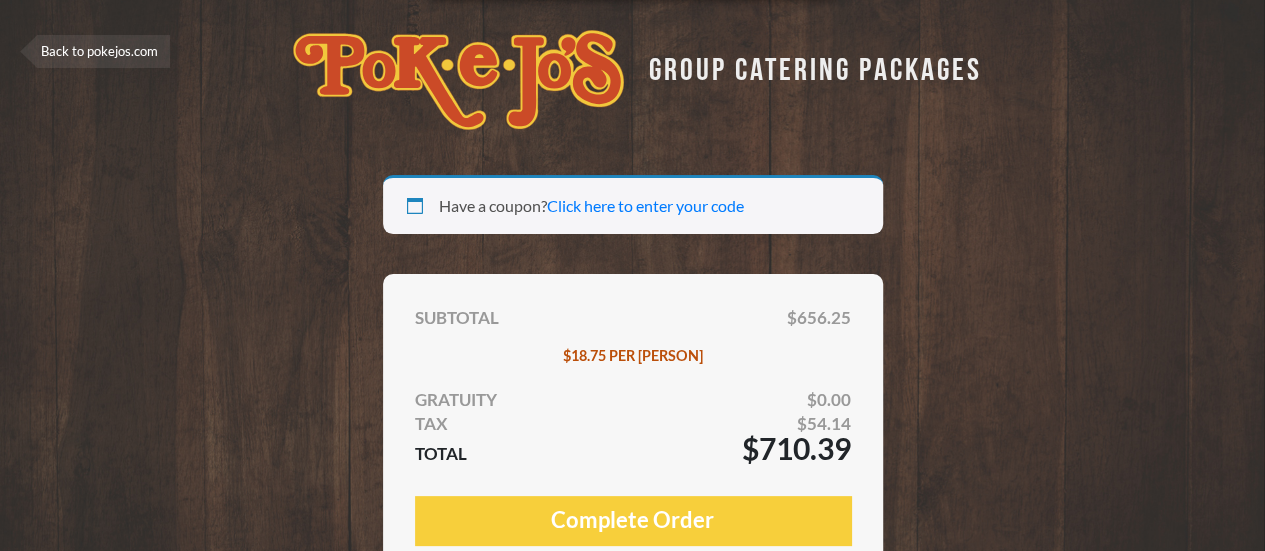 select on "[STATE]" 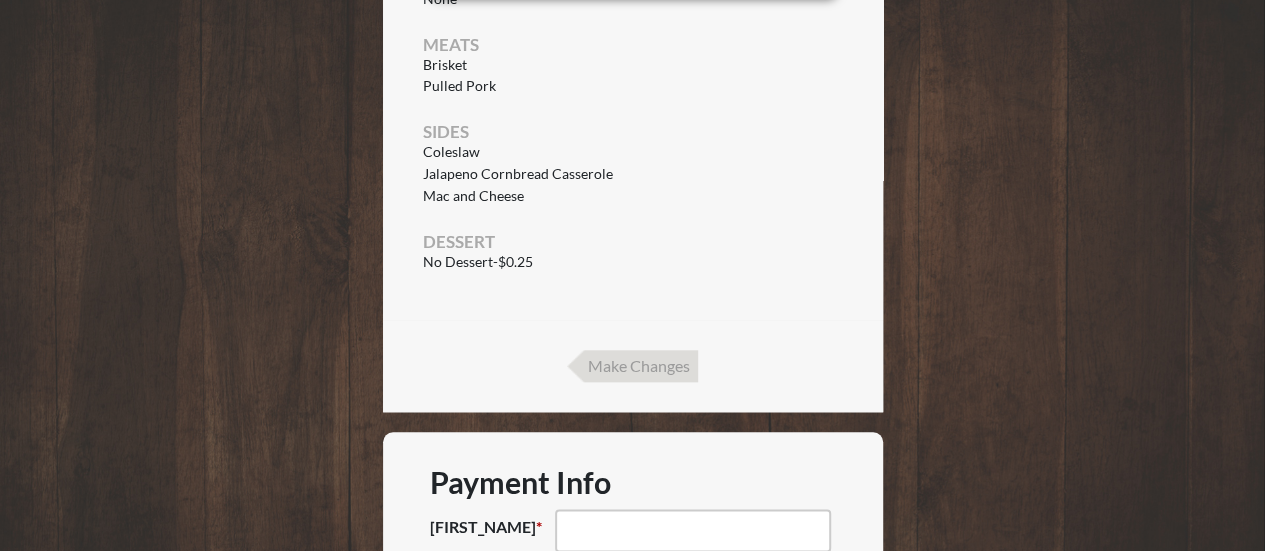 scroll, scrollTop: 928, scrollLeft: 0, axis: vertical 